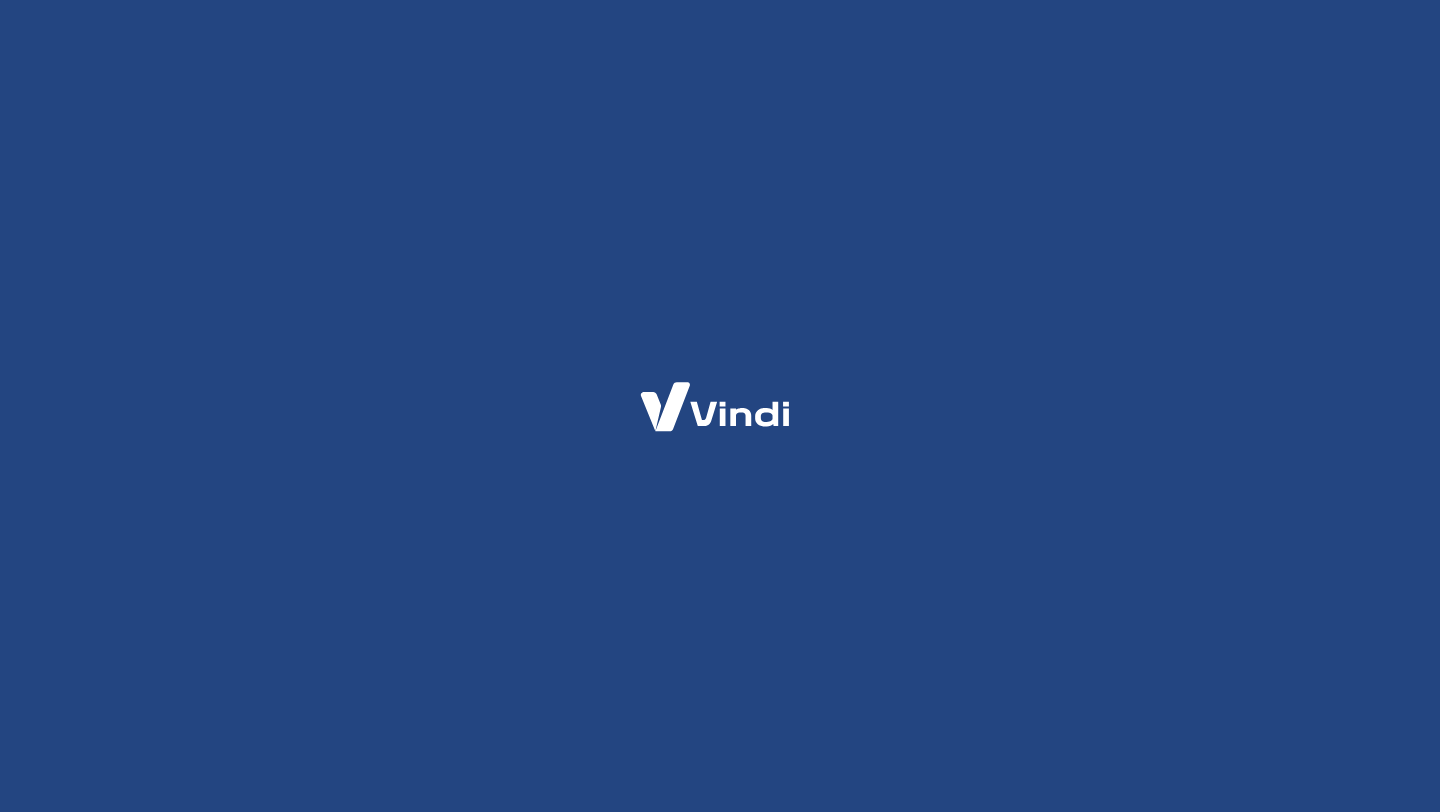 scroll, scrollTop: 0, scrollLeft: 0, axis: both 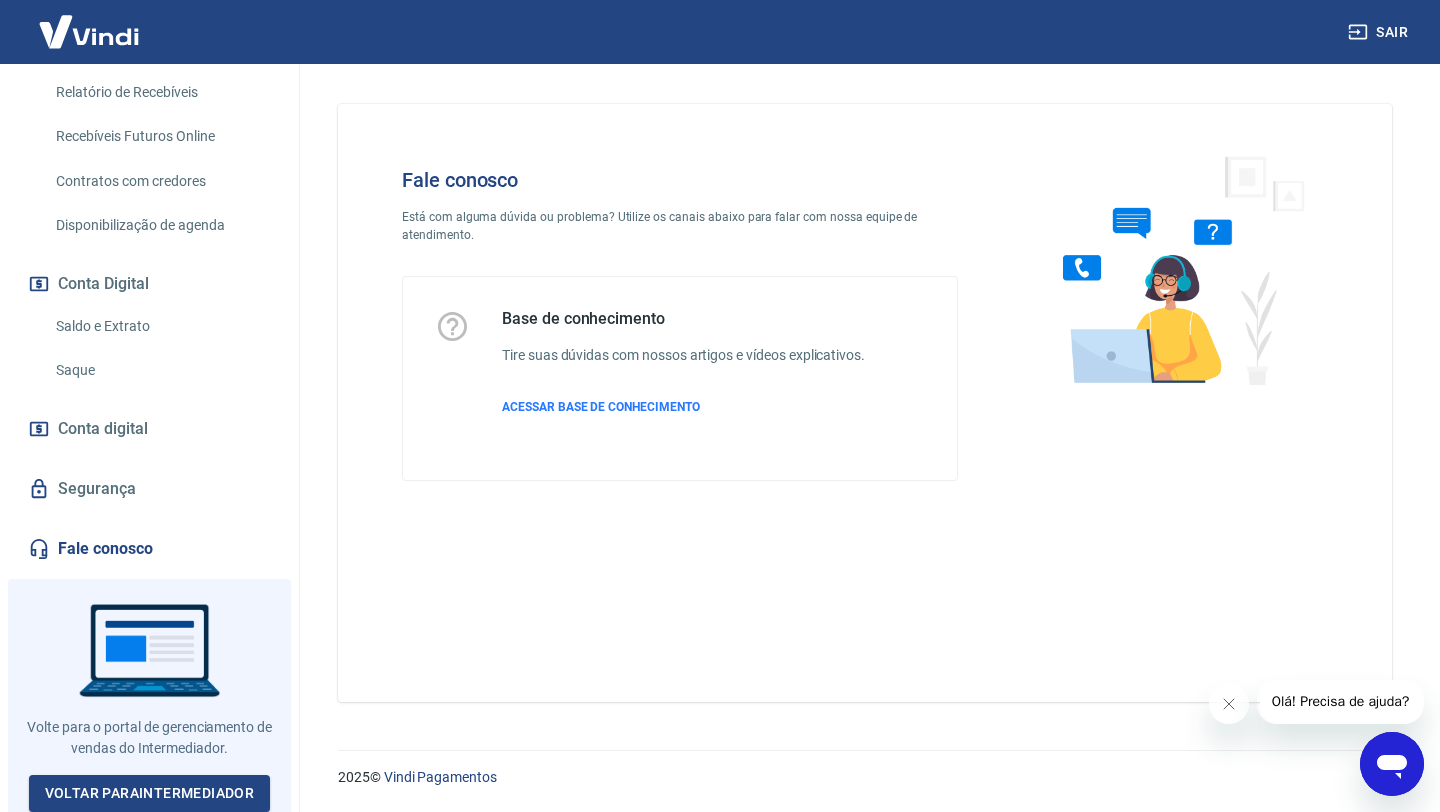 click on "Fale conosco" at bounding box center (149, 549) 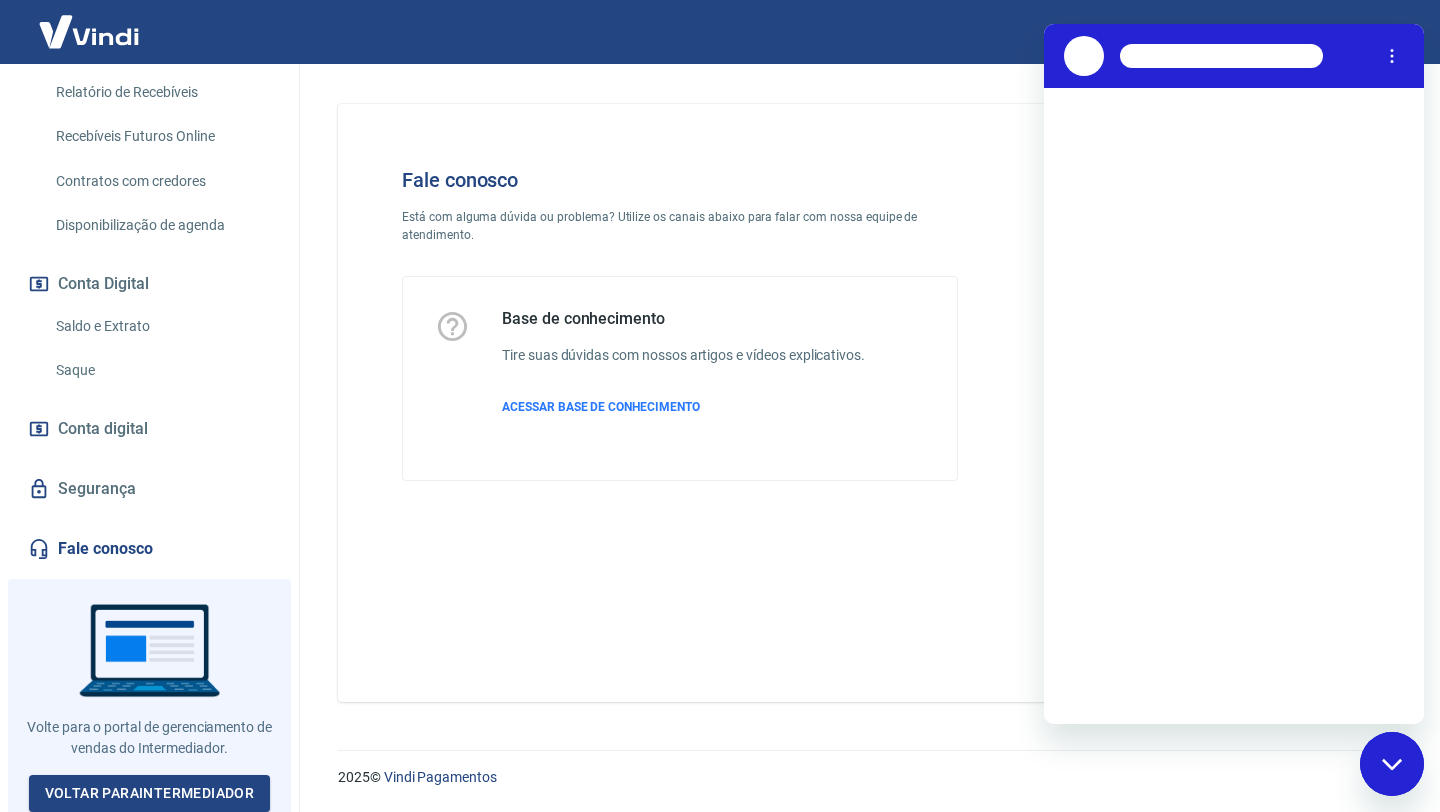 scroll, scrollTop: 0, scrollLeft: 0, axis: both 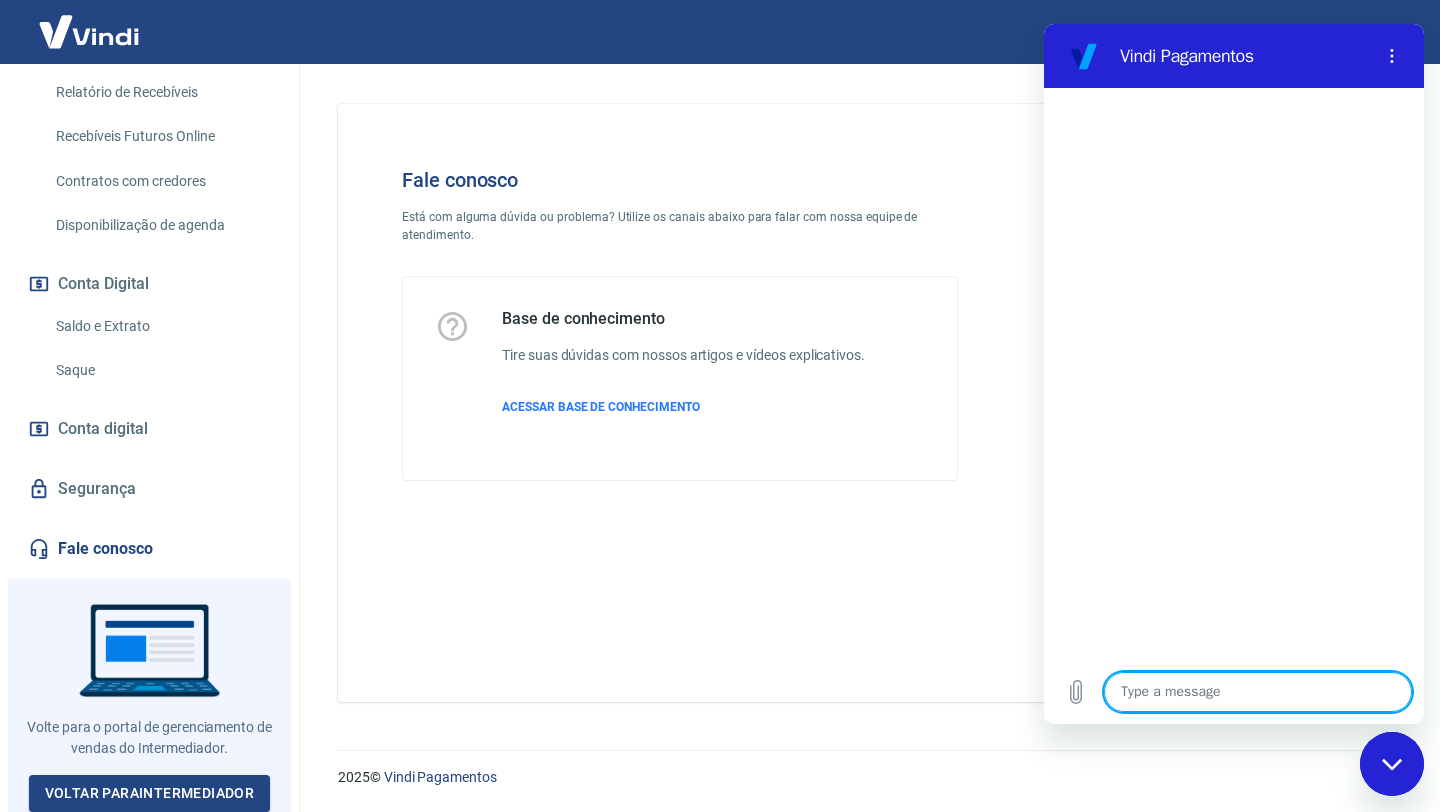 click at bounding box center (1258, 692) 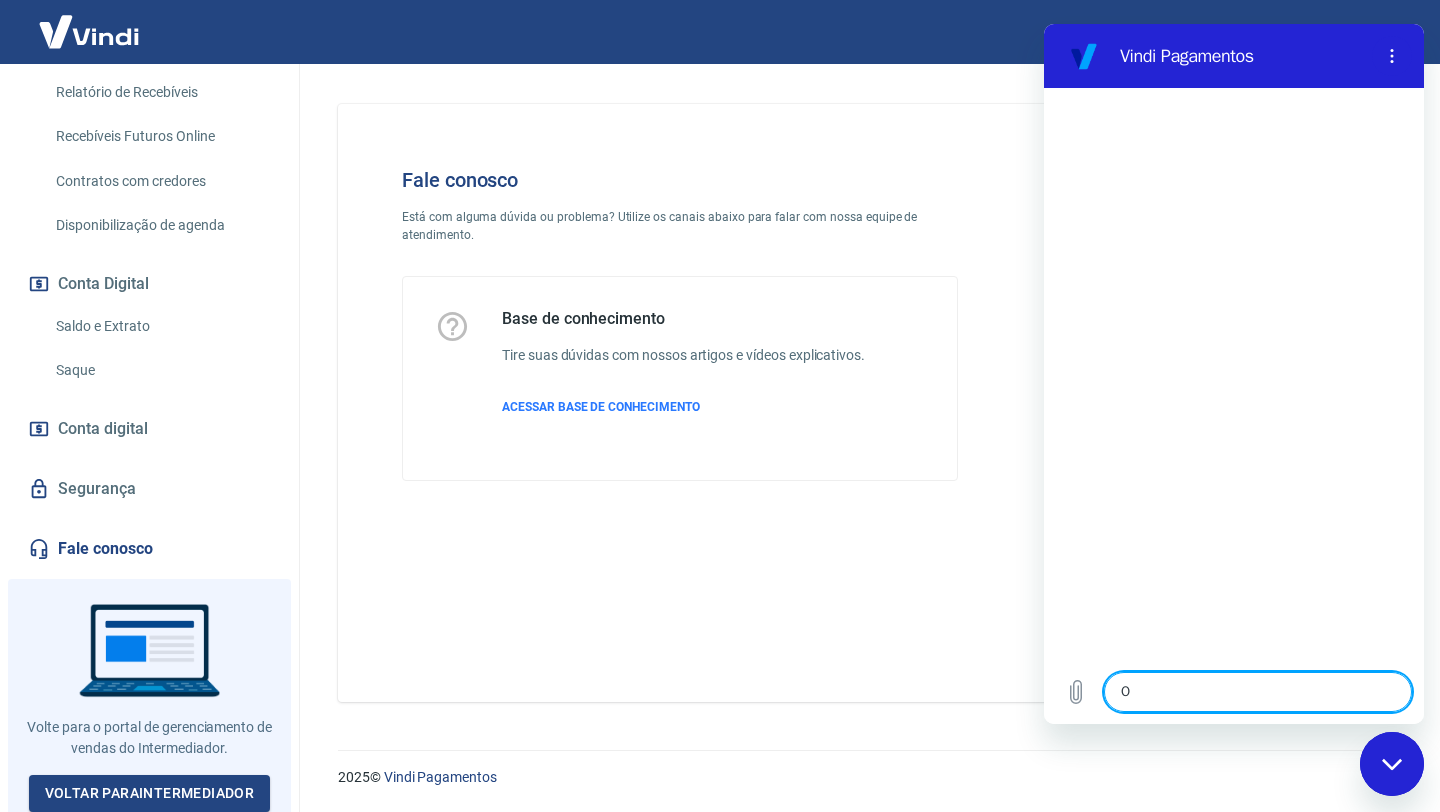 type on "Ol" 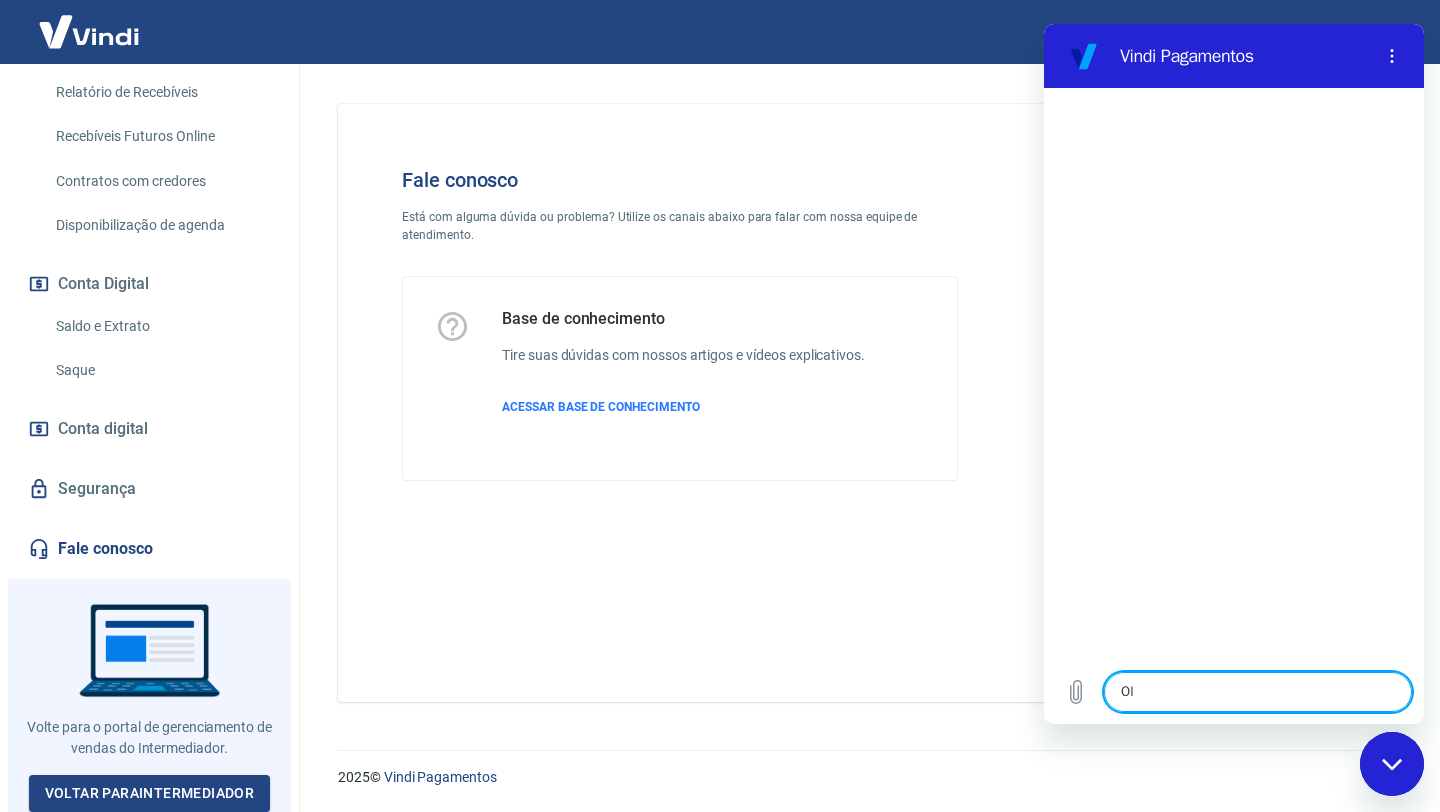type on "x" 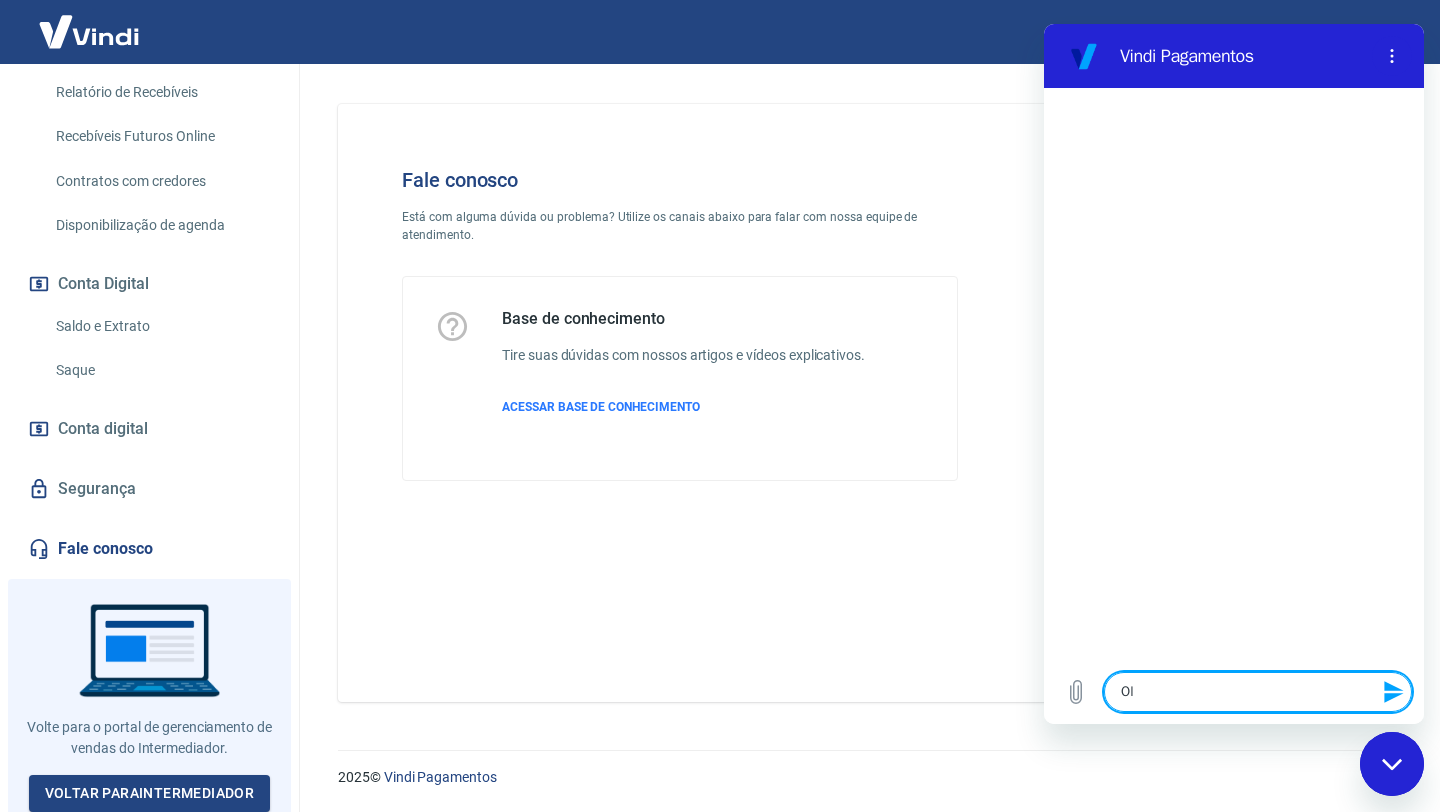 type on "OlA" 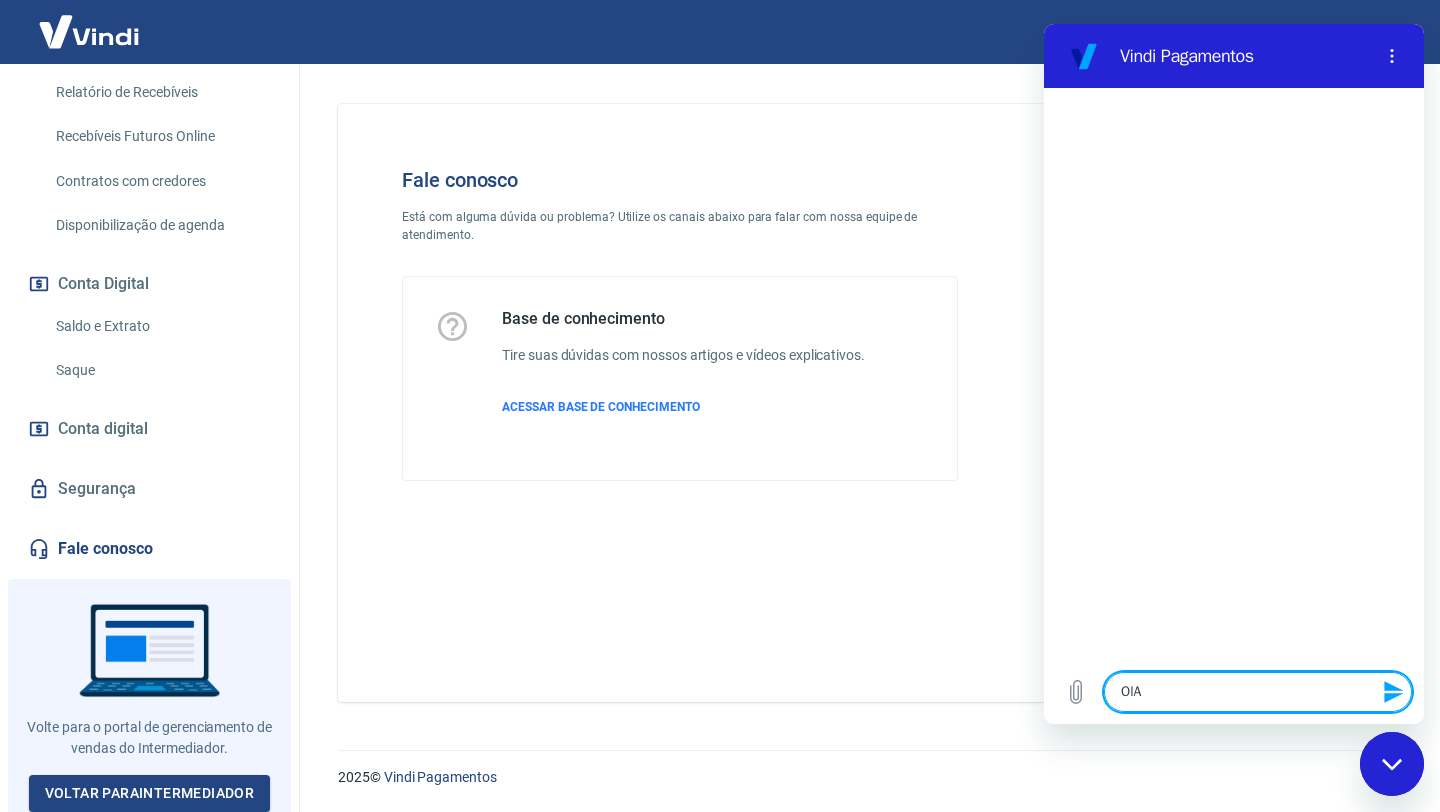 type on "Ol" 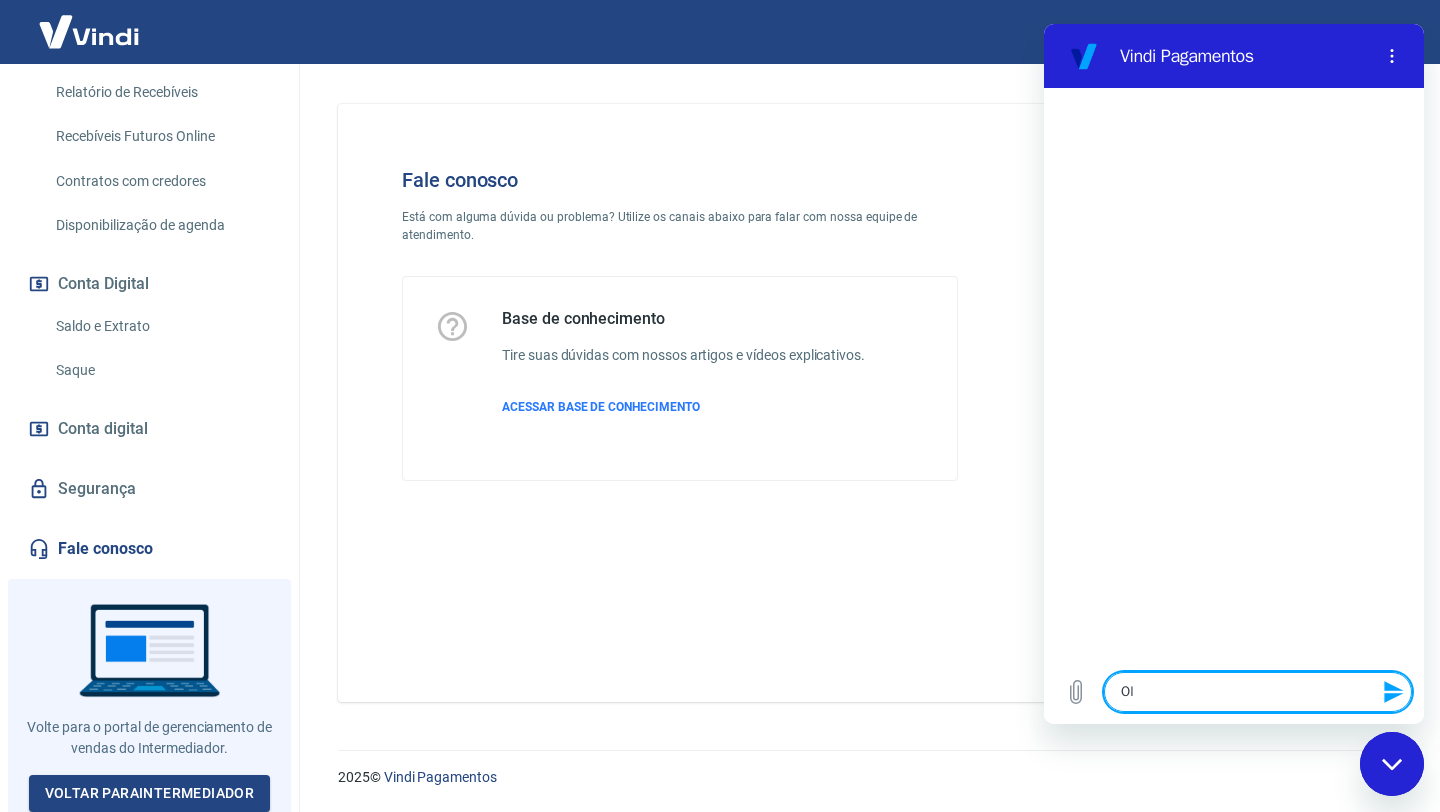 type on "OlA" 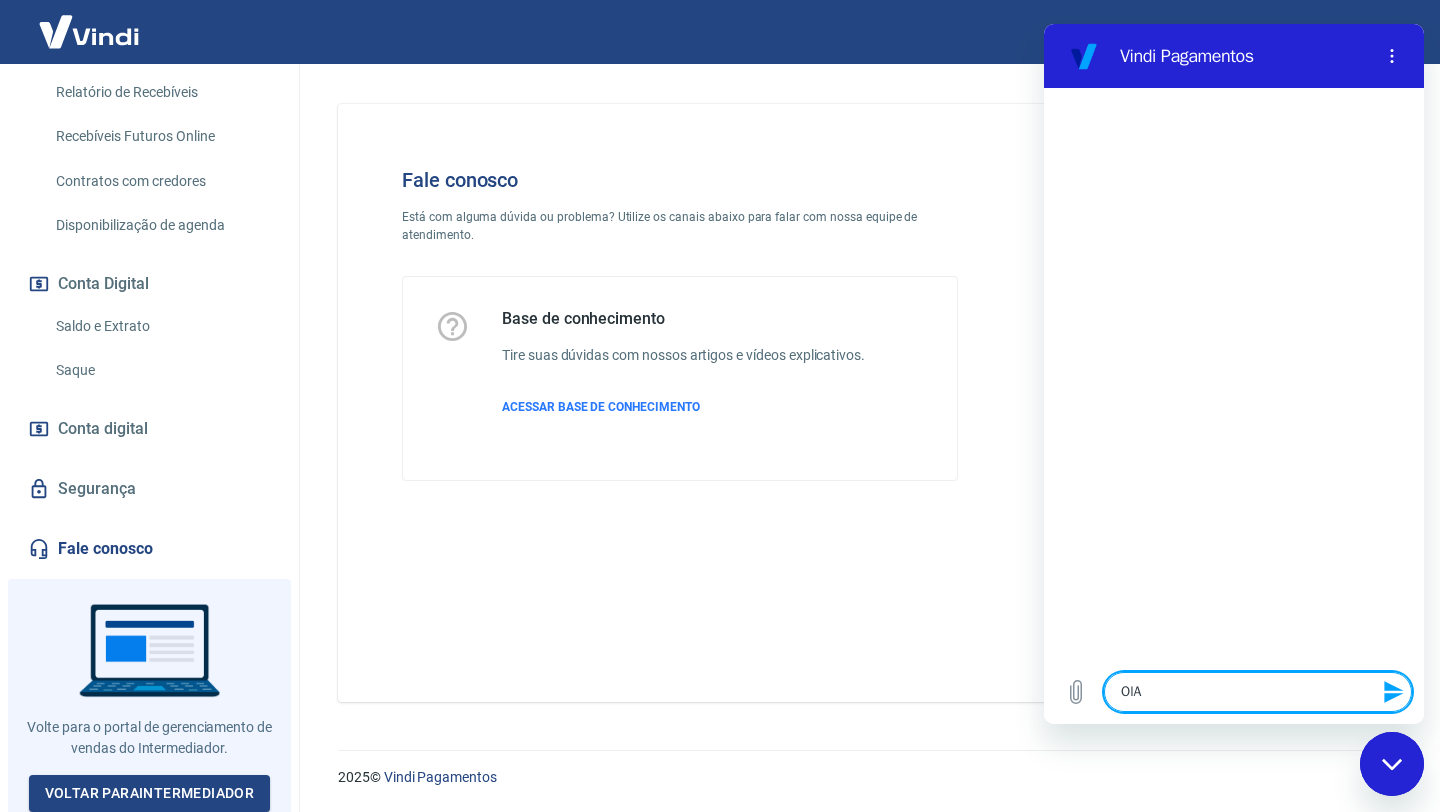 type on "Ol" 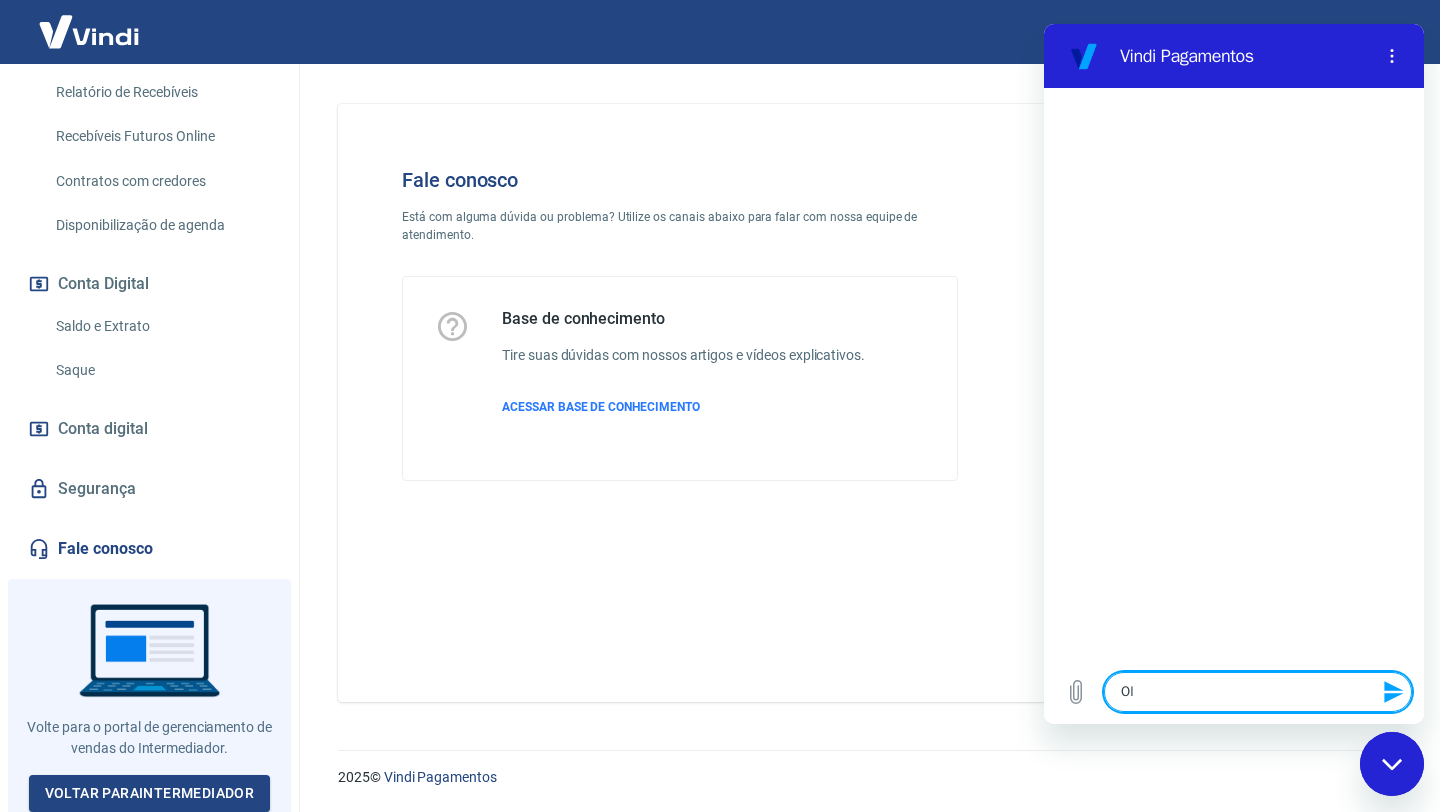 type on "Ola" 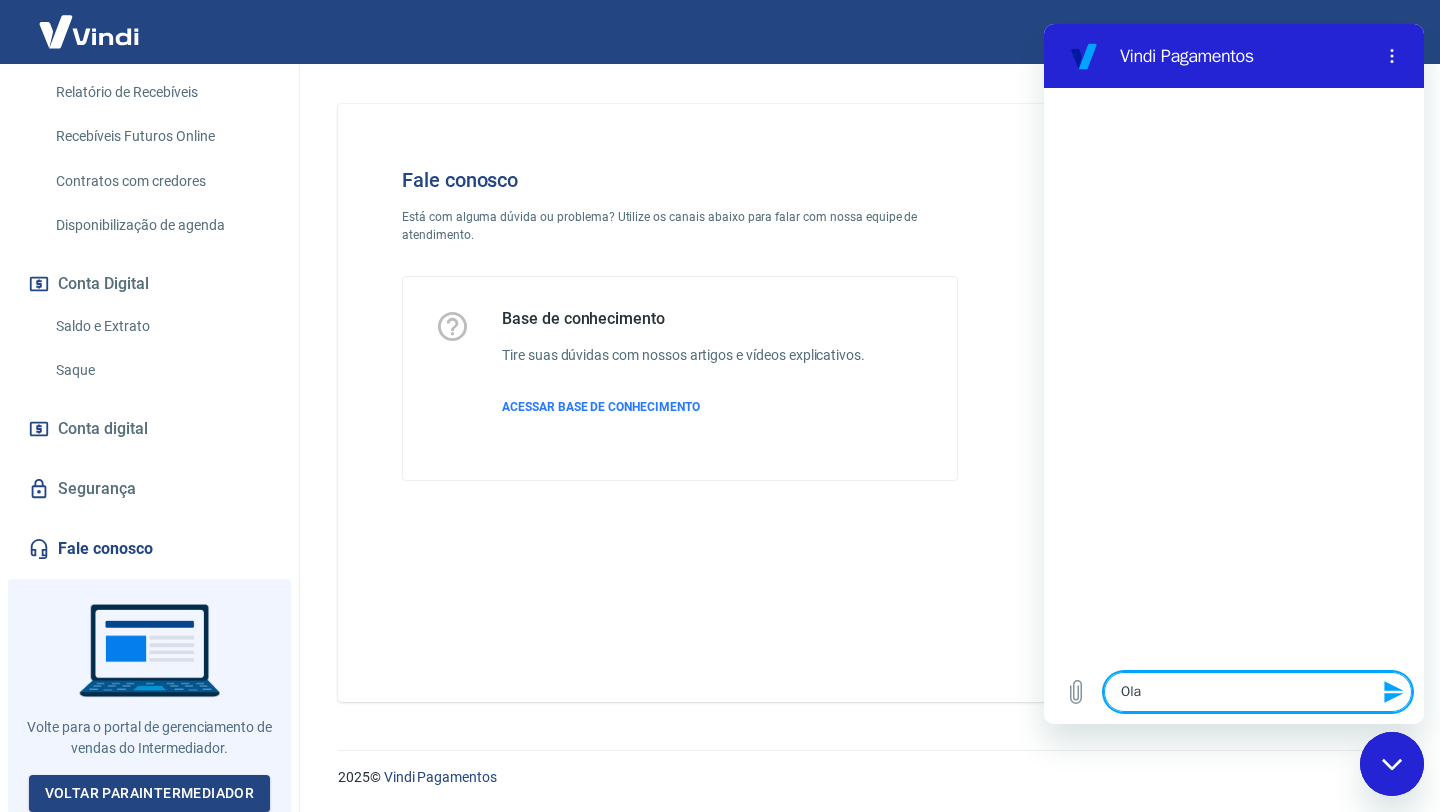 type on "Olá" 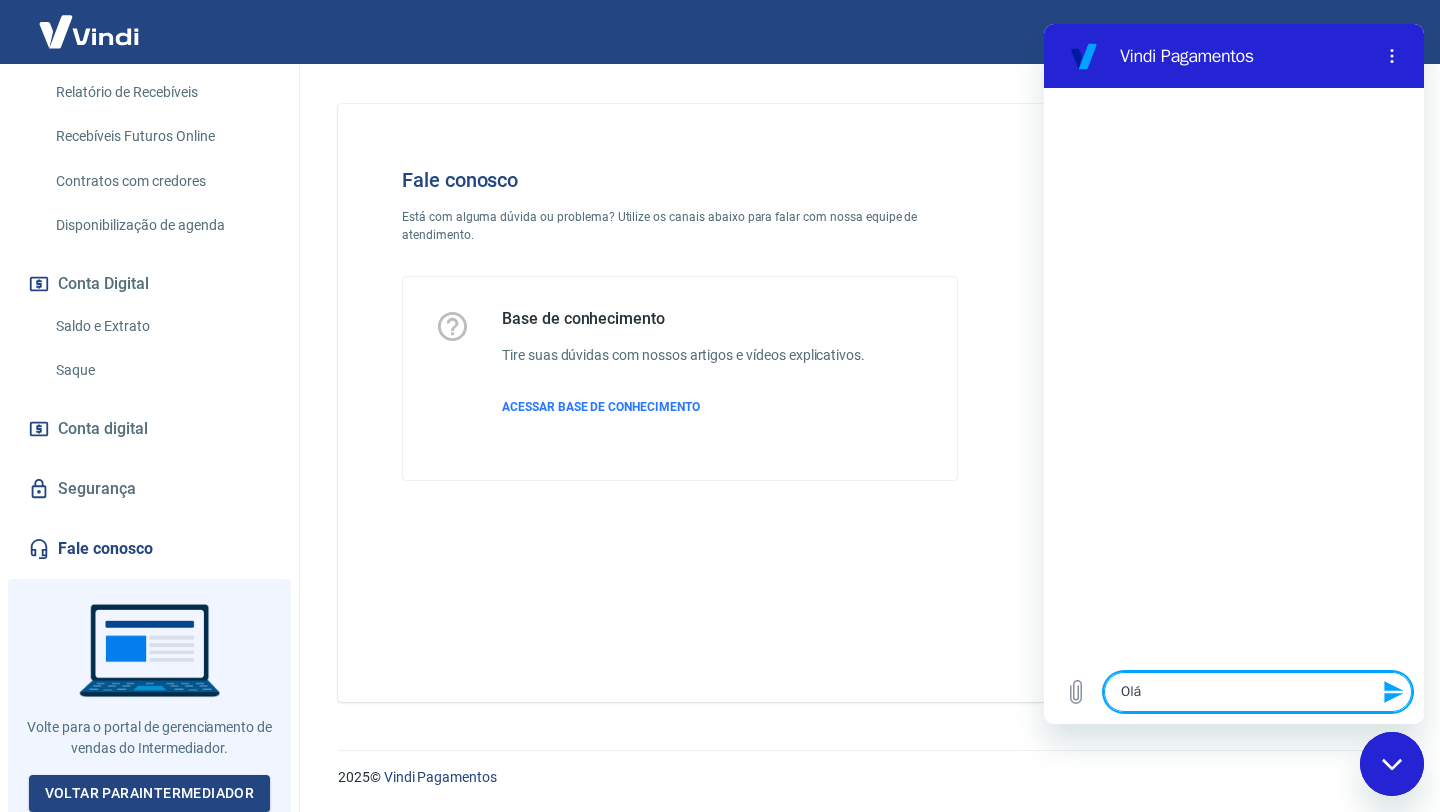 type 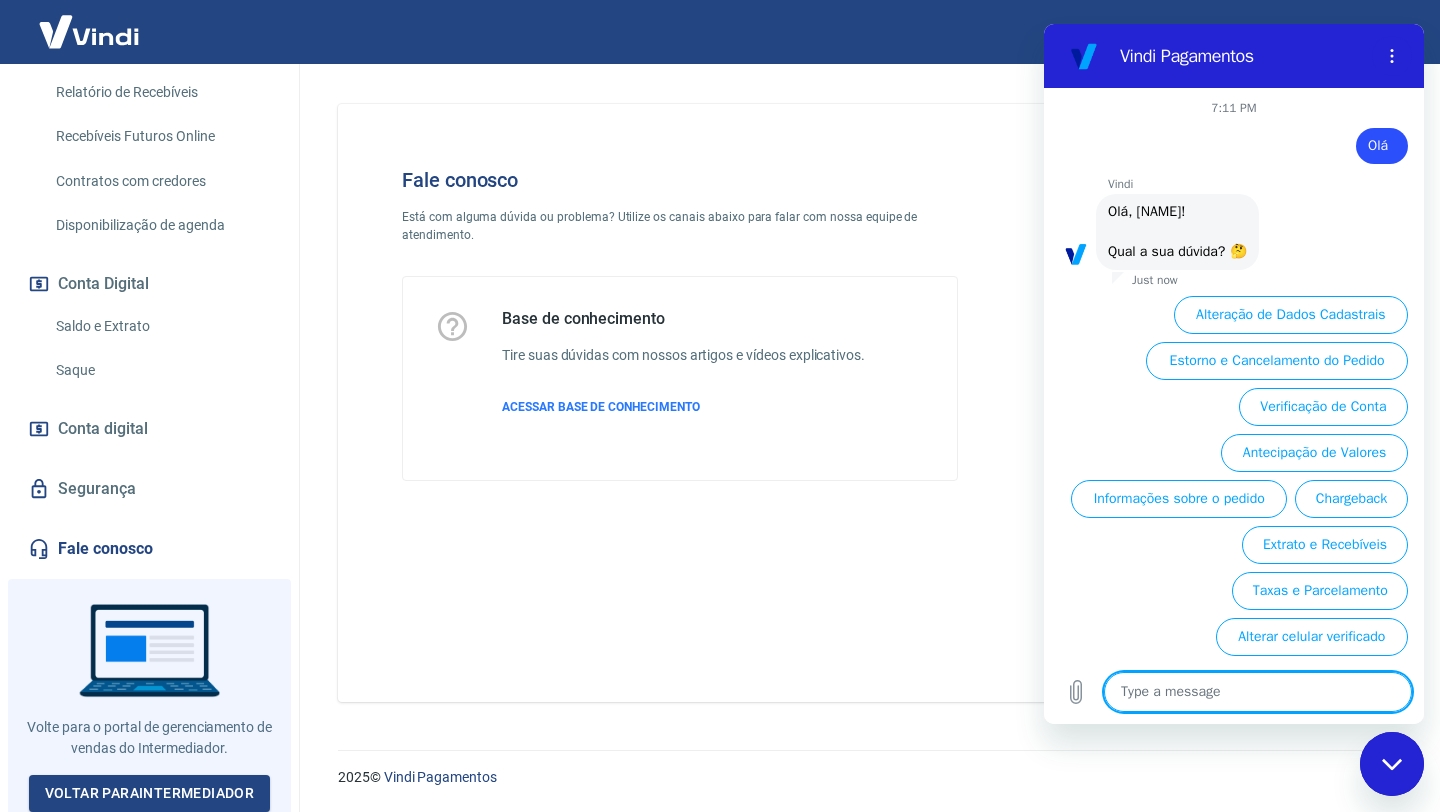 scroll, scrollTop: 1, scrollLeft: 0, axis: vertical 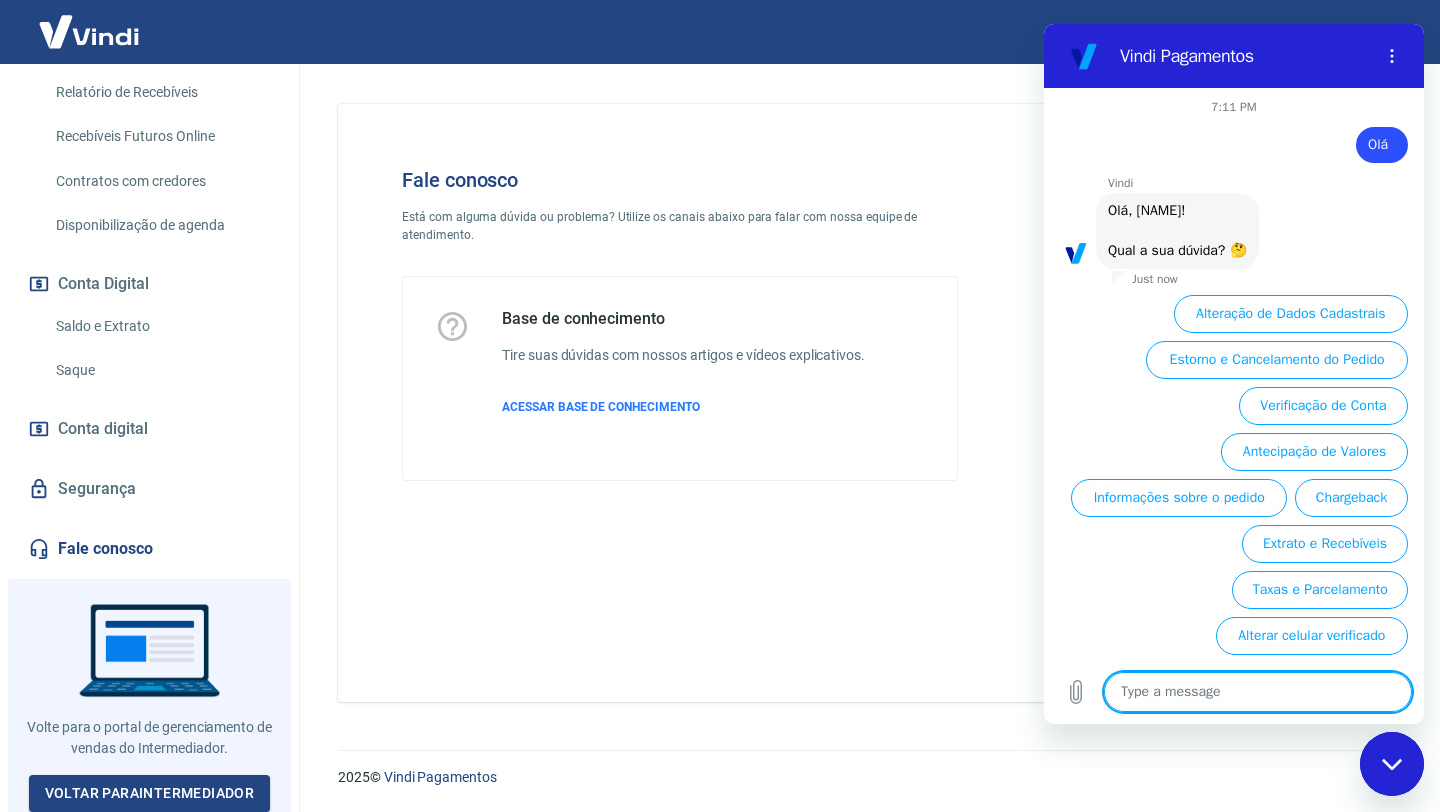 click on "Extrato e Recebíveis" at bounding box center (1325, 544) 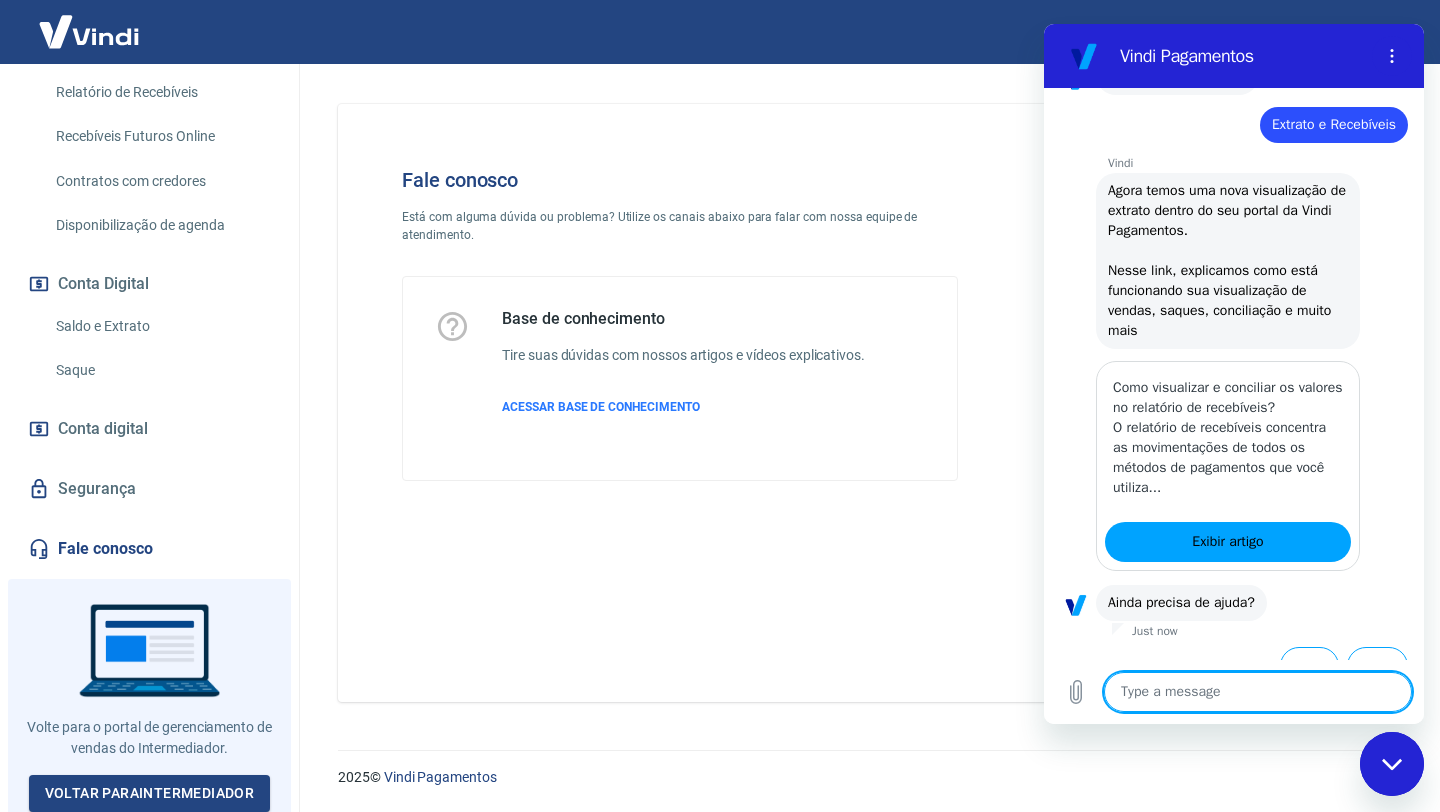 scroll, scrollTop: 225, scrollLeft: 0, axis: vertical 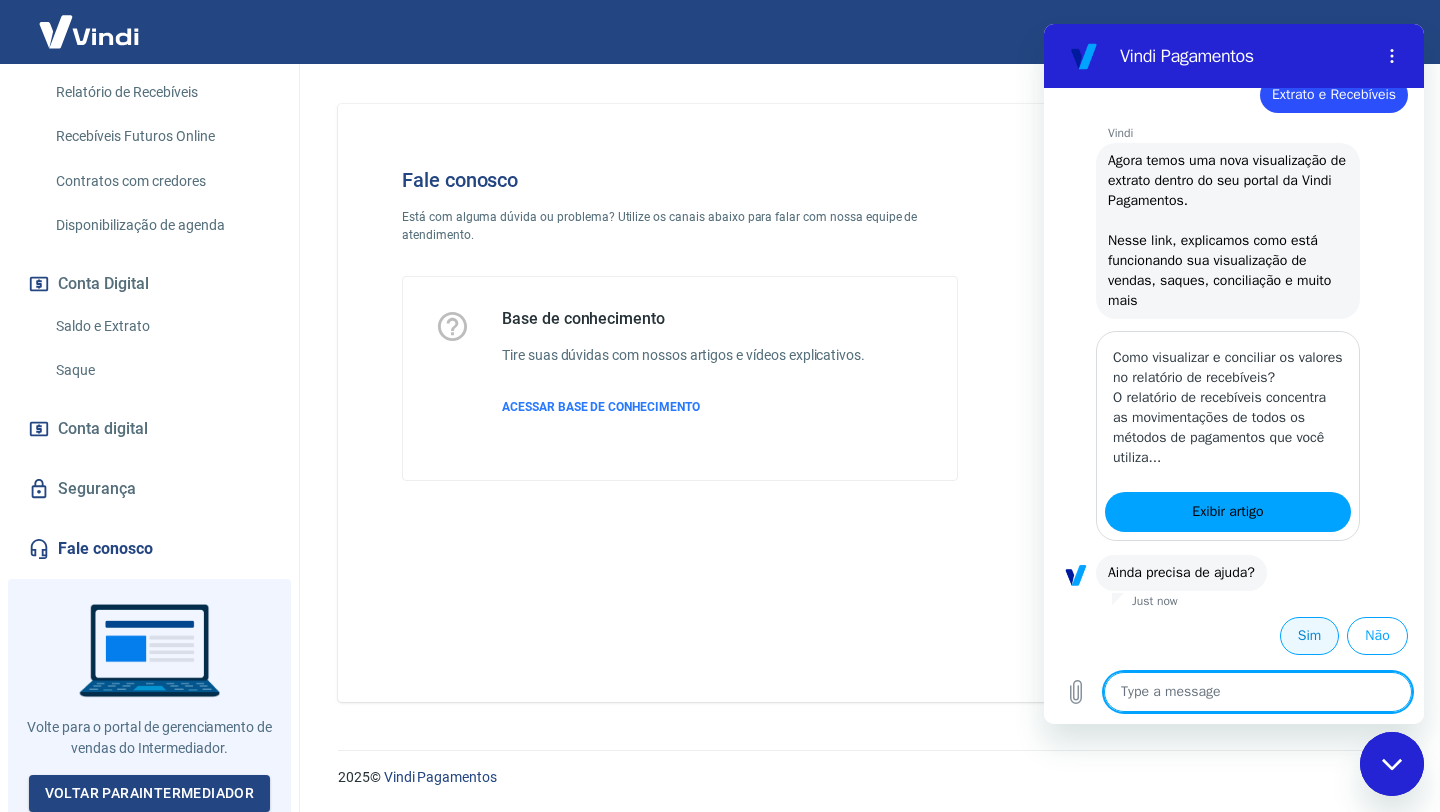 click on "Sim" at bounding box center (1309, 636) 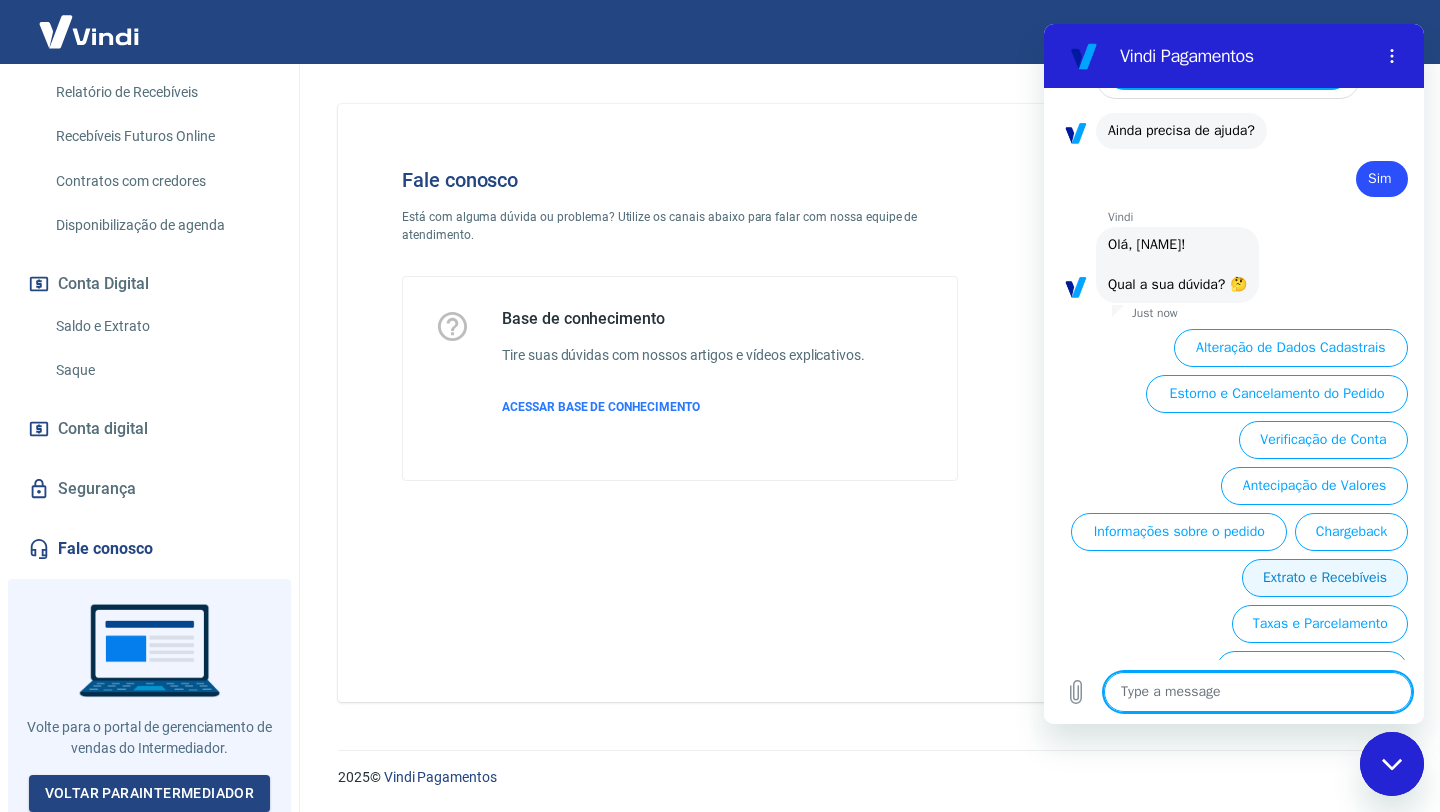 scroll, scrollTop: 701, scrollLeft: 0, axis: vertical 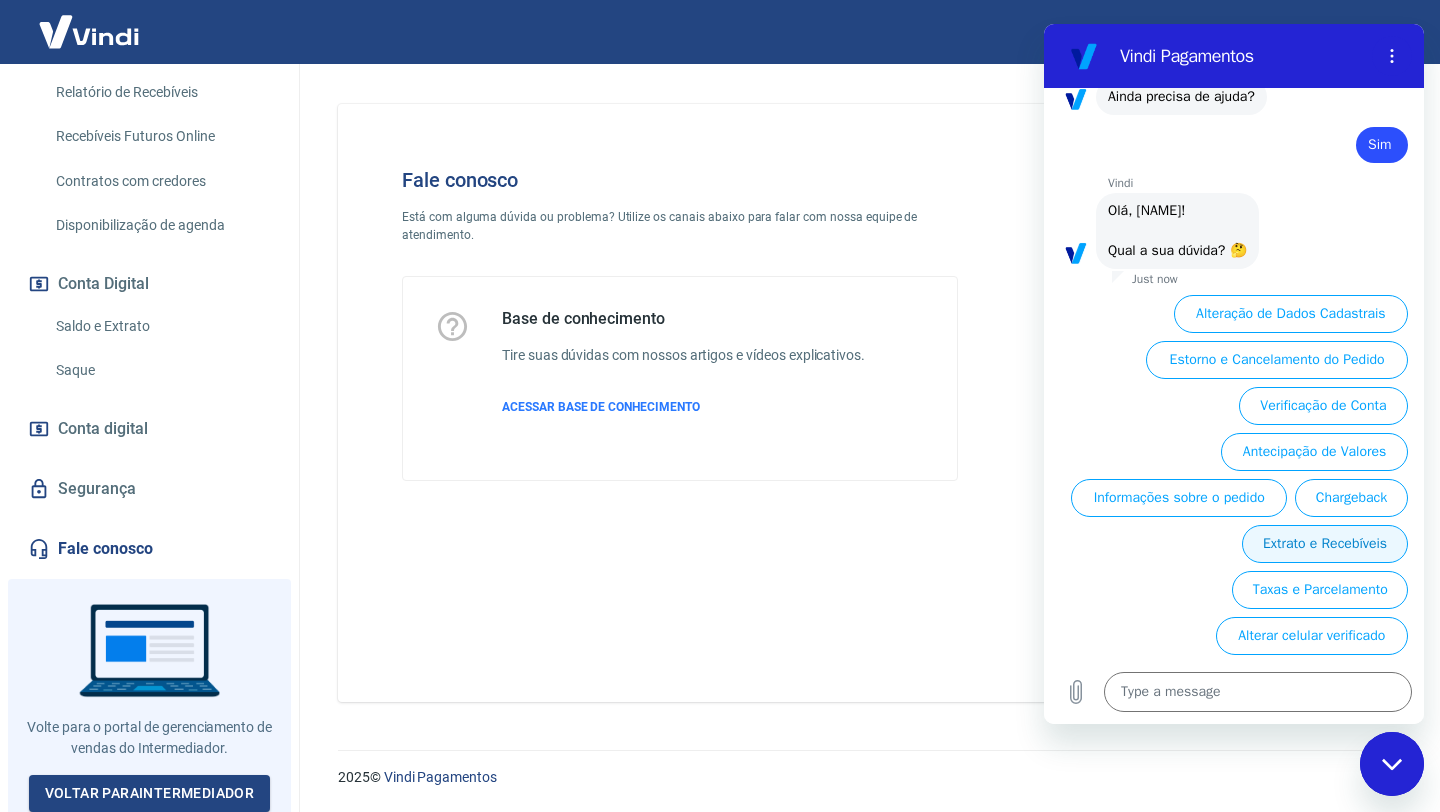 click on "Extrato e Recebíveis" at bounding box center [1325, 544] 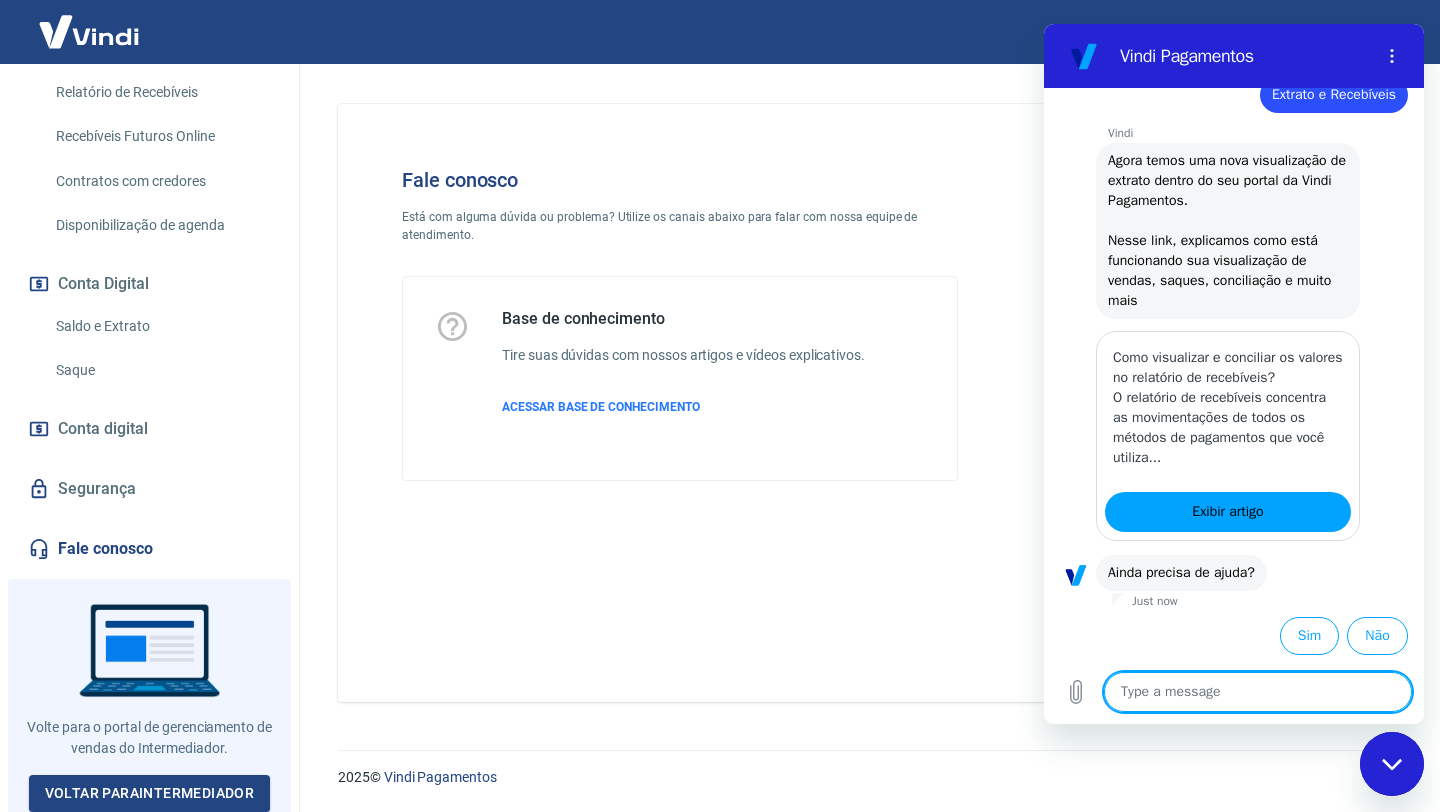 scroll, scrollTop: 925, scrollLeft: 0, axis: vertical 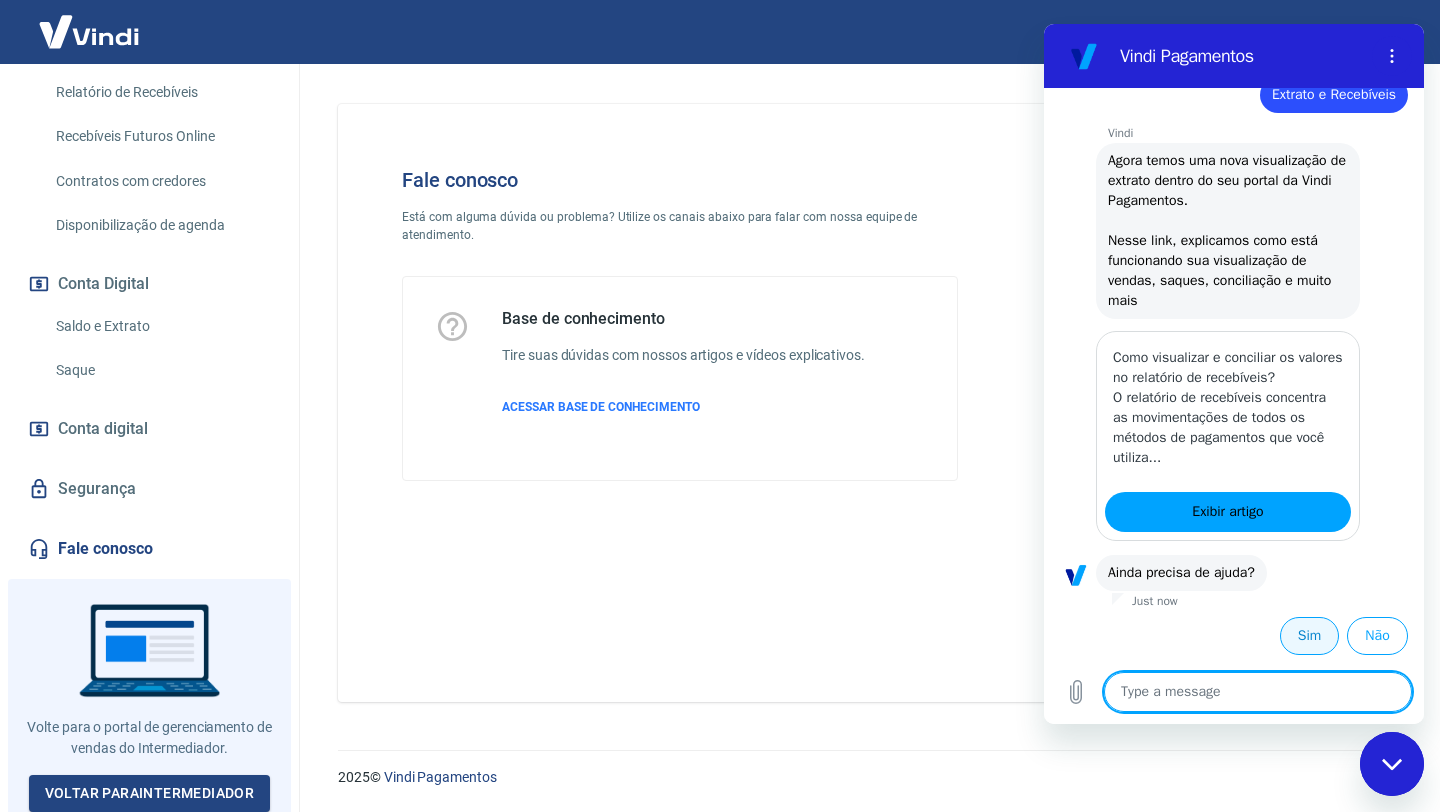 click on "Sim" at bounding box center (1309, 636) 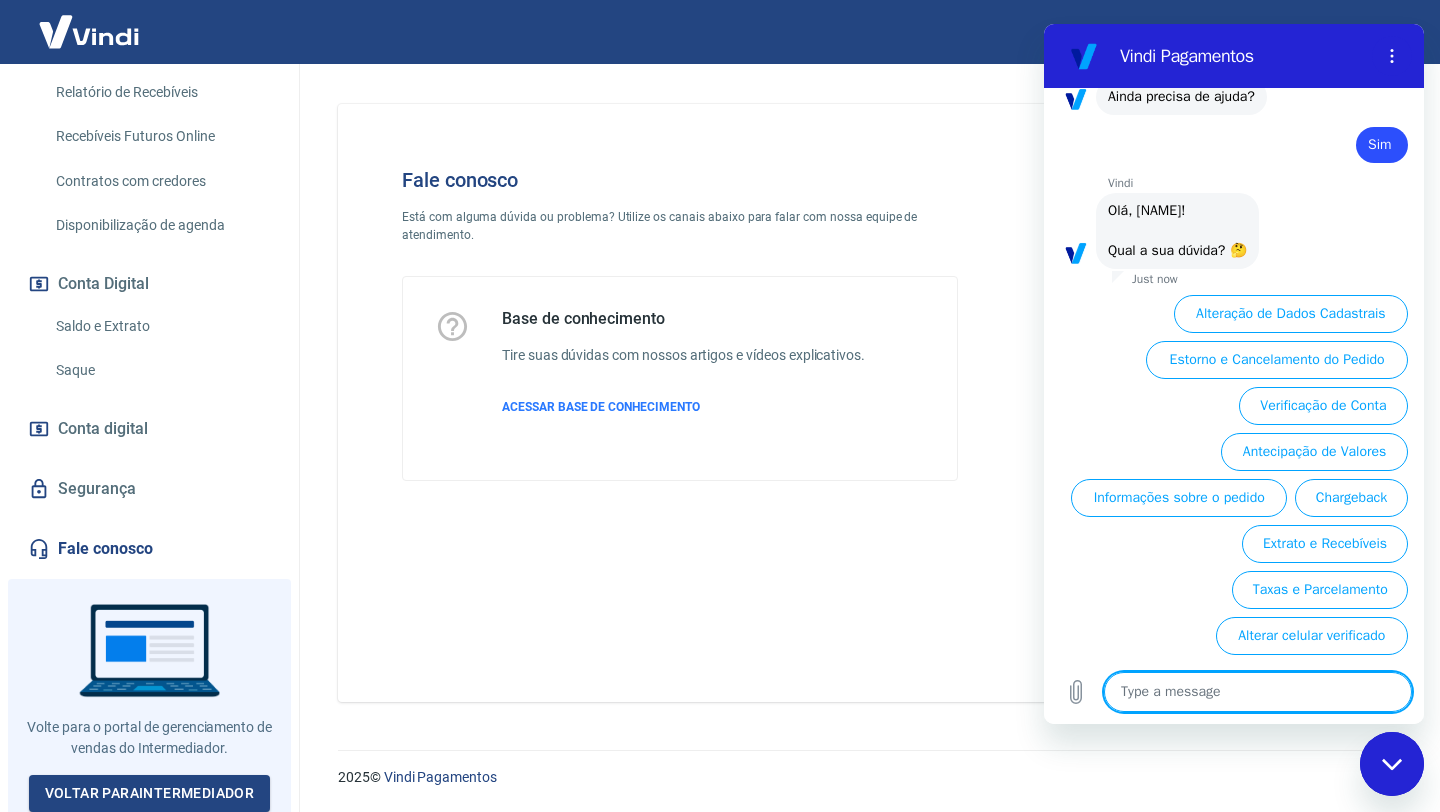 scroll, scrollTop: 1401, scrollLeft: 0, axis: vertical 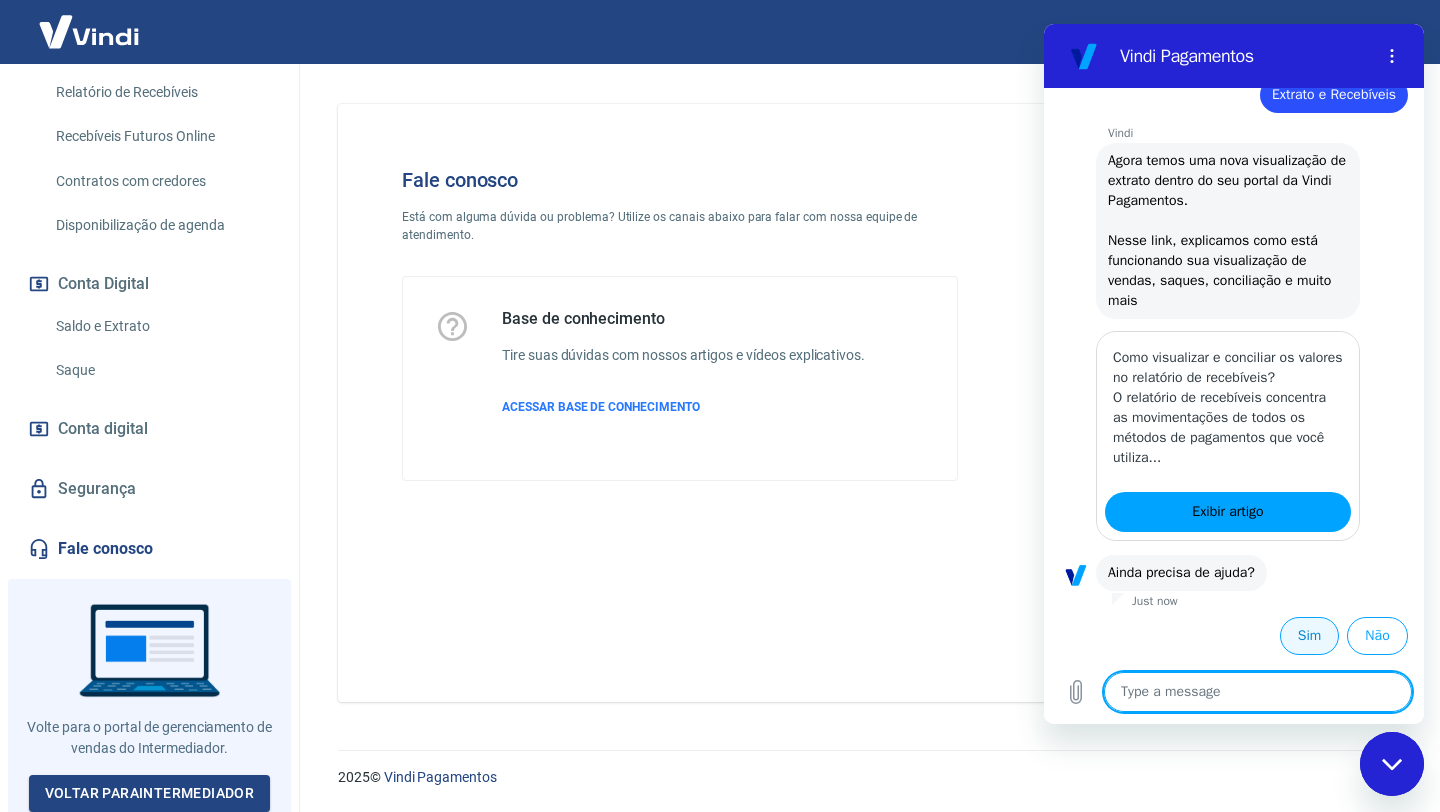 click on "Sim" at bounding box center (1309, 636) 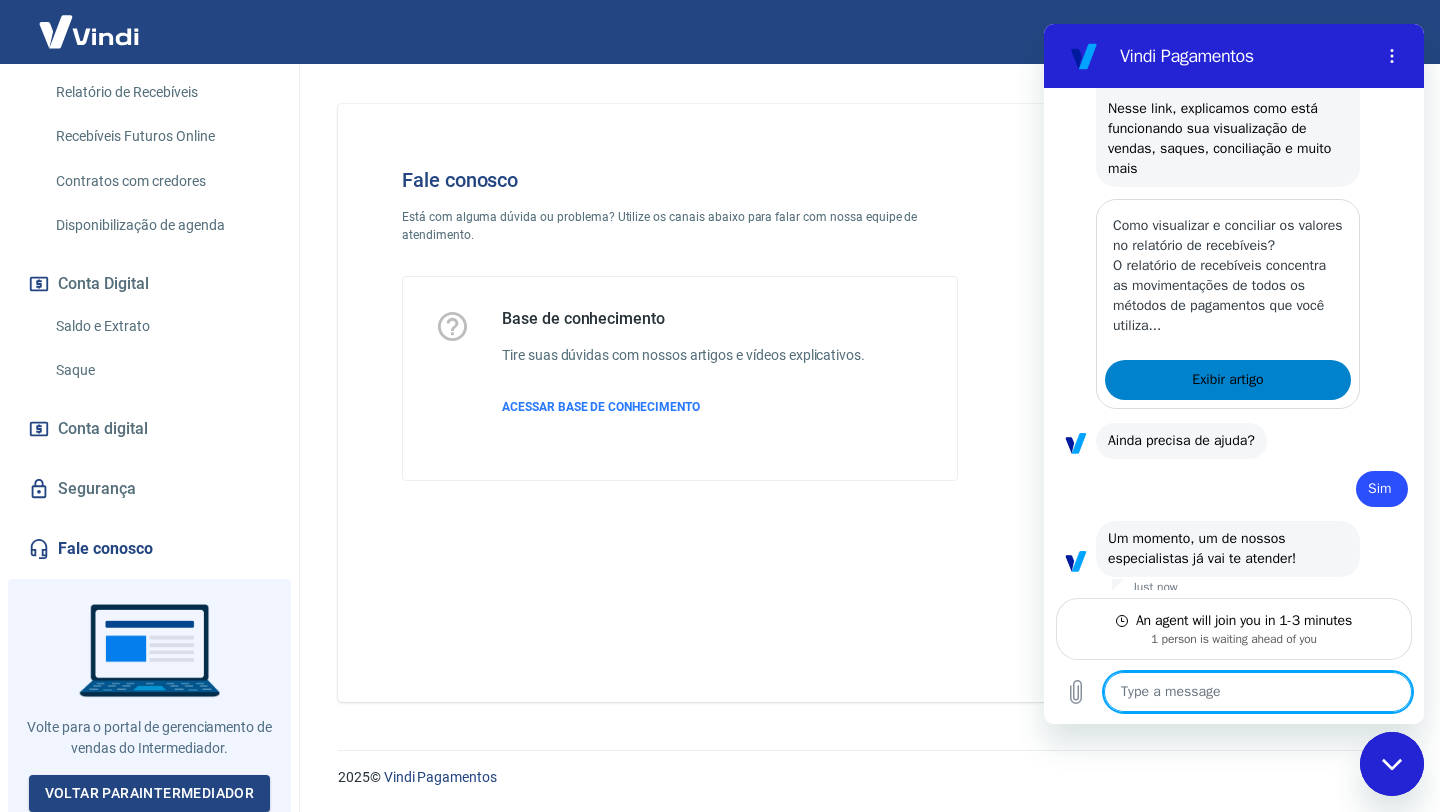 scroll, scrollTop: 1767, scrollLeft: 0, axis: vertical 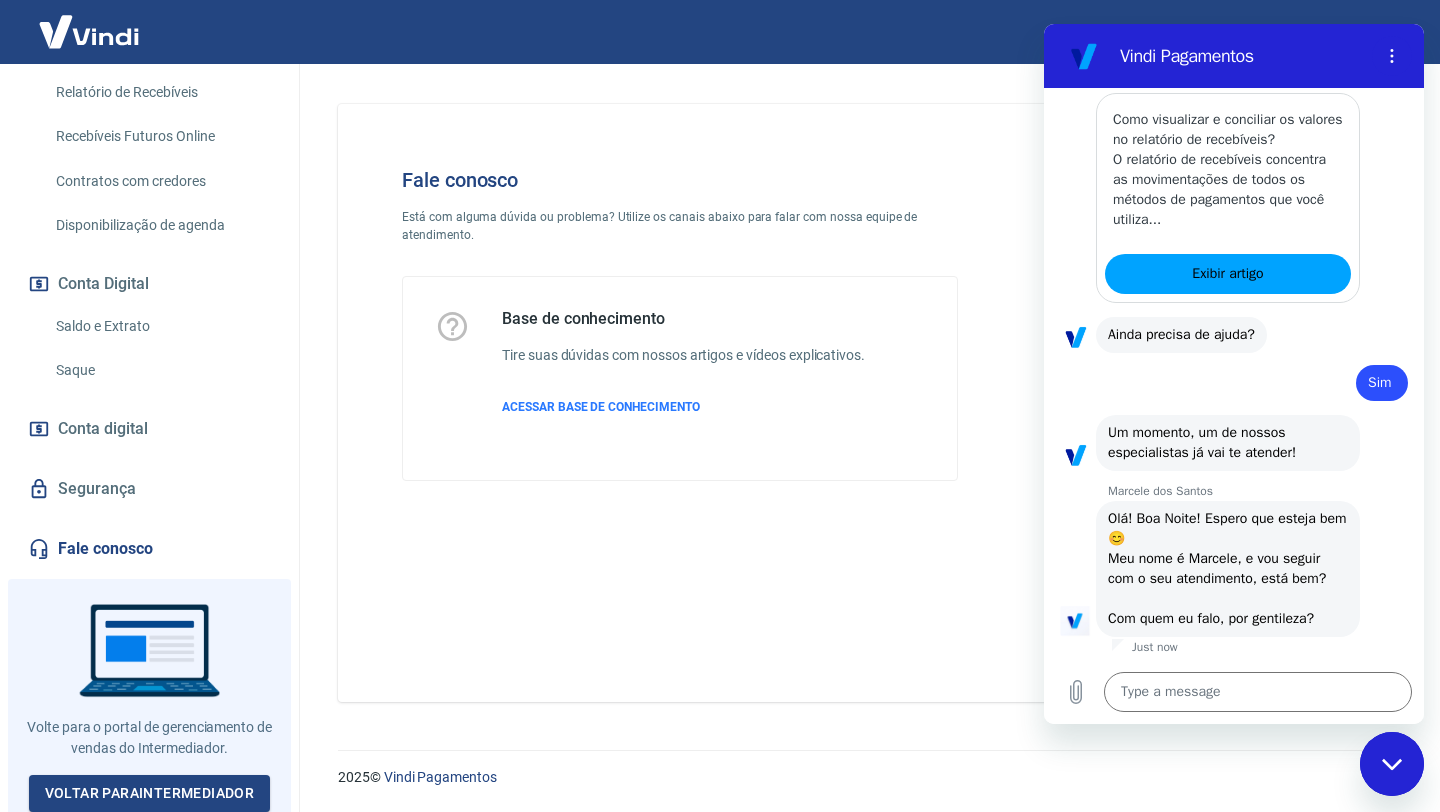 type on "x" 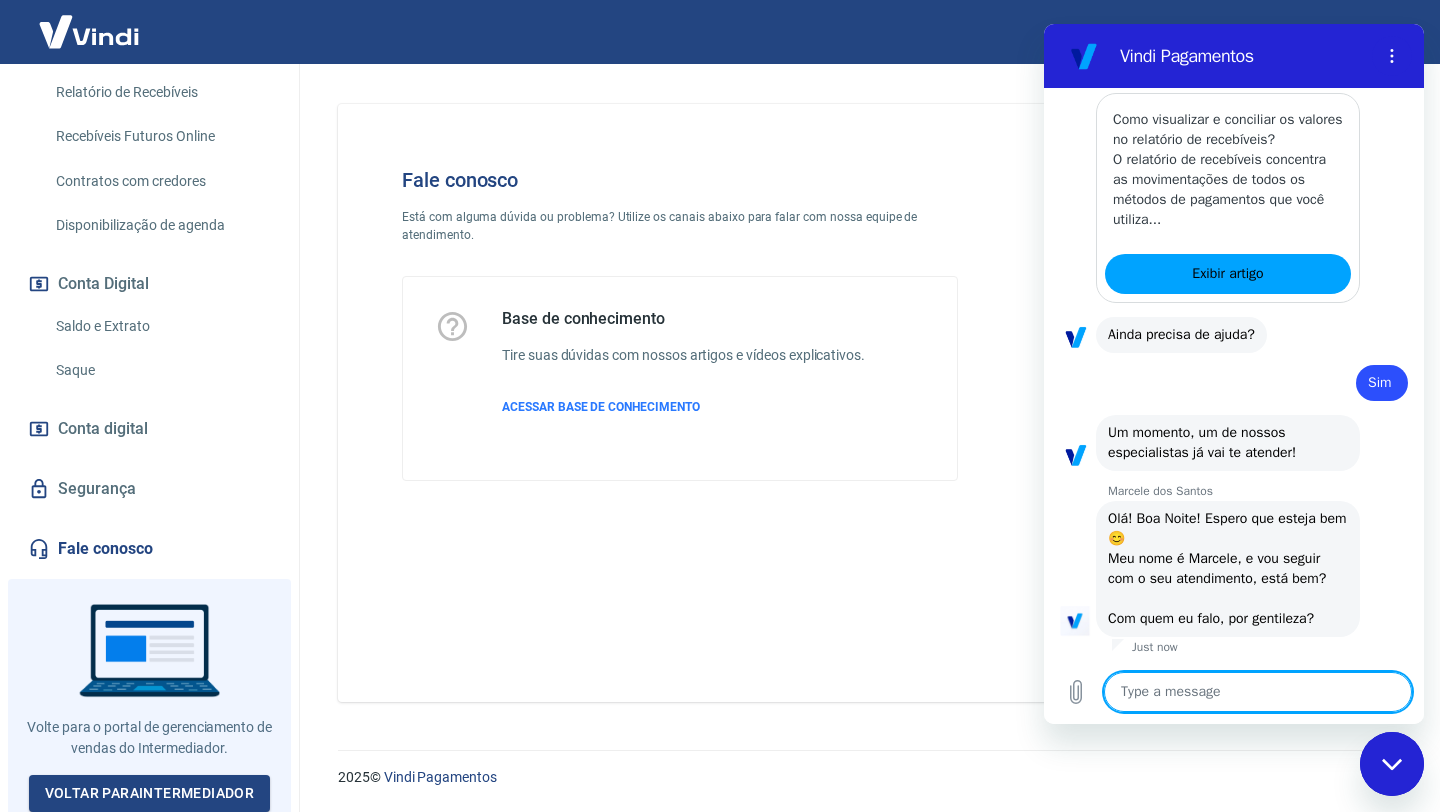 type on "B" 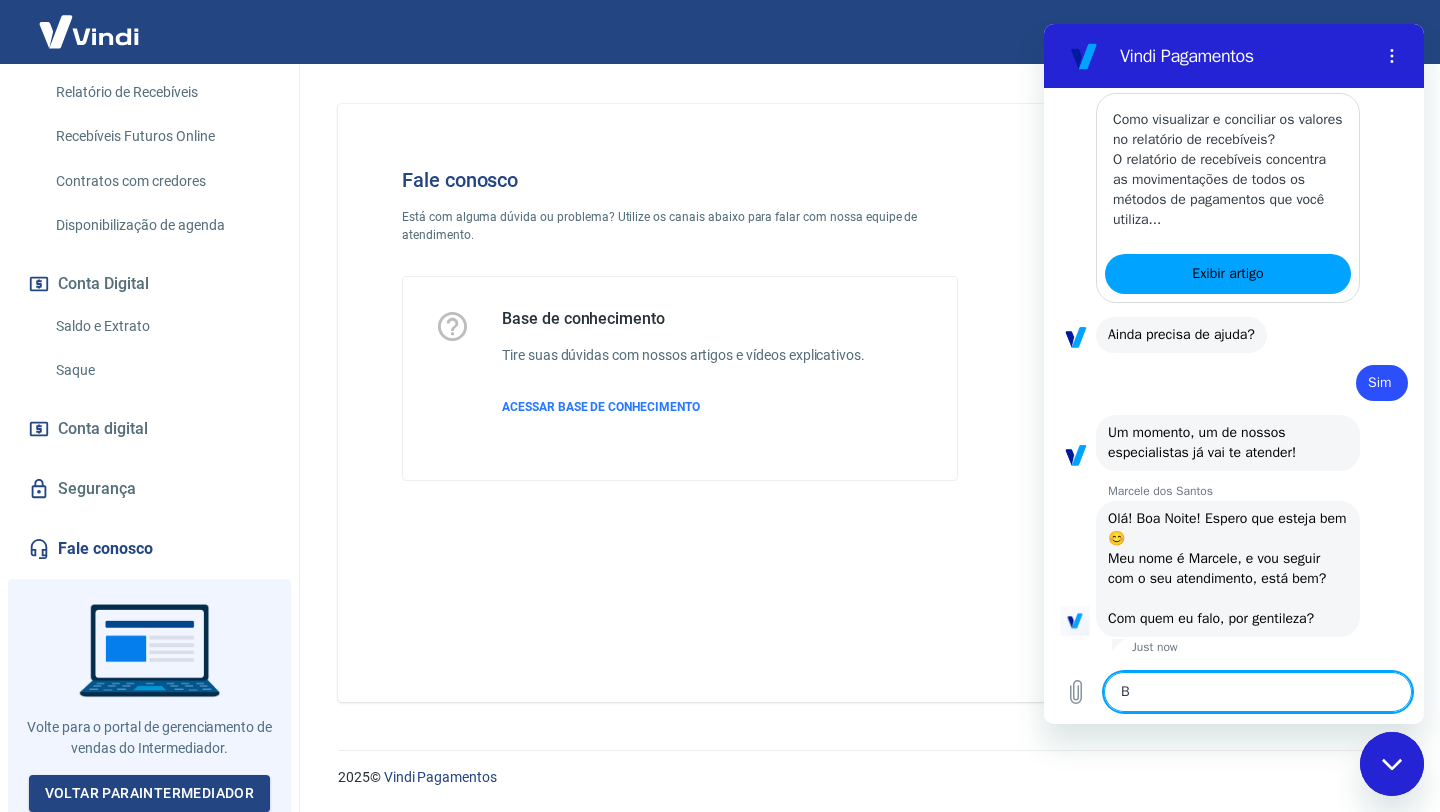 type on "x" 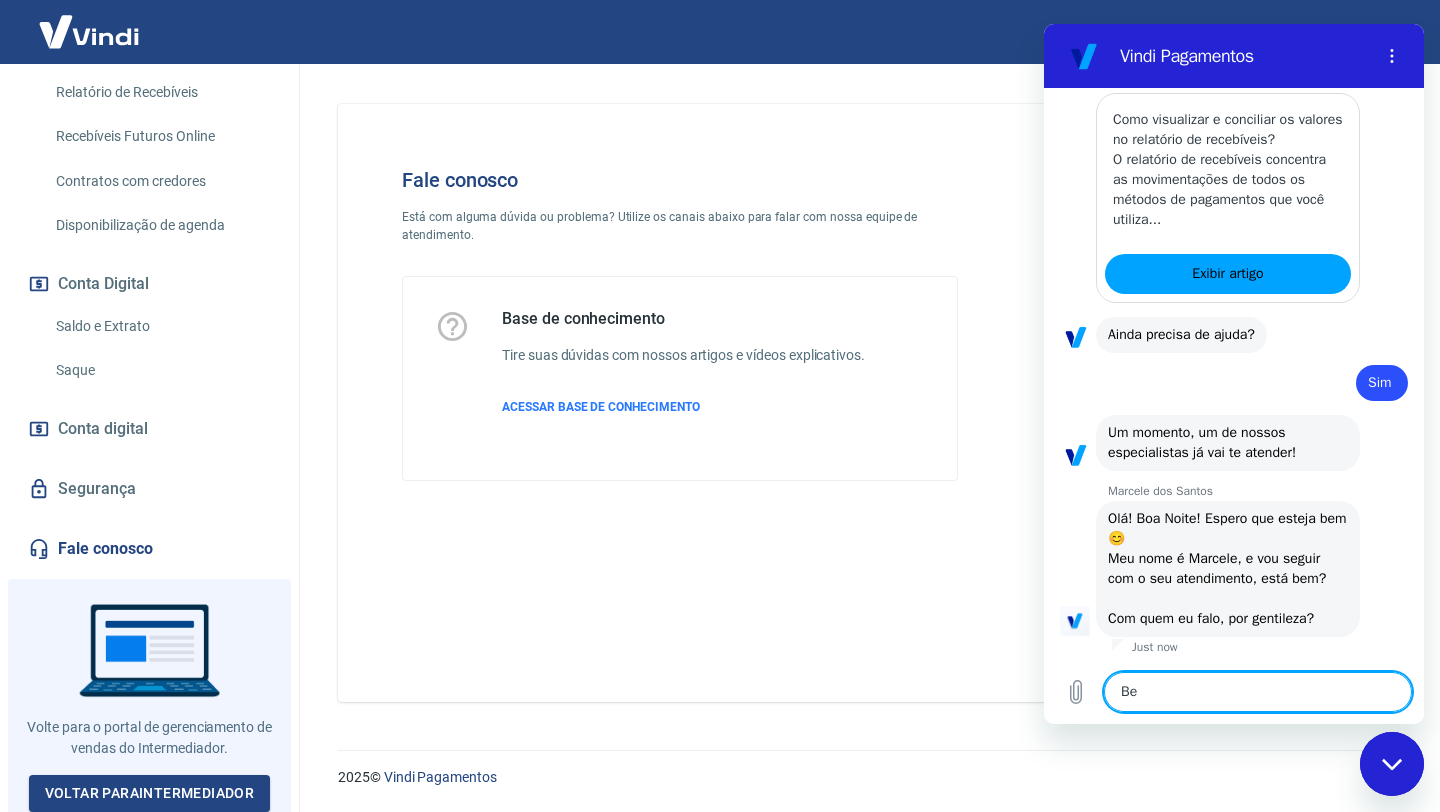 type on "[NAME]" 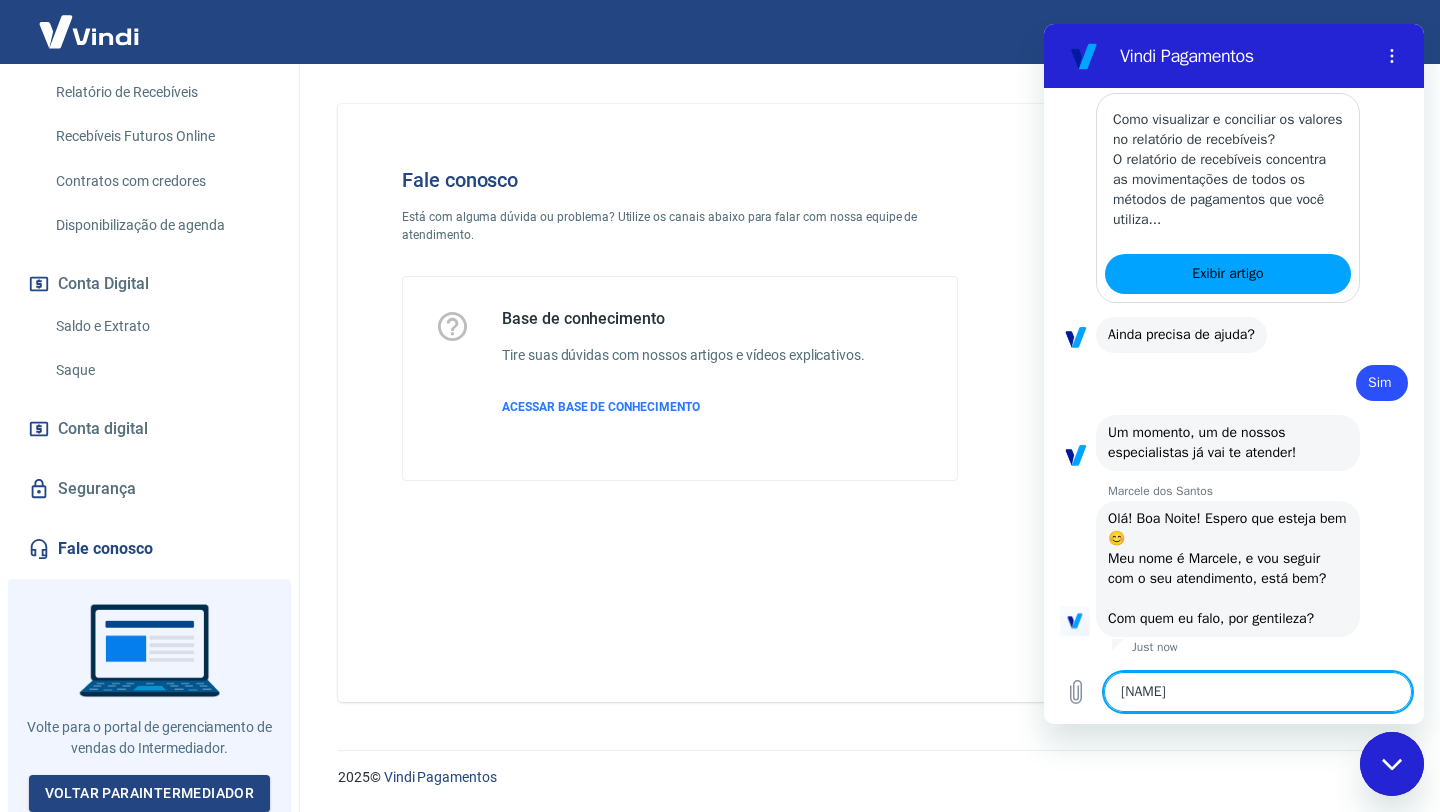 type on "x" 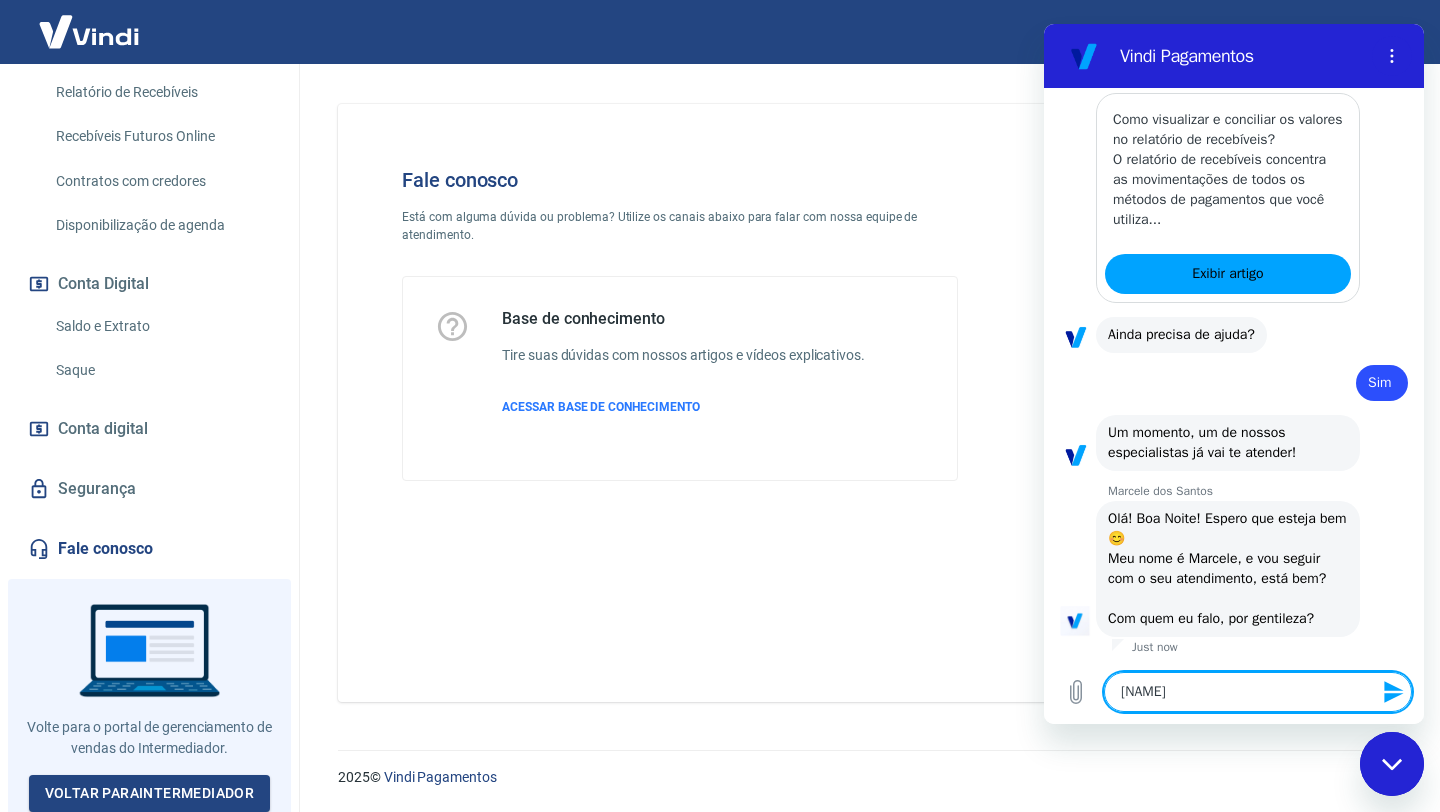 type on "Beat" 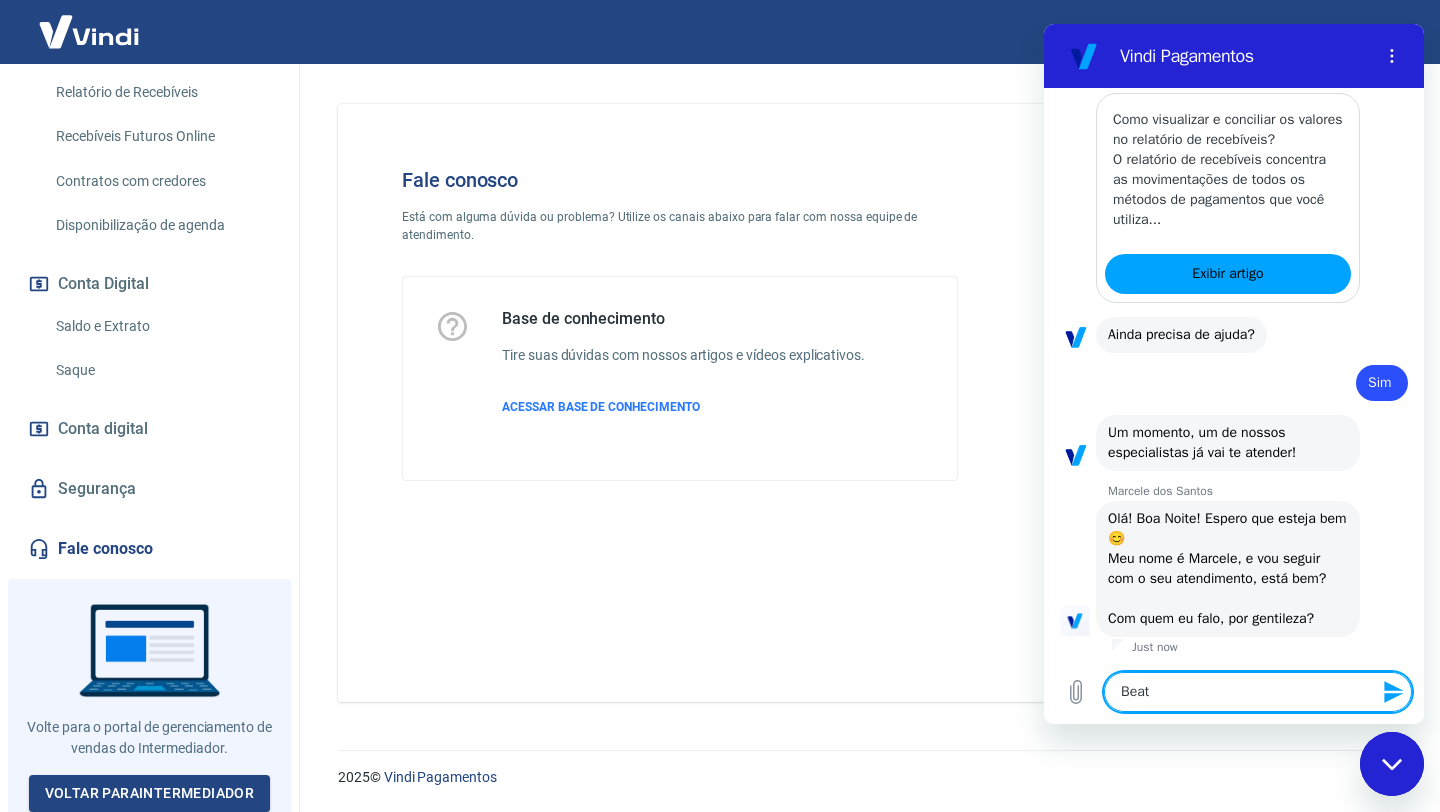 type on "[NAME]" 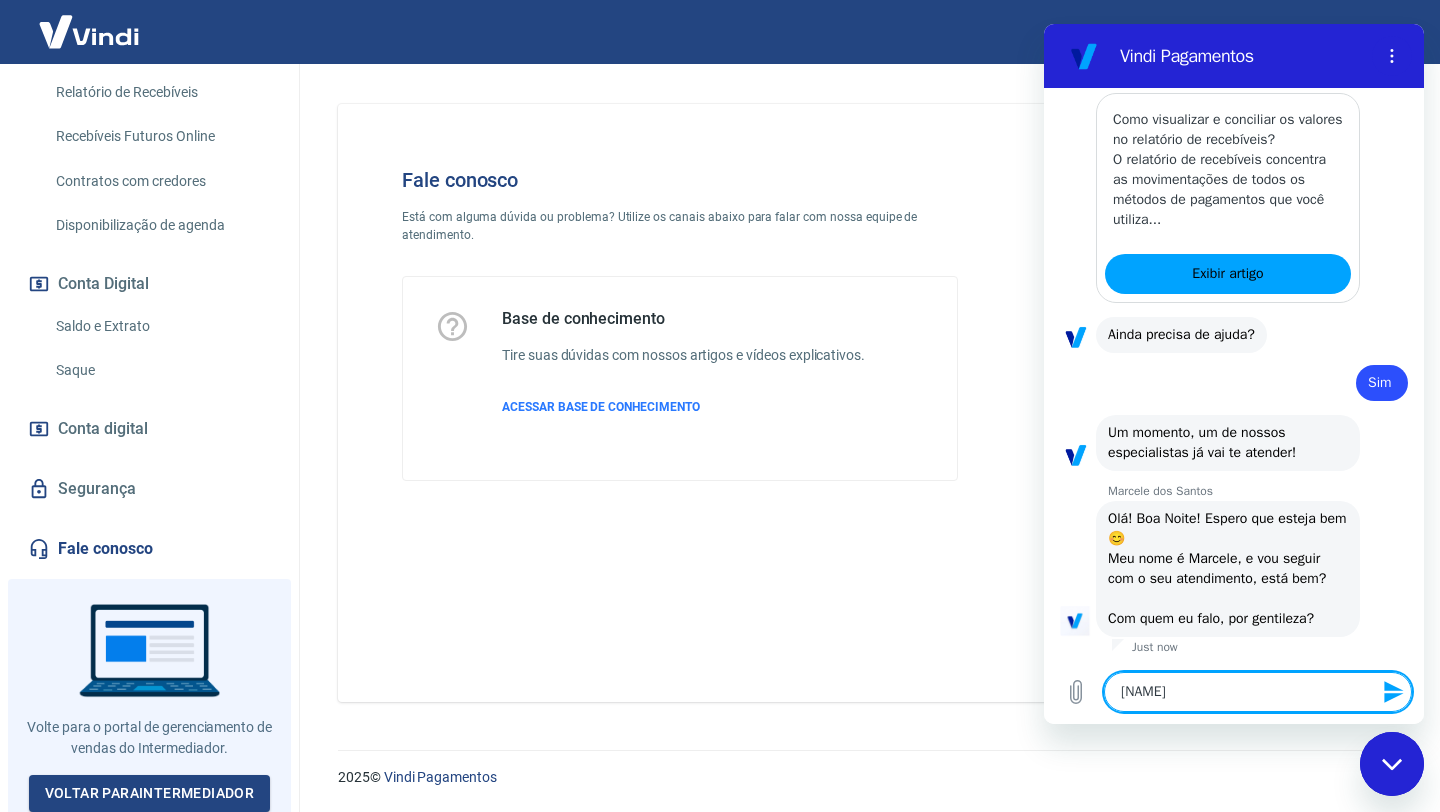 type on "[NAME]" 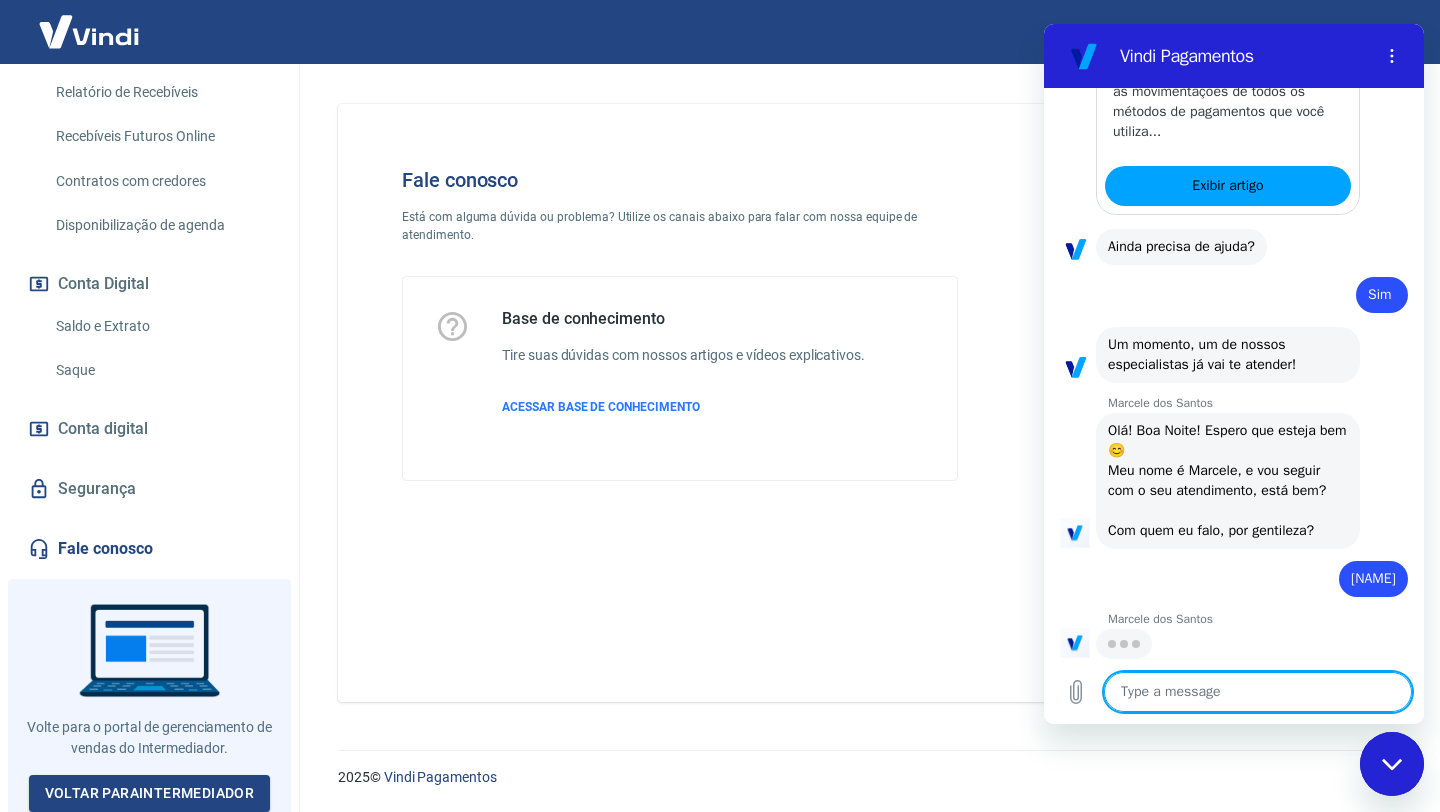 scroll, scrollTop: 1969, scrollLeft: 0, axis: vertical 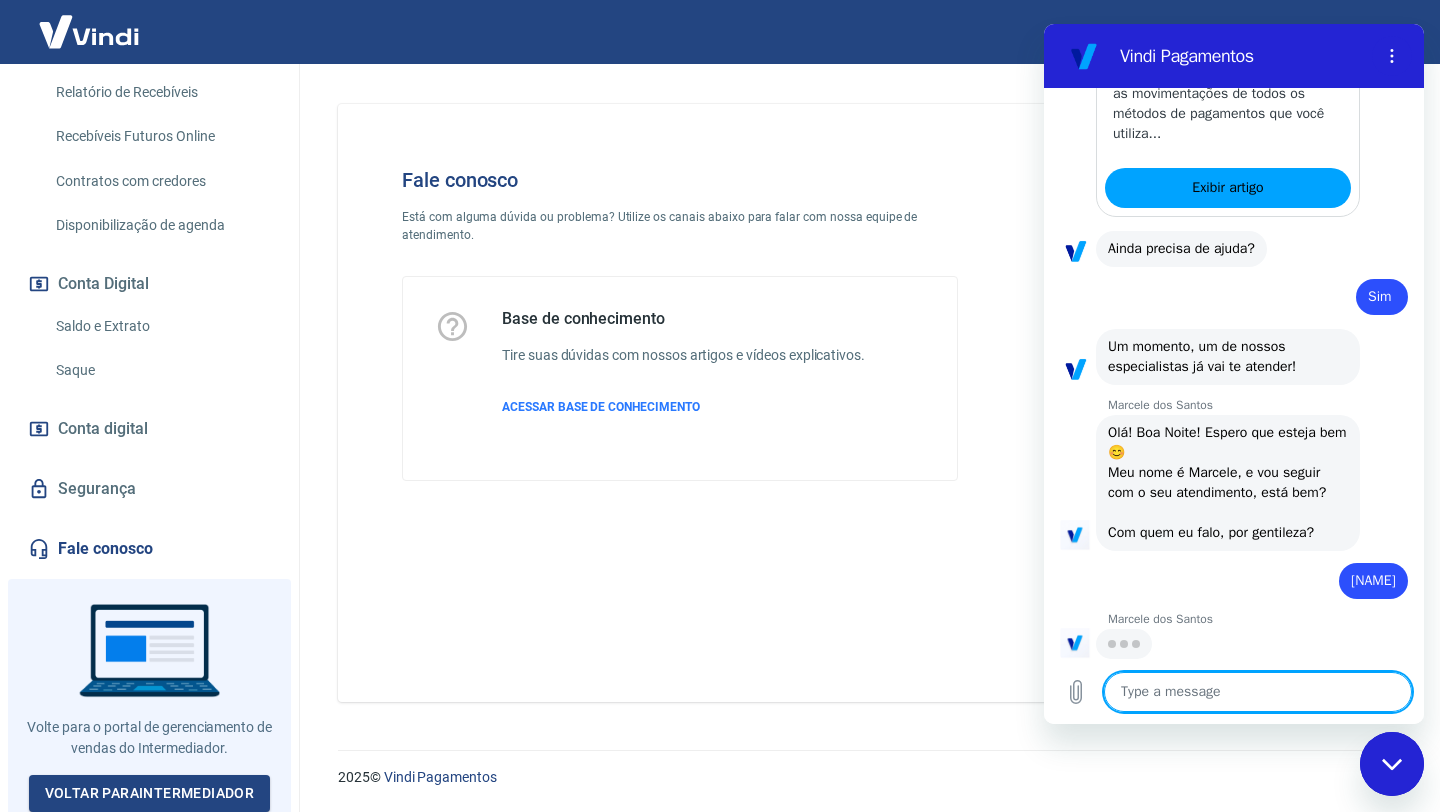 type on "x" 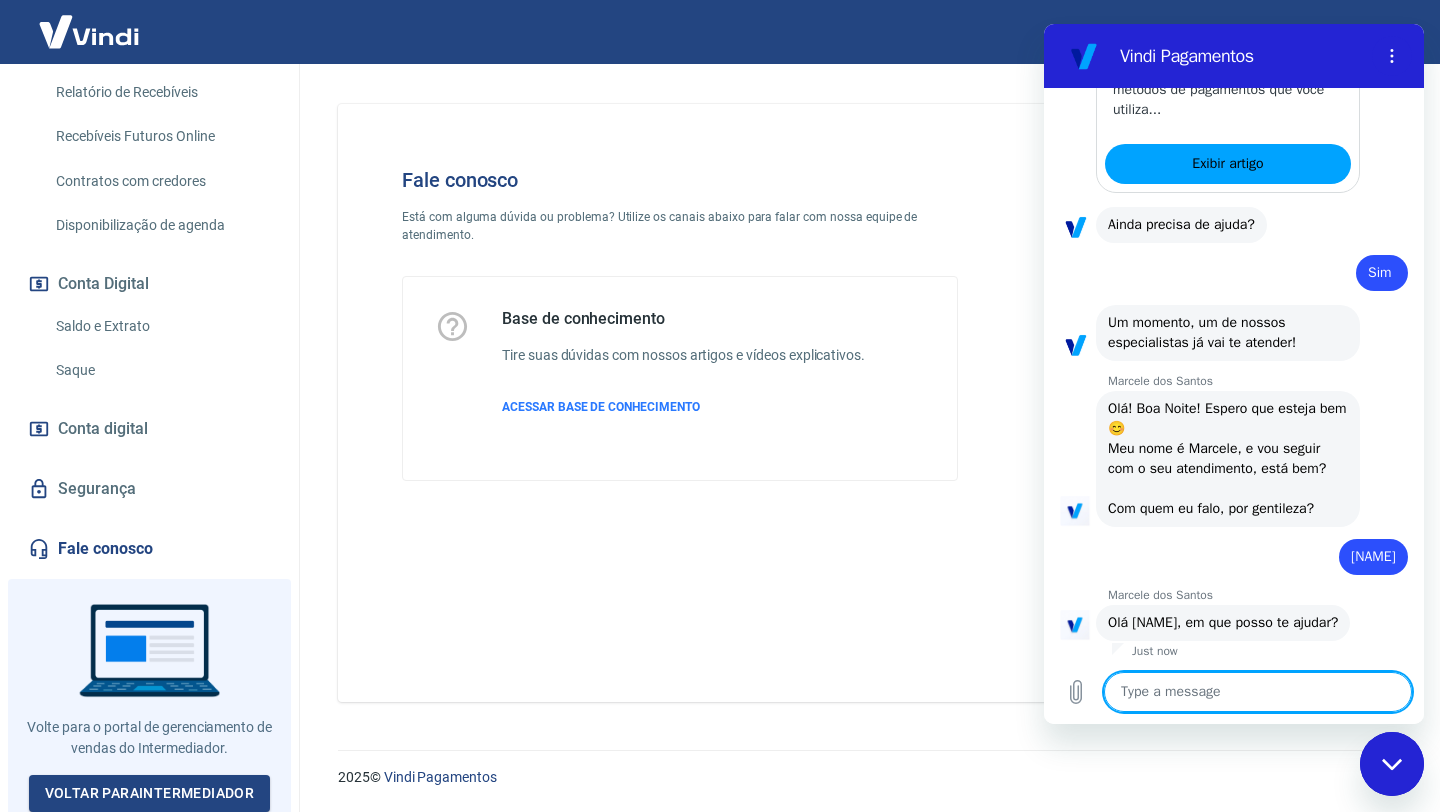 scroll, scrollTop: 2017, scrollLeft: 0, axis: vertical 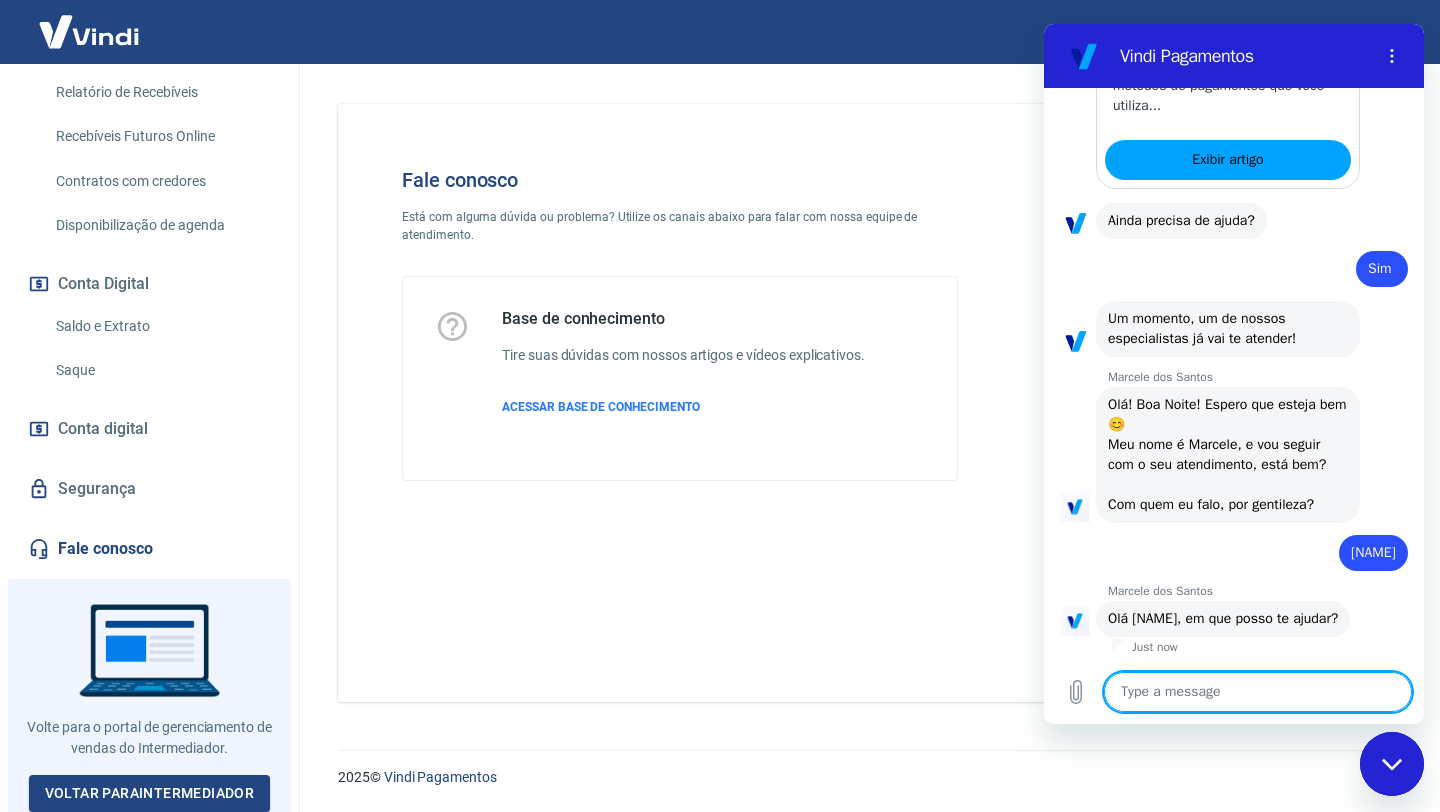 type on "A" 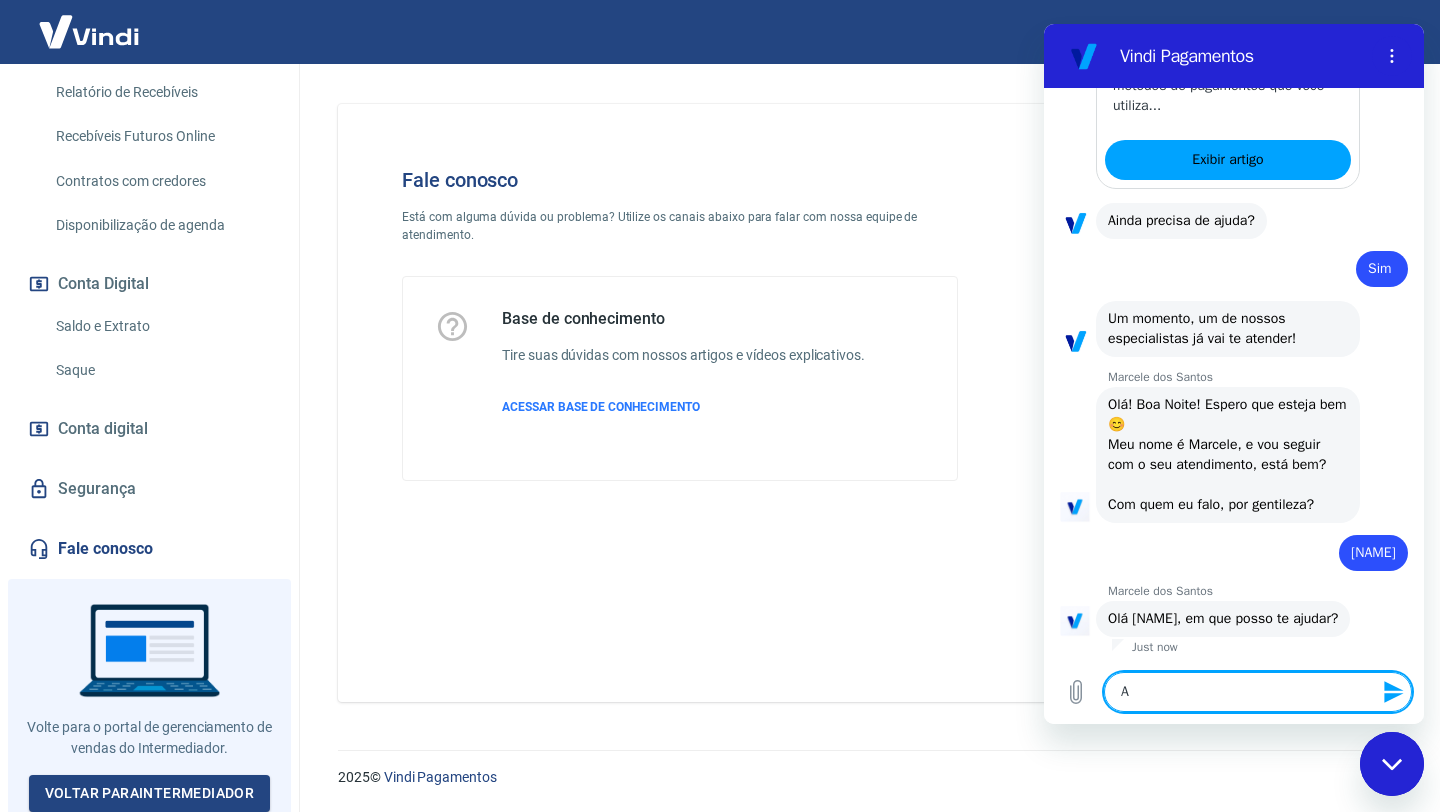 type on "Ab" 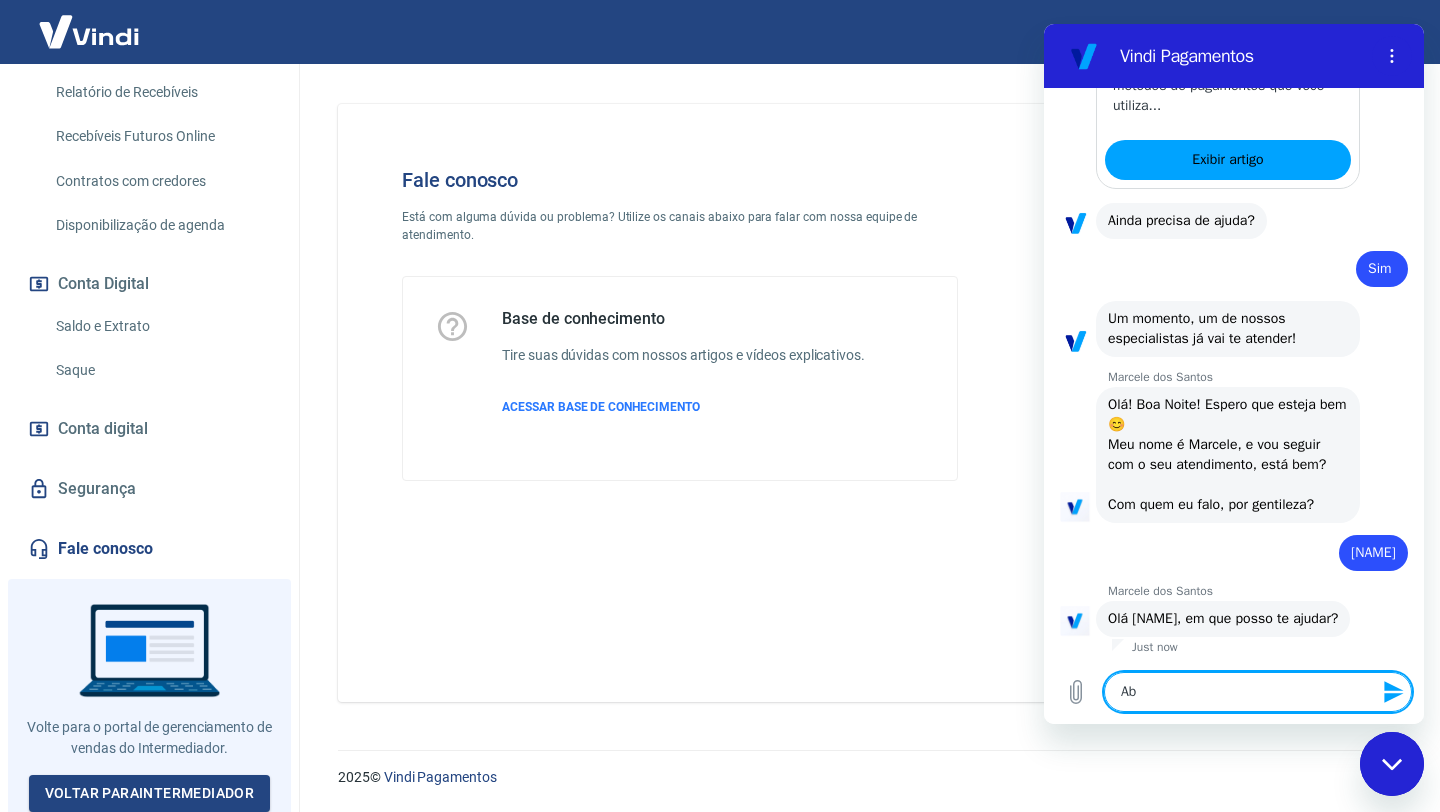 type on "Abr" 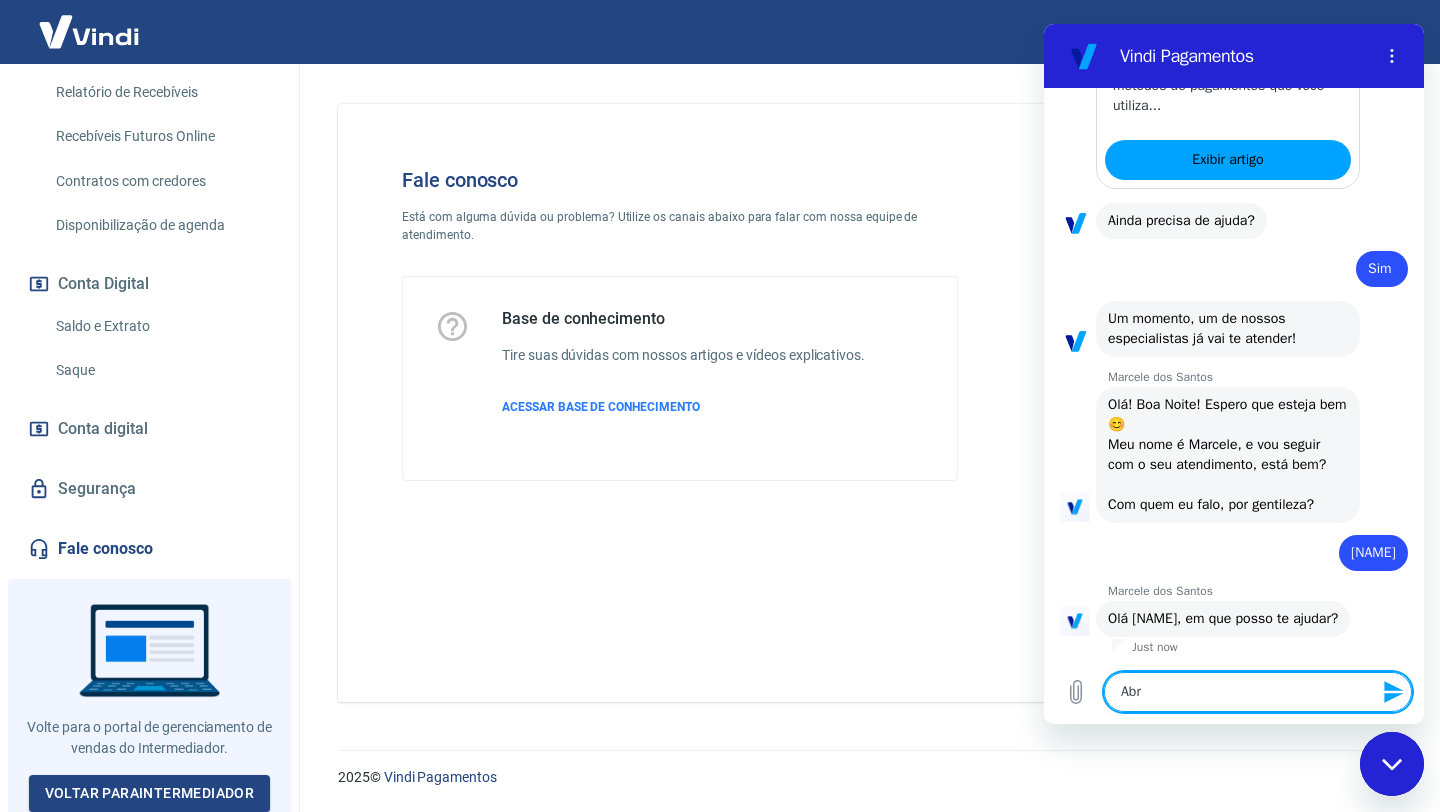 type on "Abri" 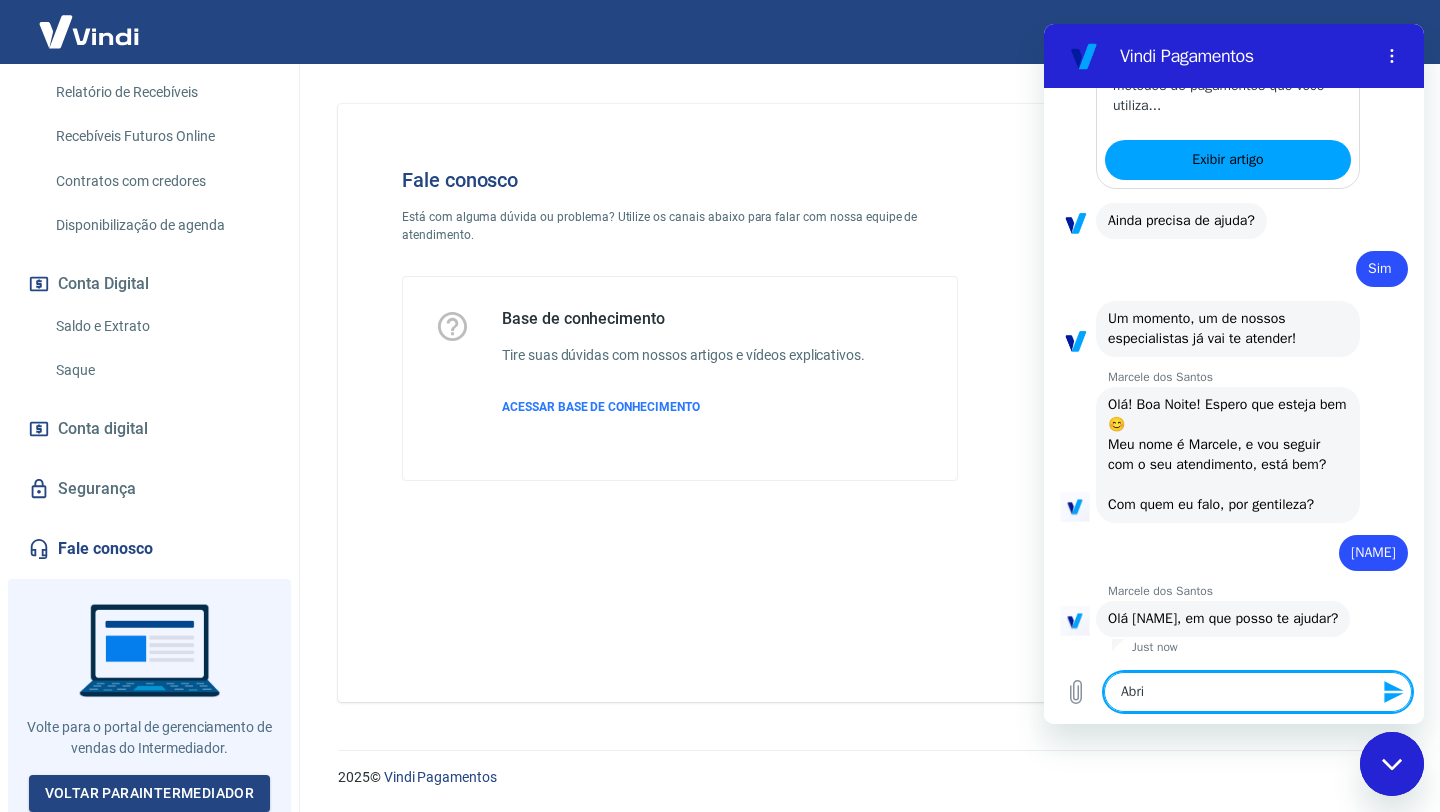 type on "Abri" 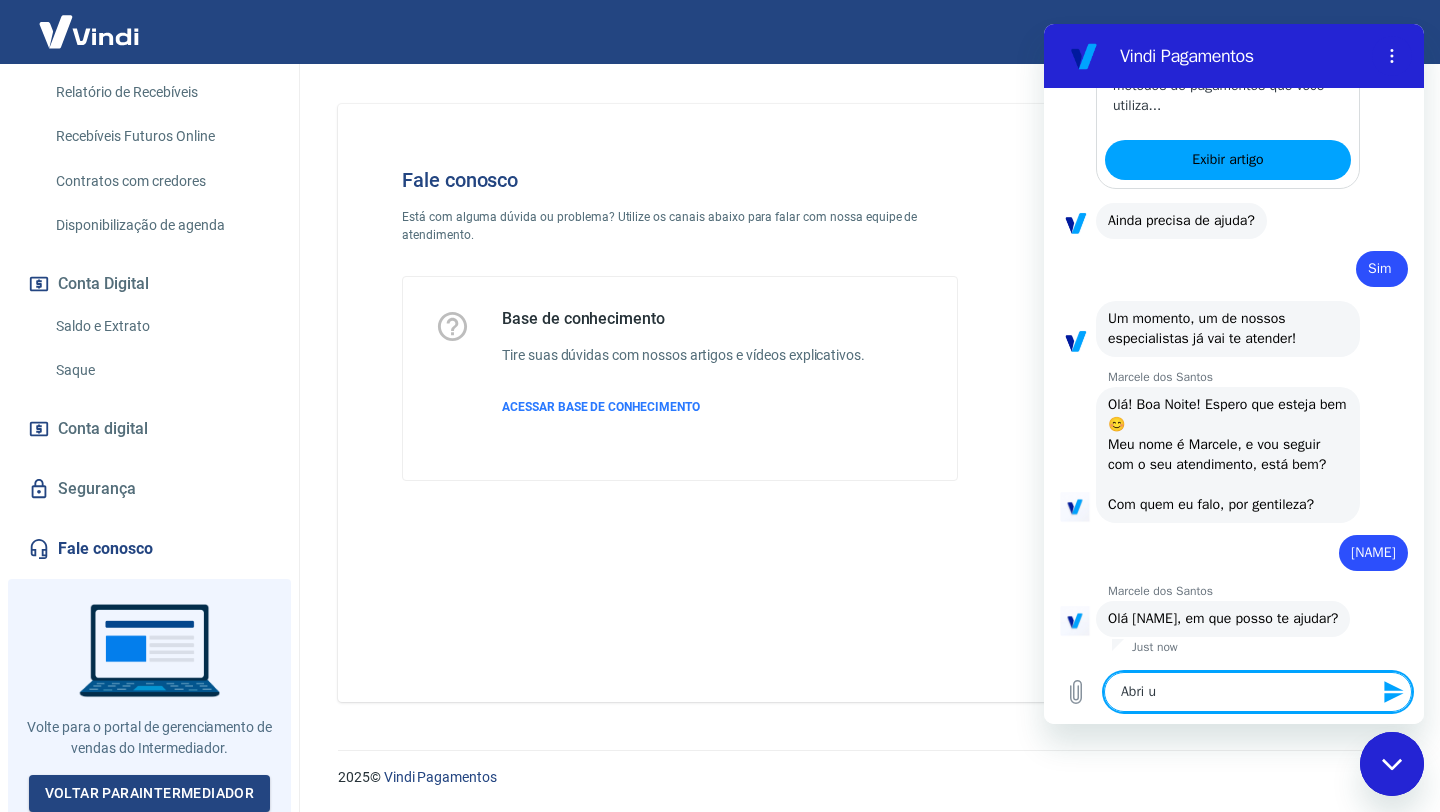 type on "Abri um" 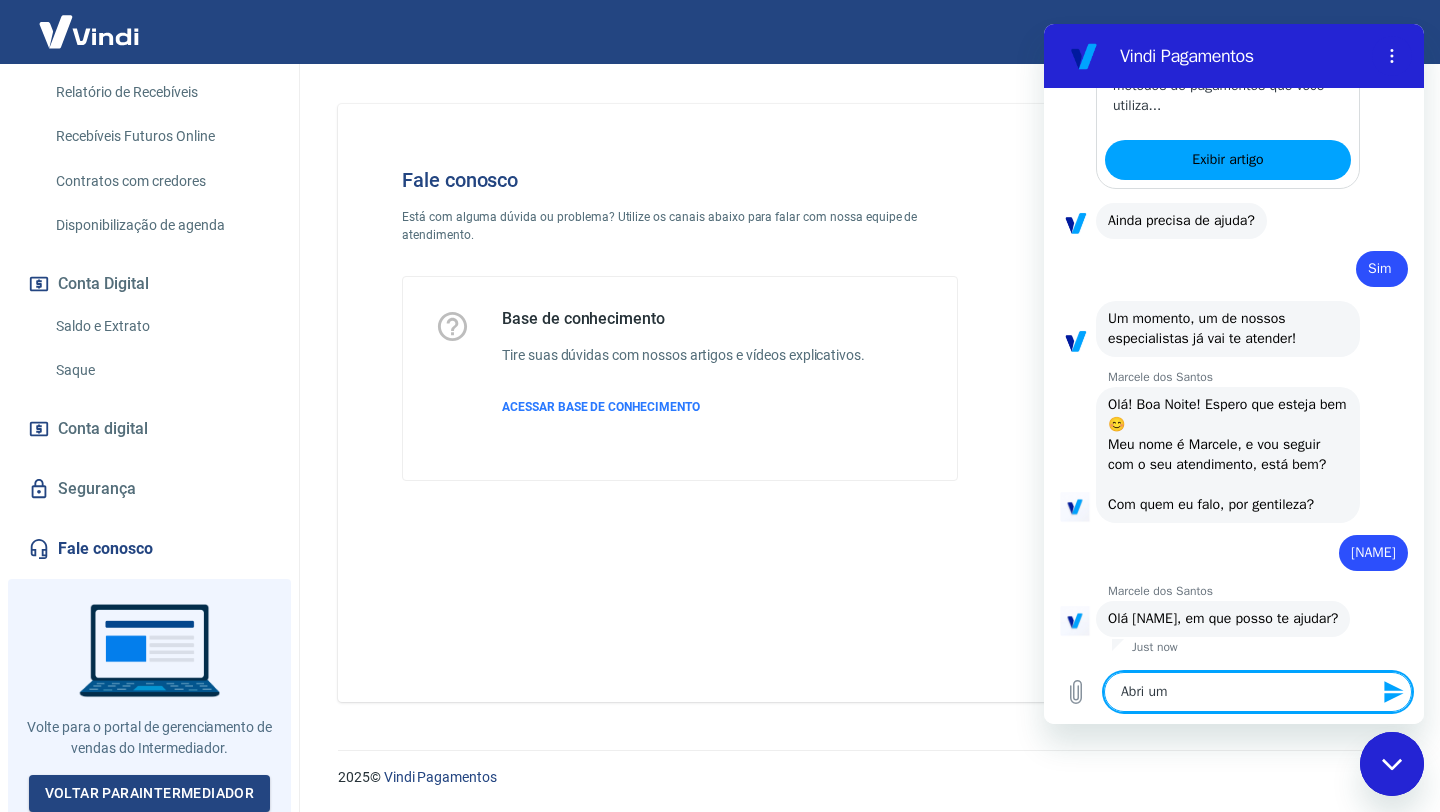 type on "Abri um" 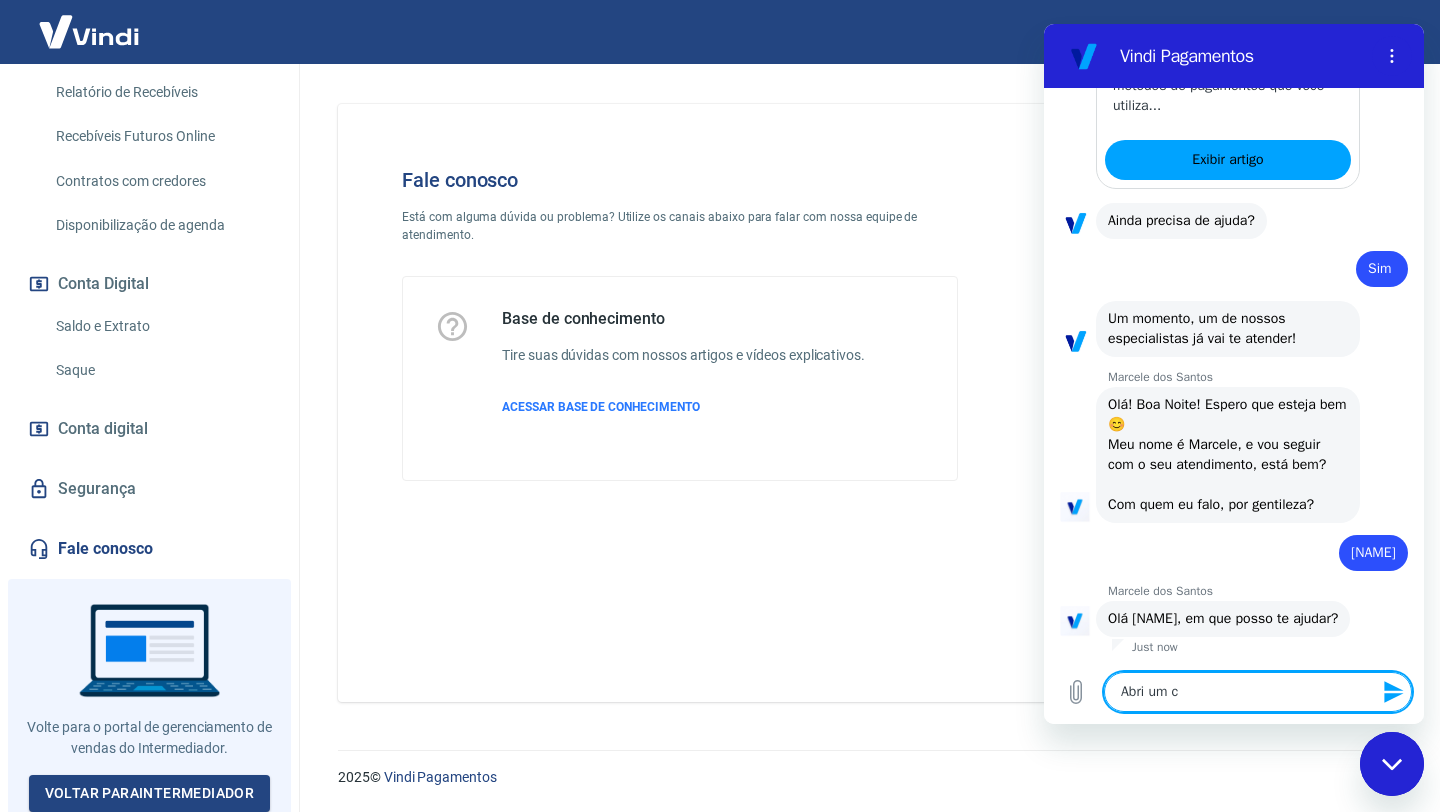 type on "Abri um ch" 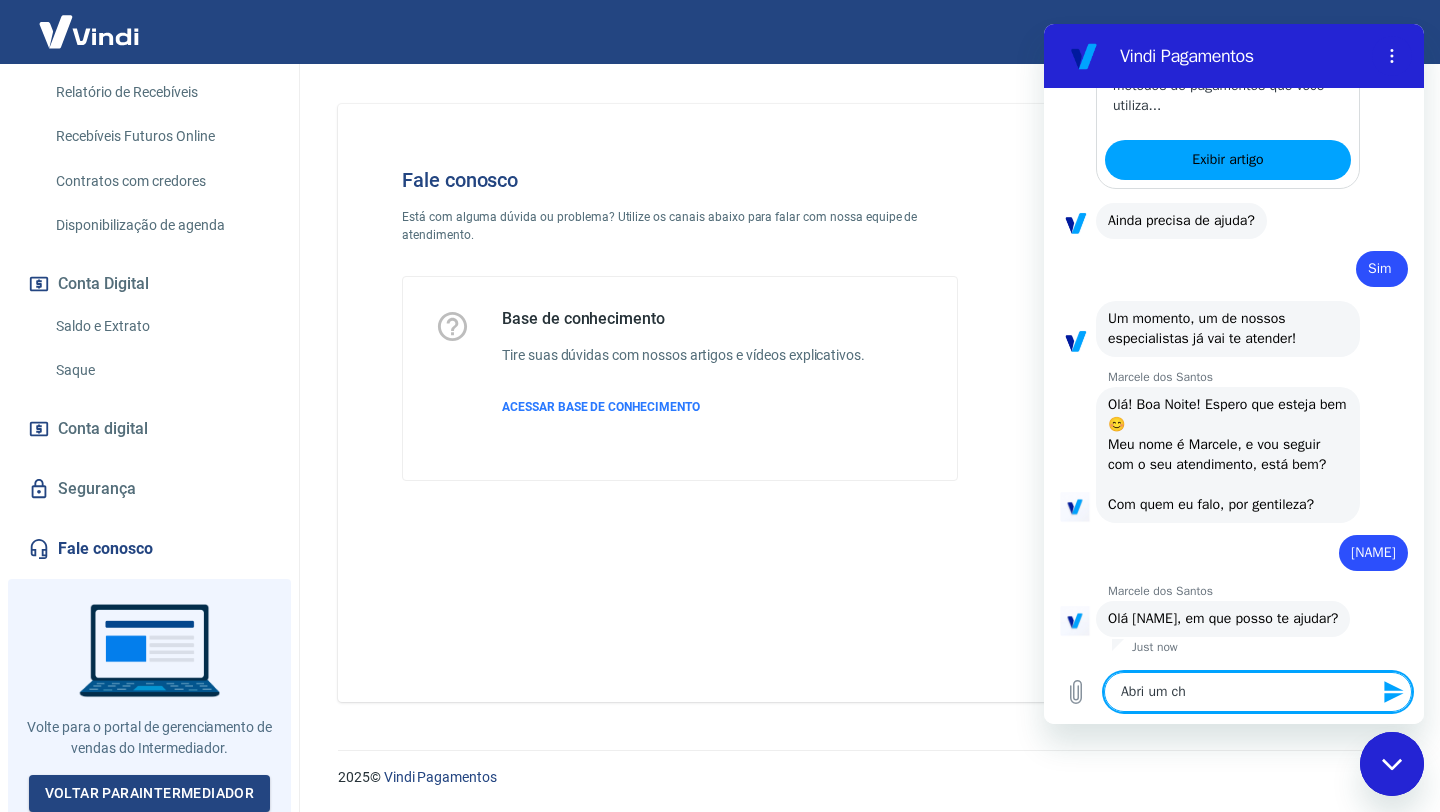 type on "Abri um cha" 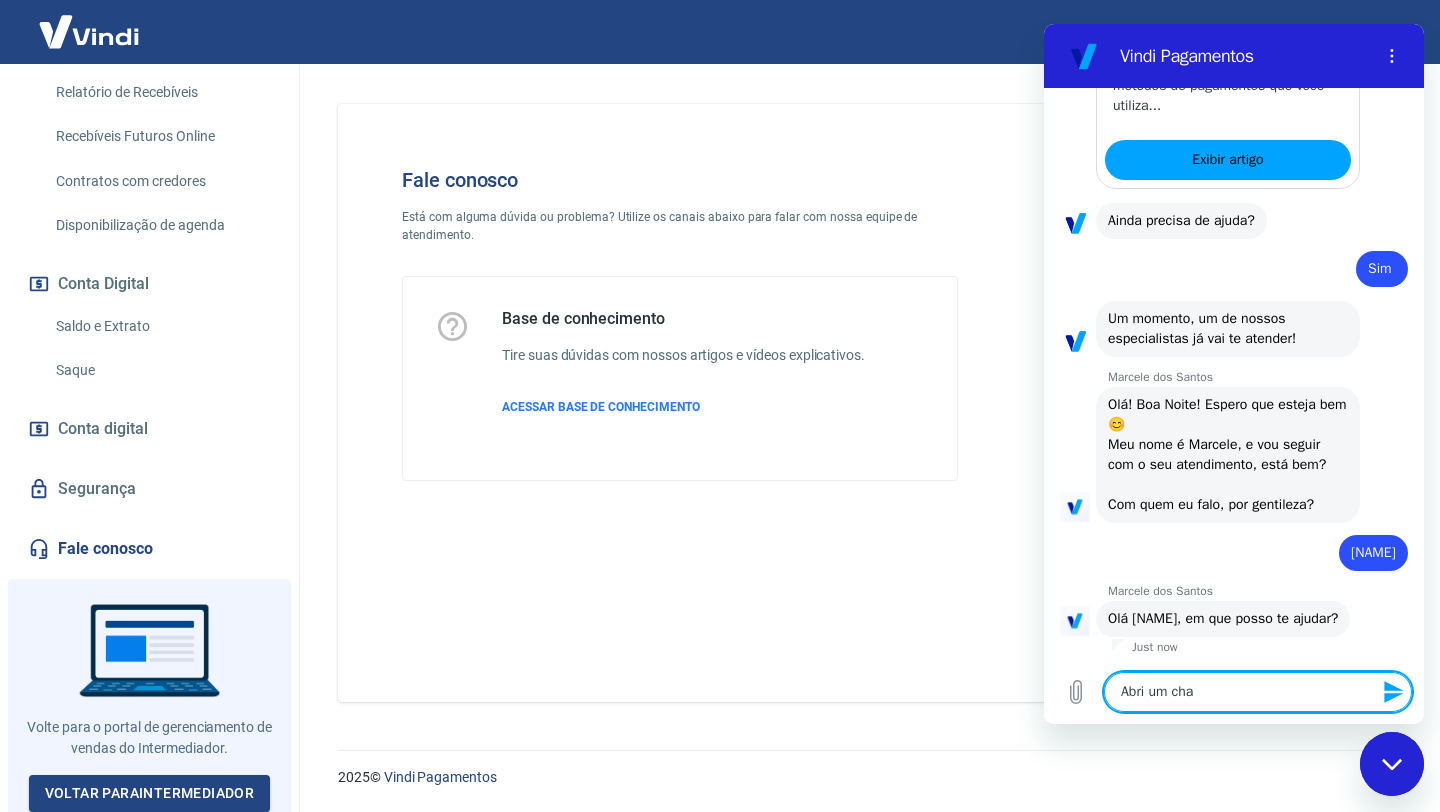 type on "Abri um cham" 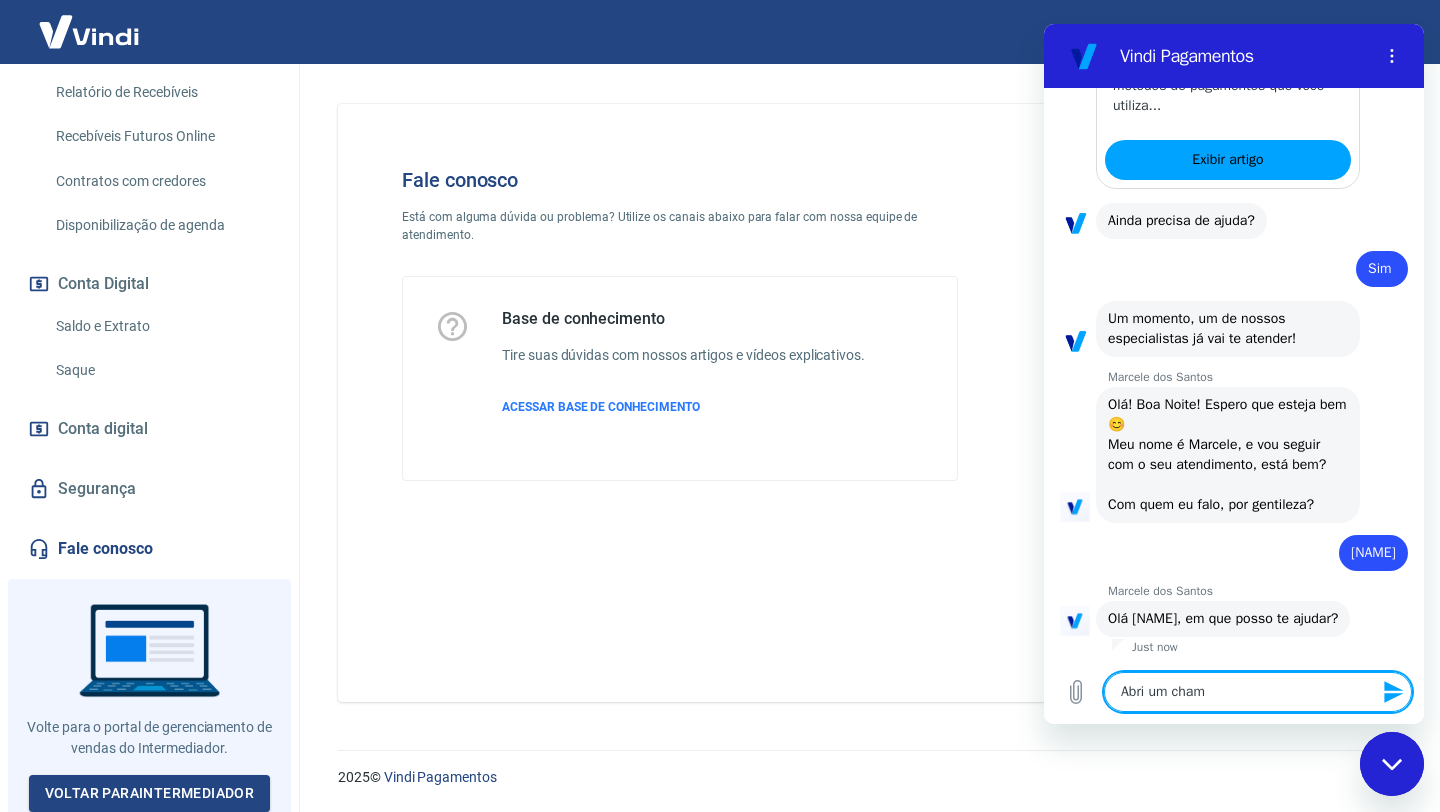 type on "Abri um chama" 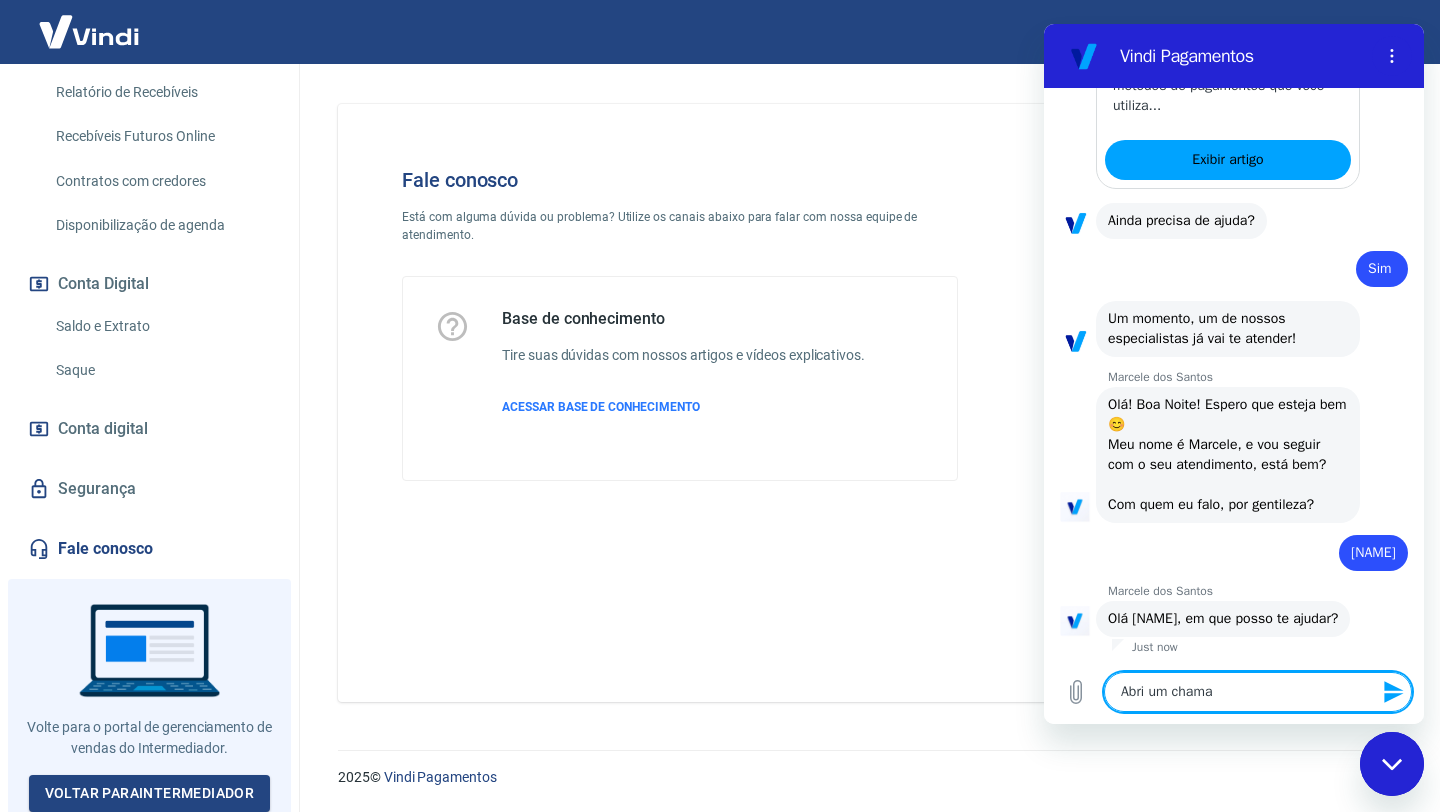 type on "Abri um chamad" 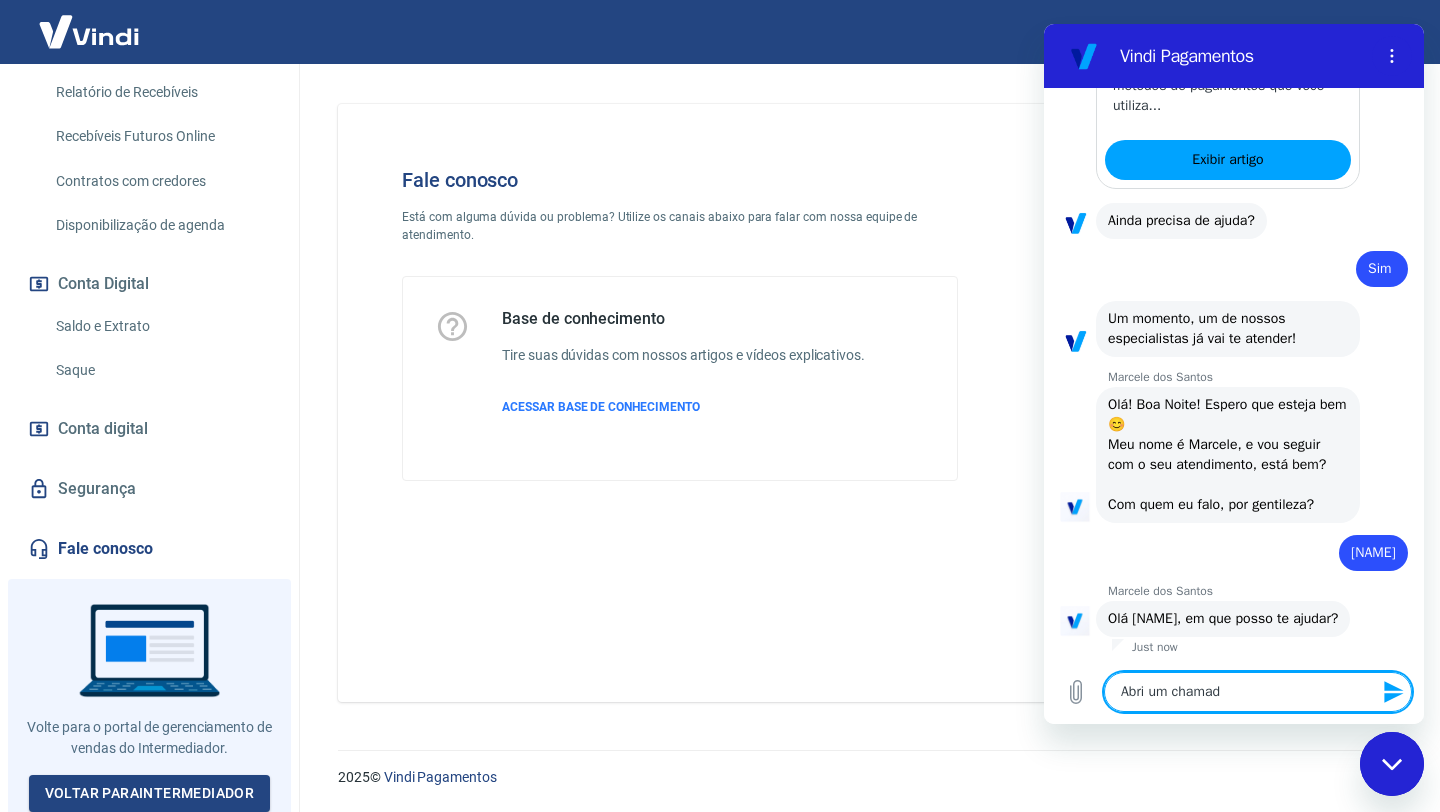 type on "Abri um chamado" 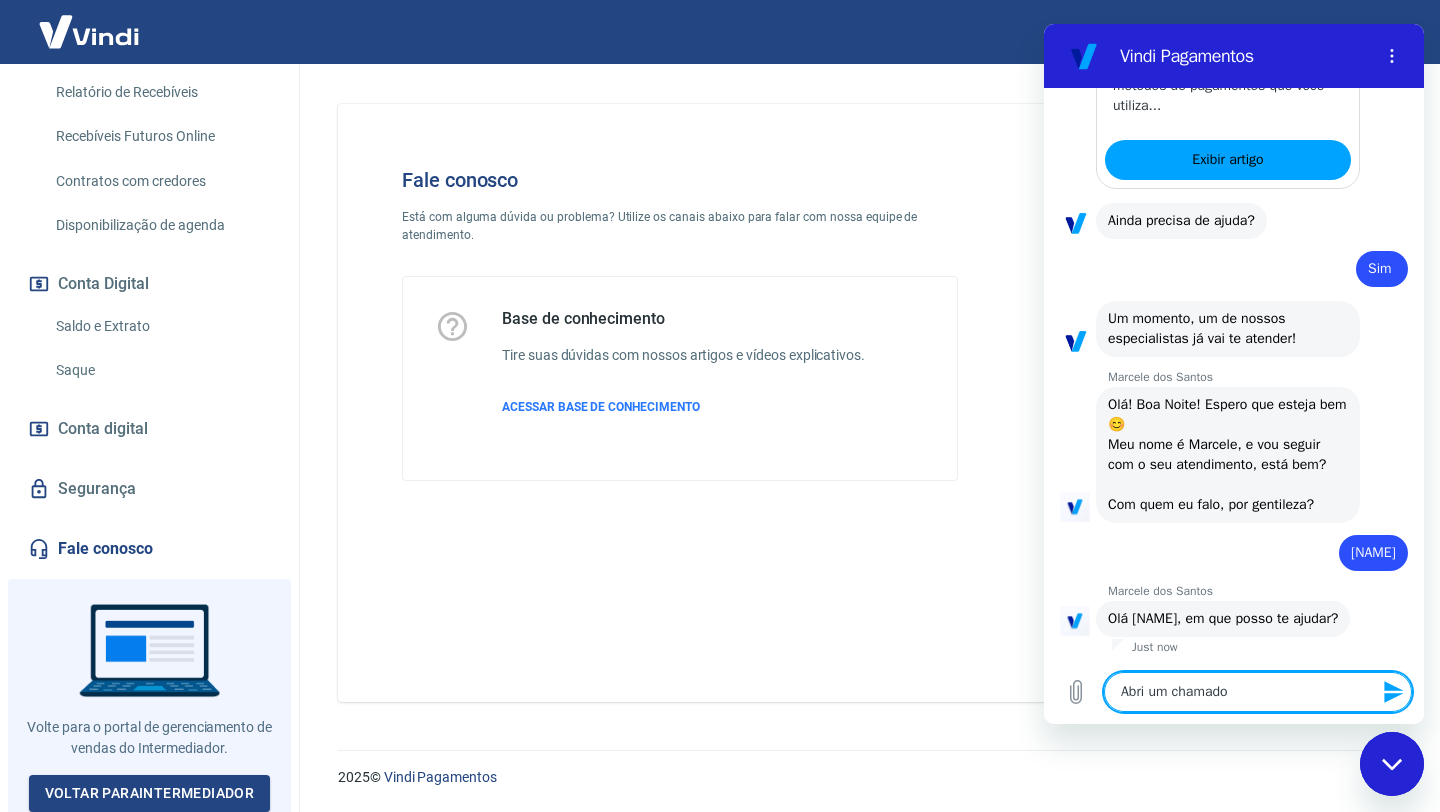 type on "Abri um chamado" 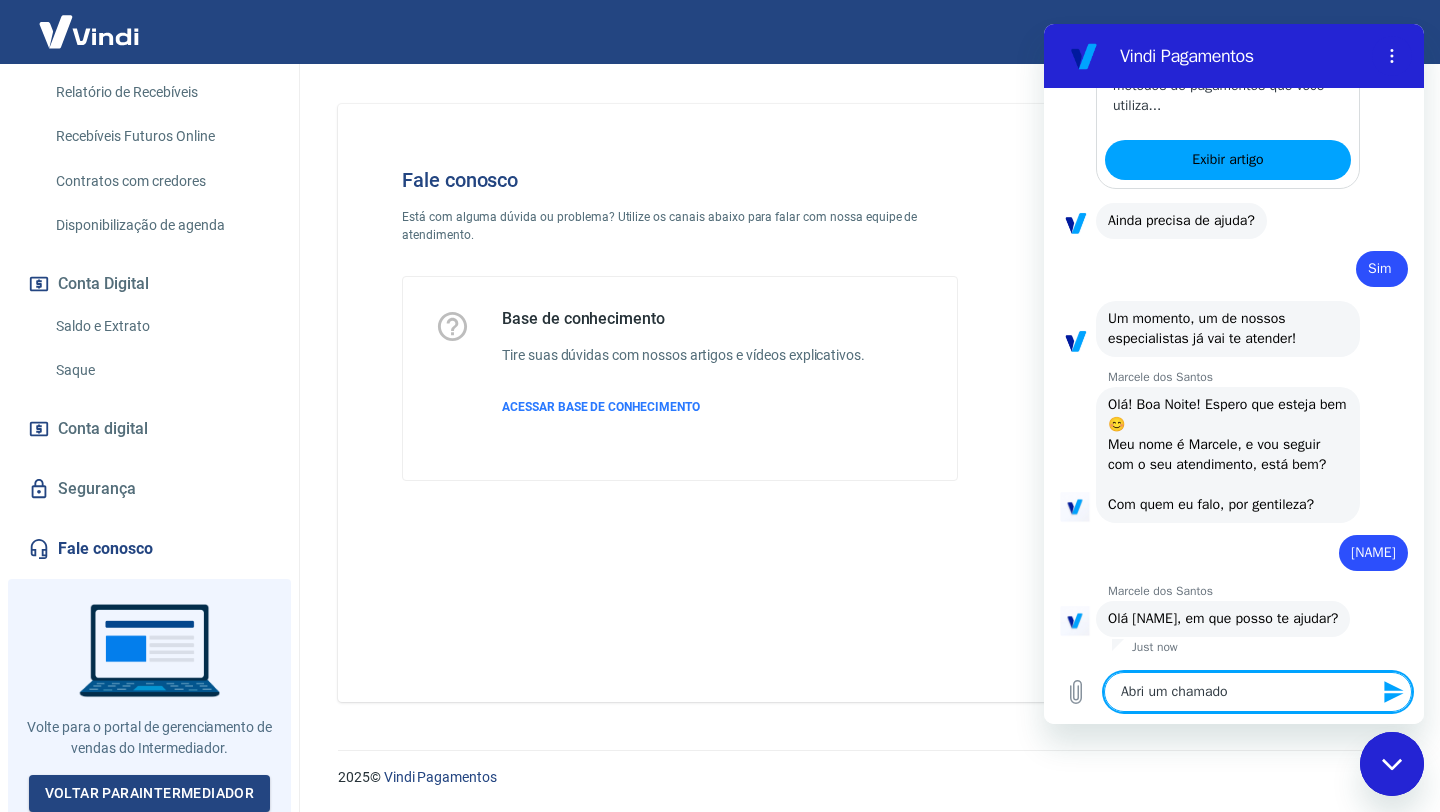 drag, startPoint x: 1239, startPoint y: 700, endPoint x: 1097, endPoint y: 681, distance: 143.26549 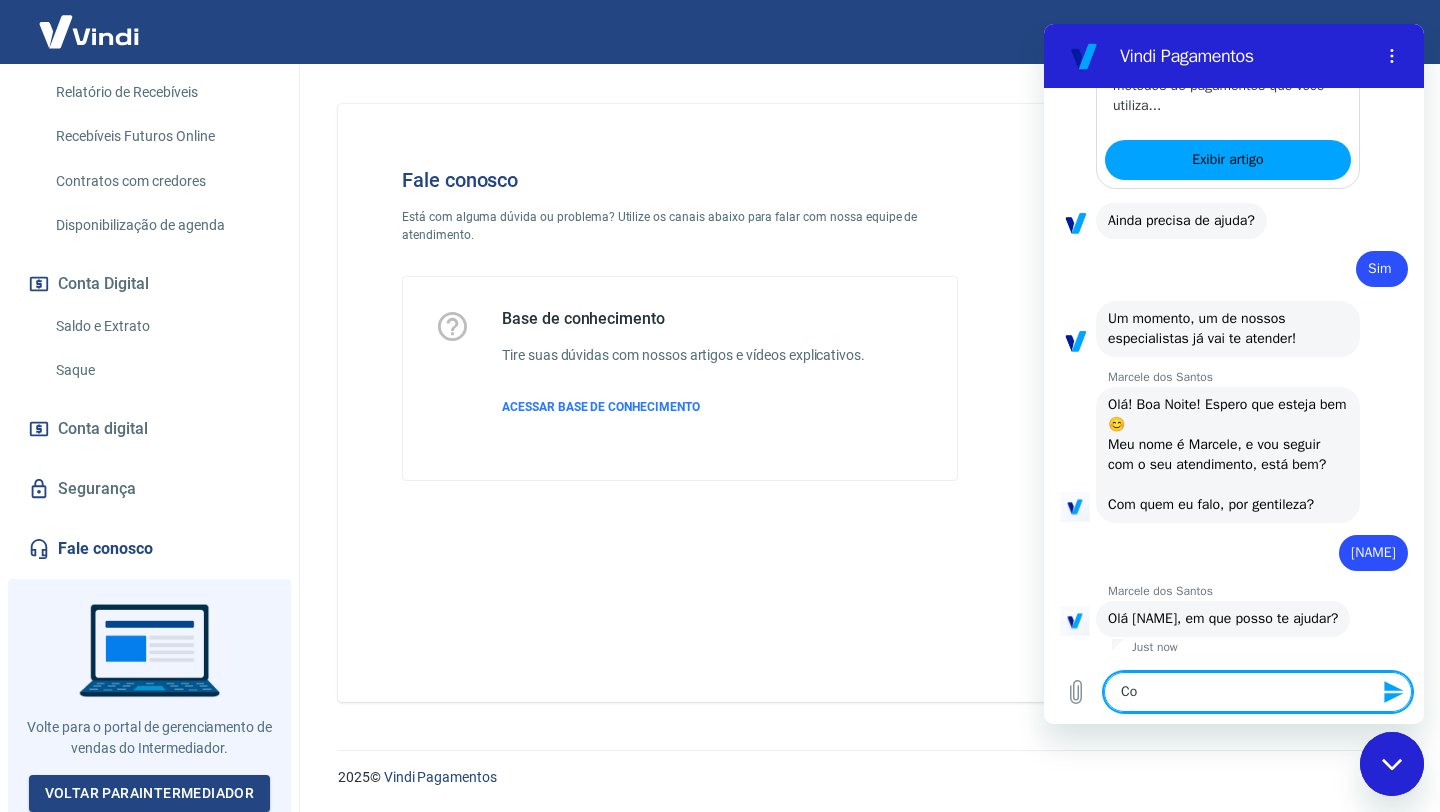 type on "Con" 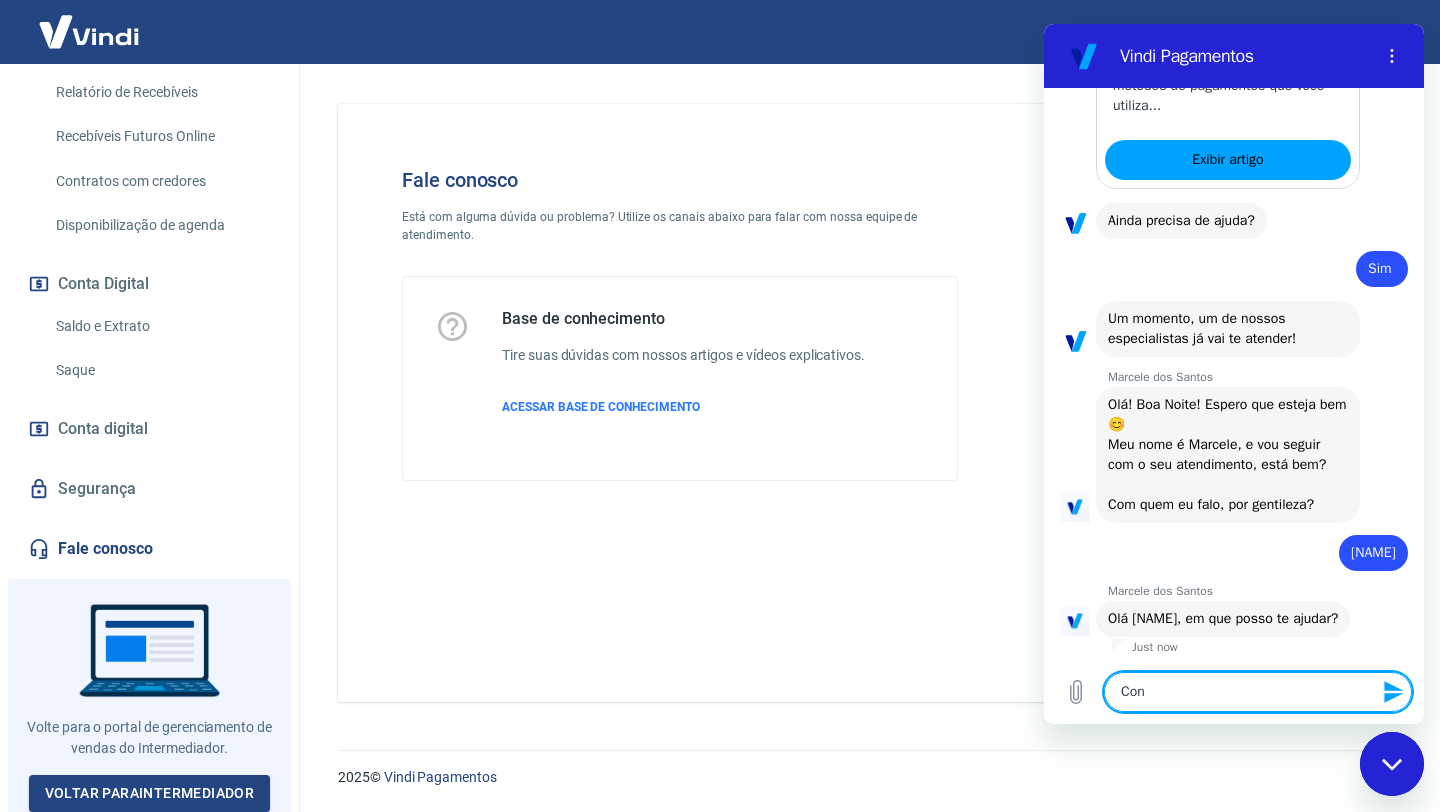 type on "Conv" 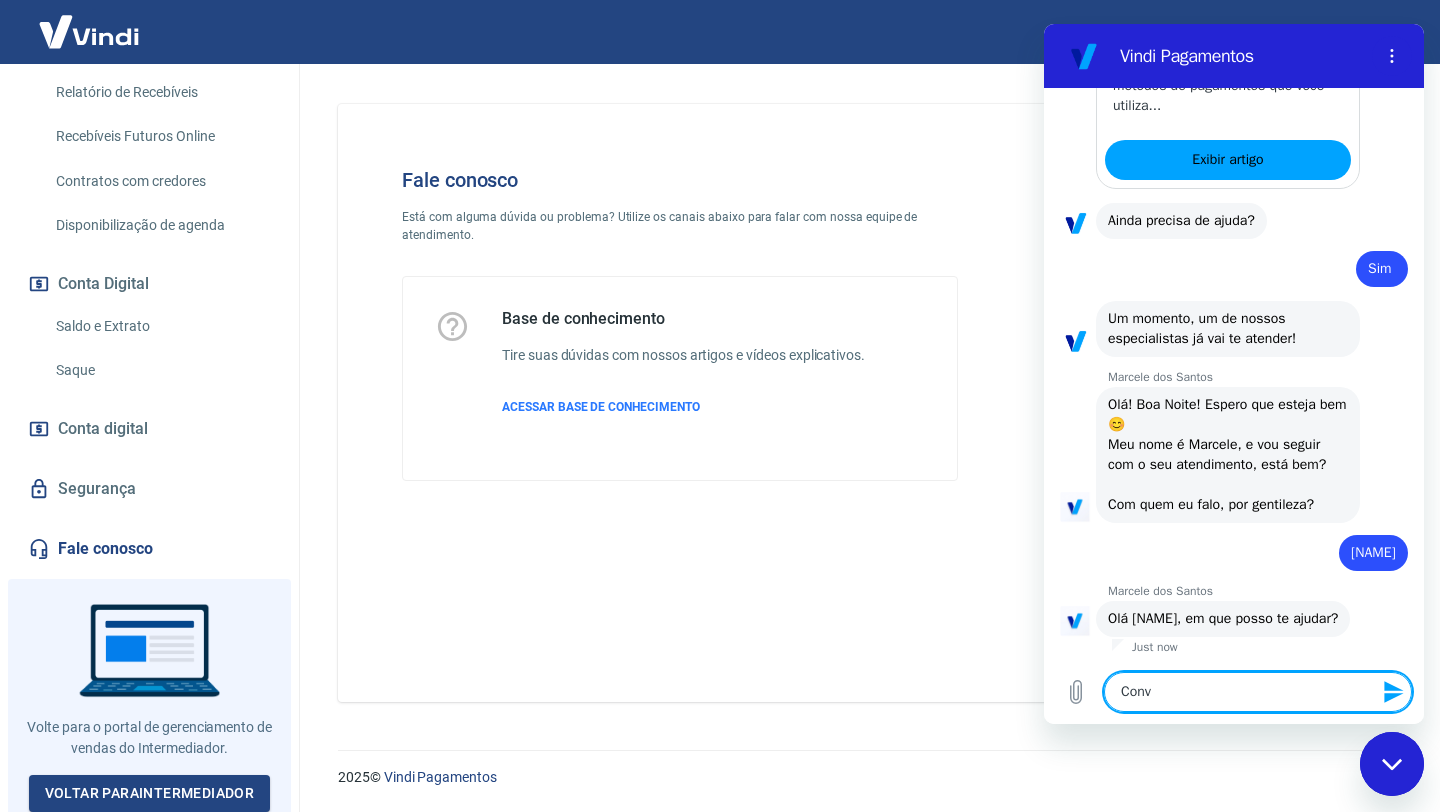type on "Conve" 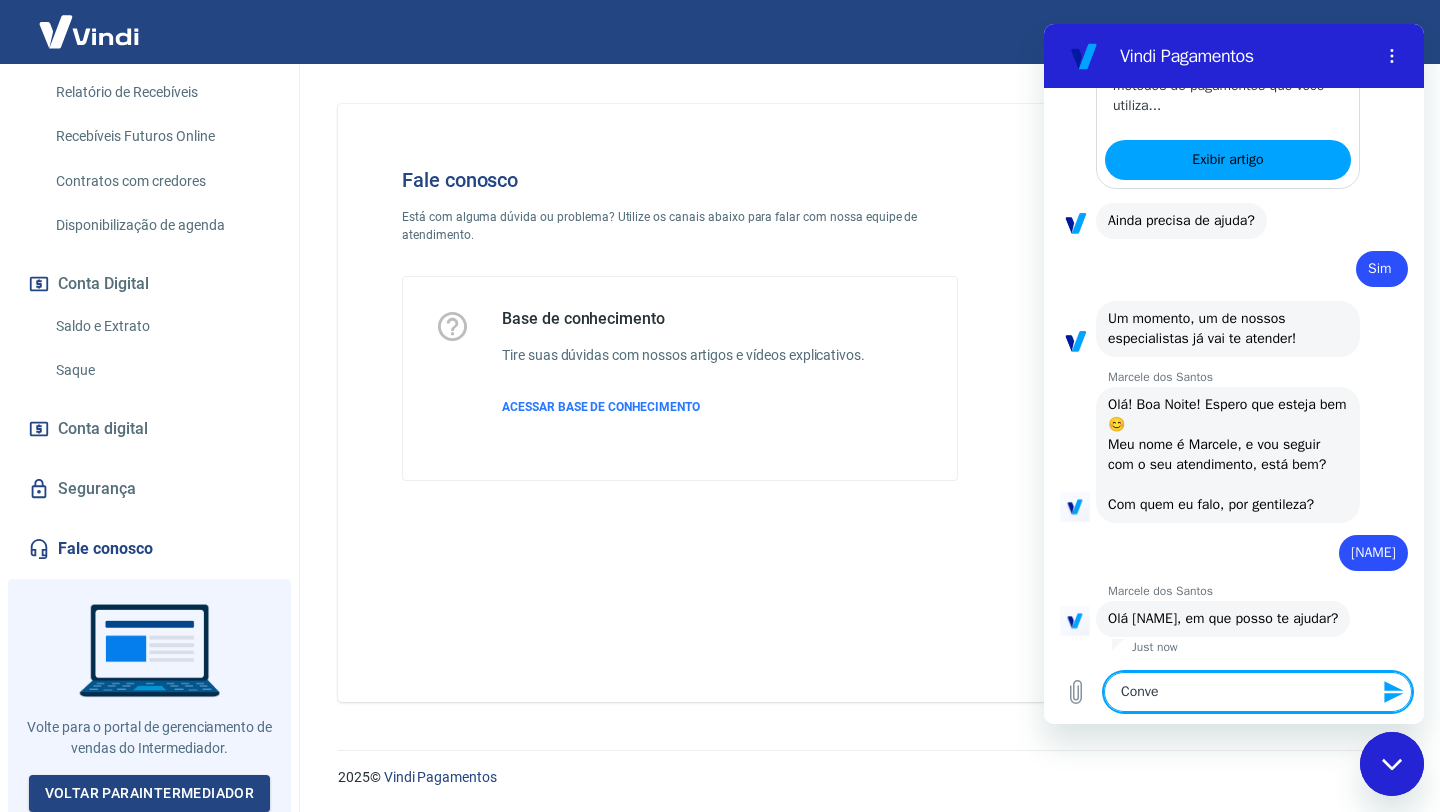 type on "Conver" 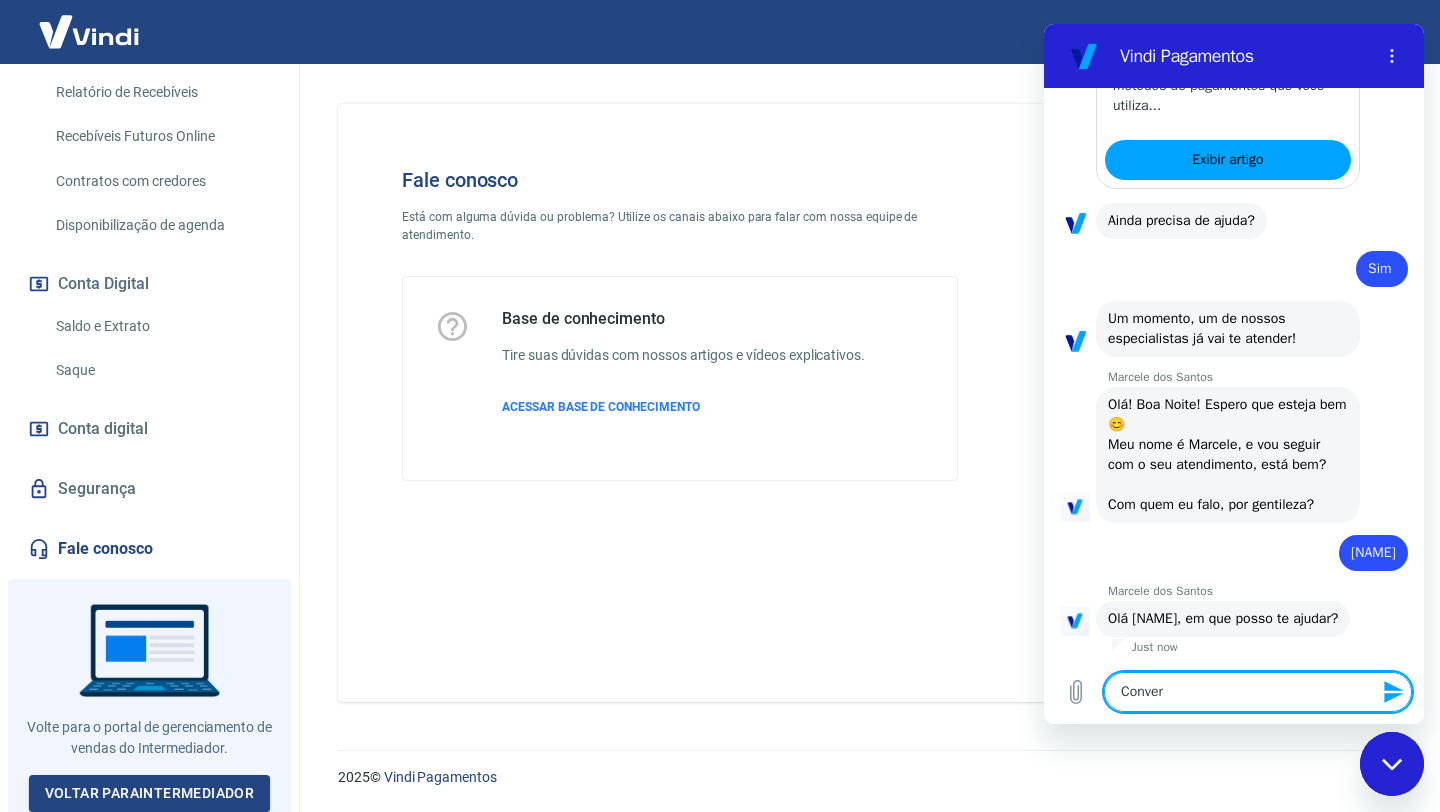 type on "Convers" 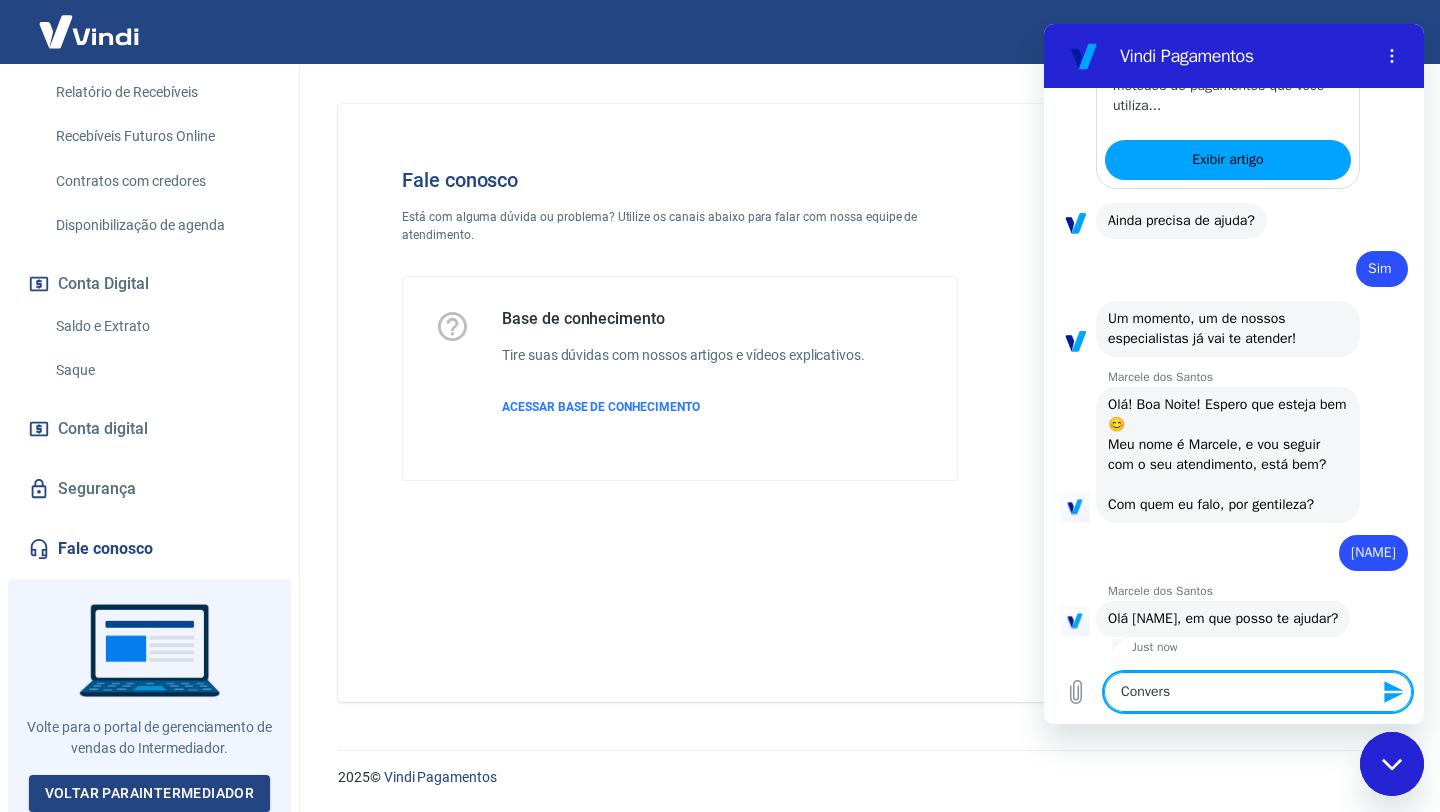 type on "Converse" 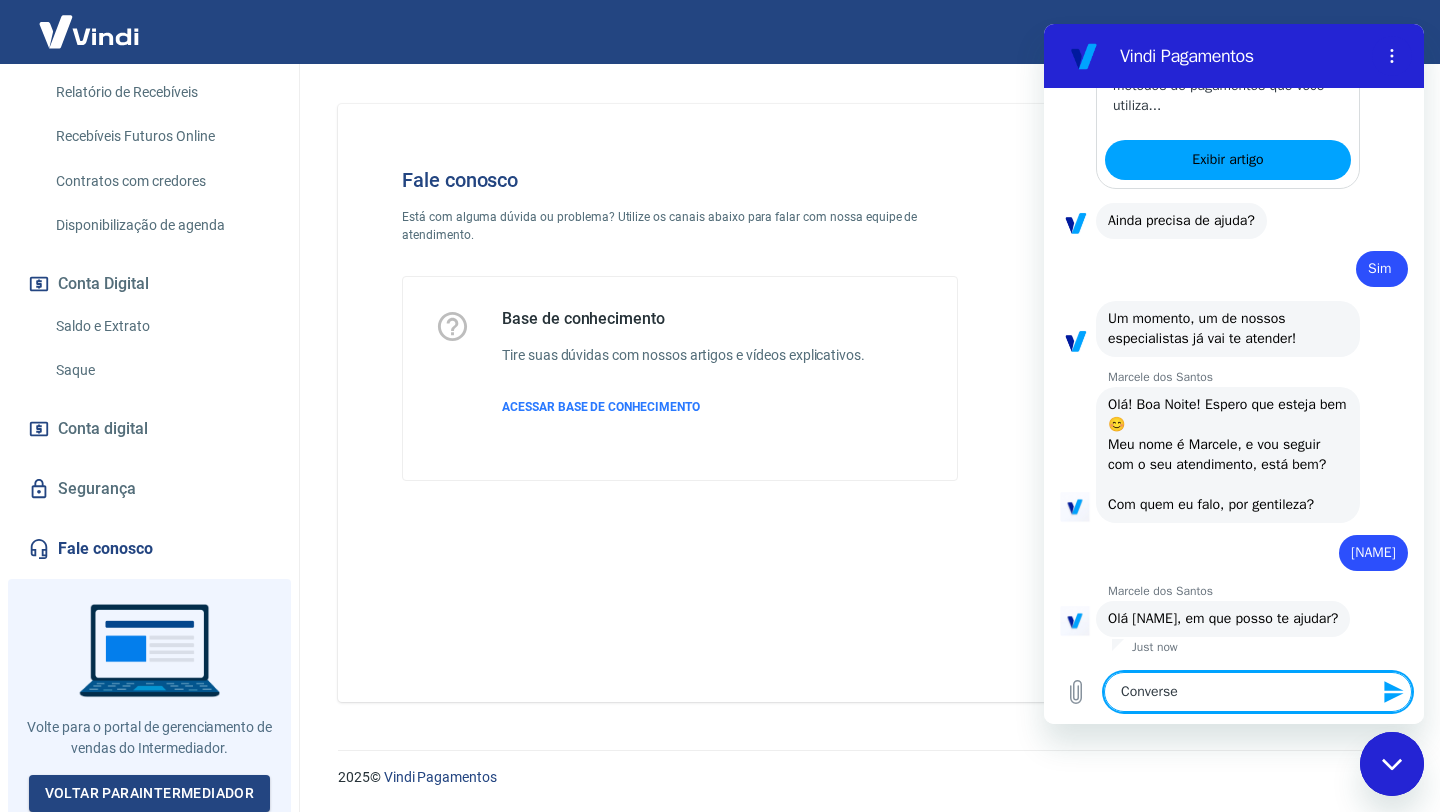 type on "Conversei" 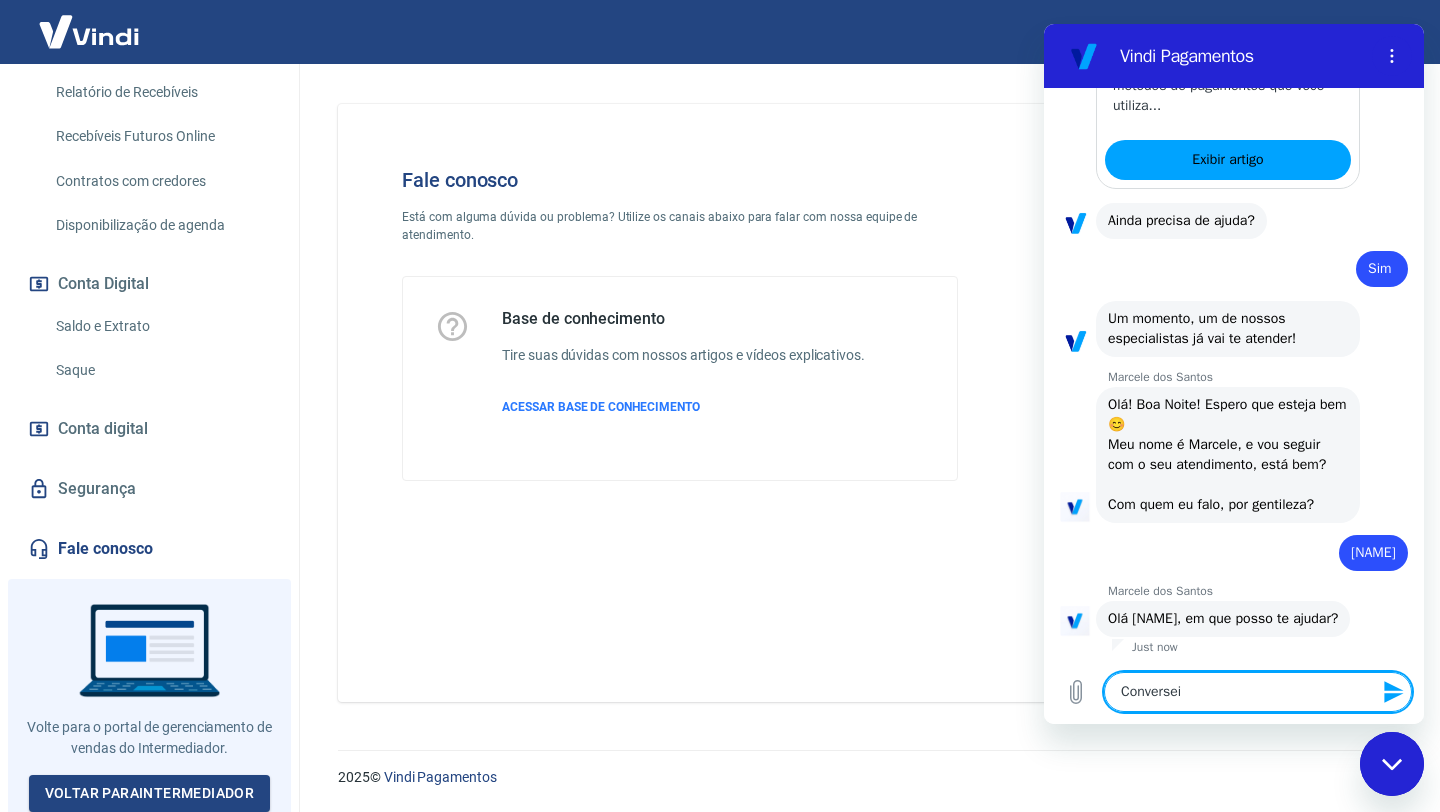 type on "Conversei" 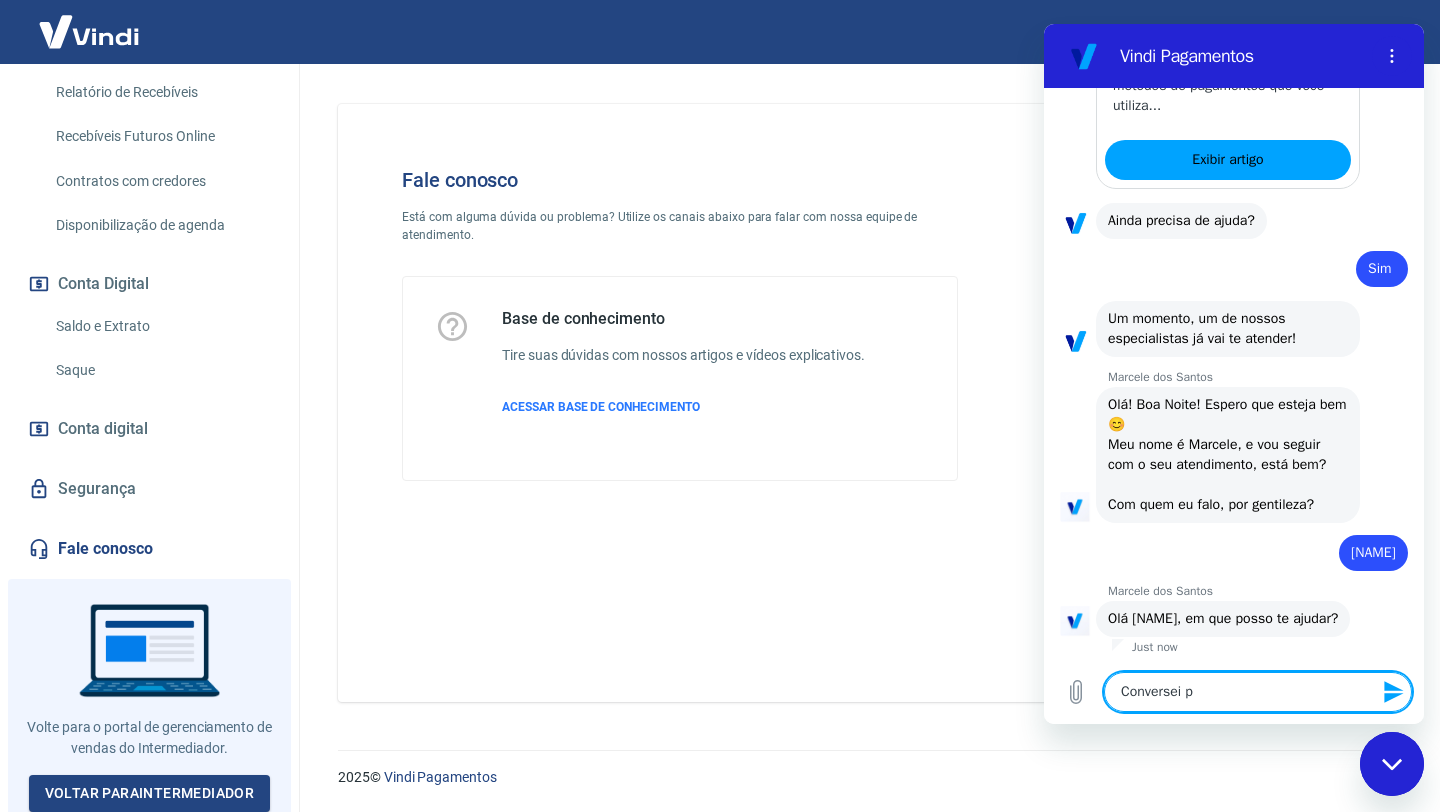 type on "Conversei po" 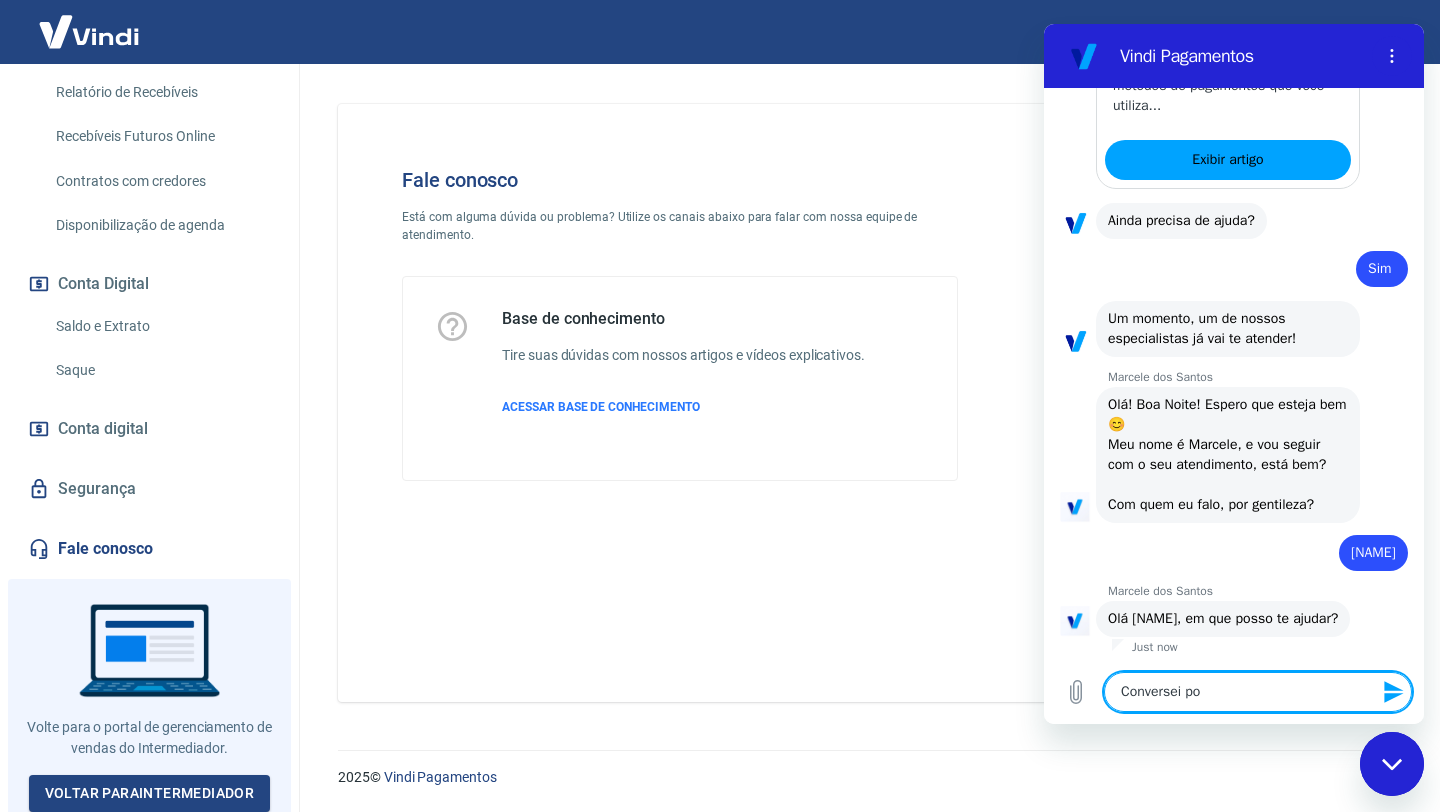 type on "Conversei por" 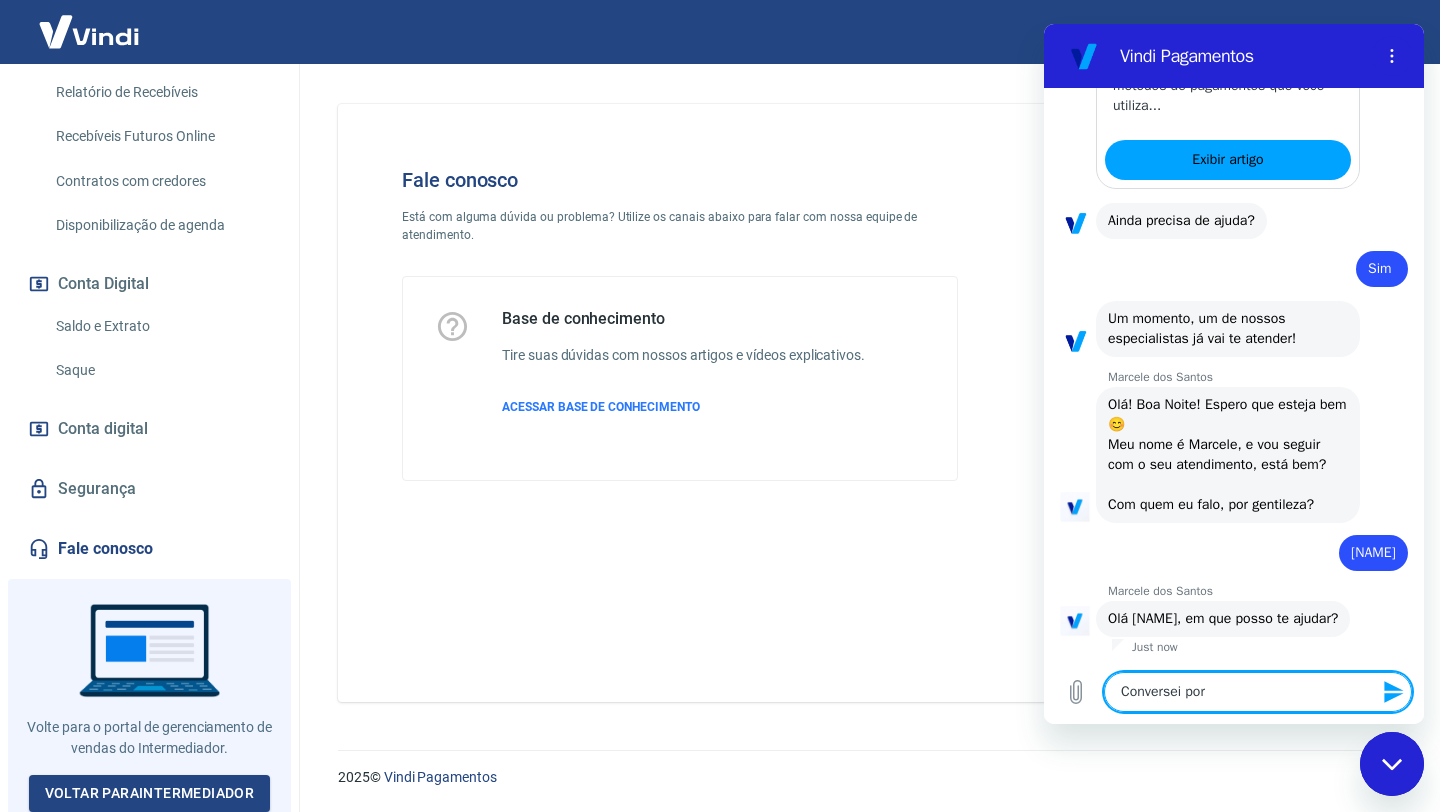 type on "x" 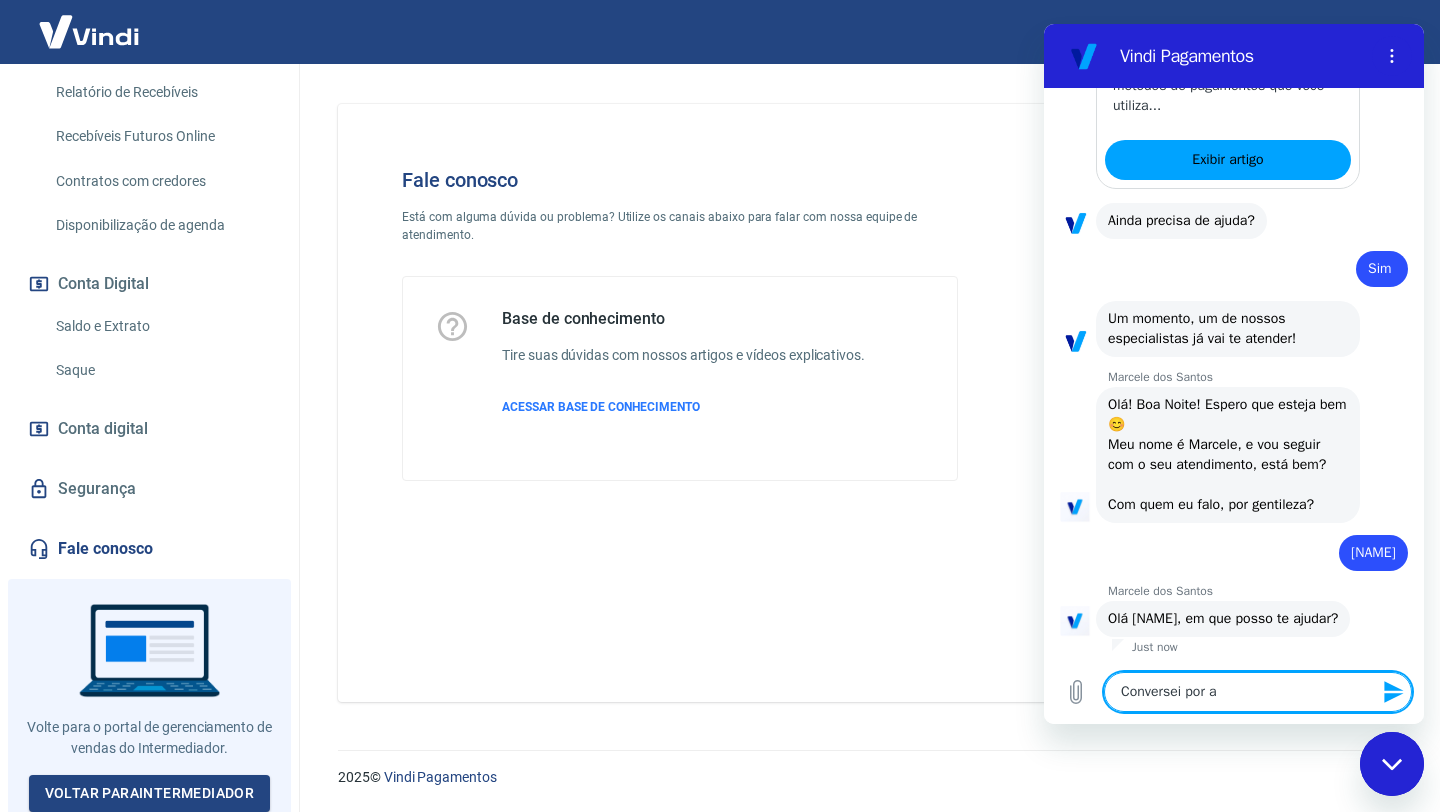 type on "x" 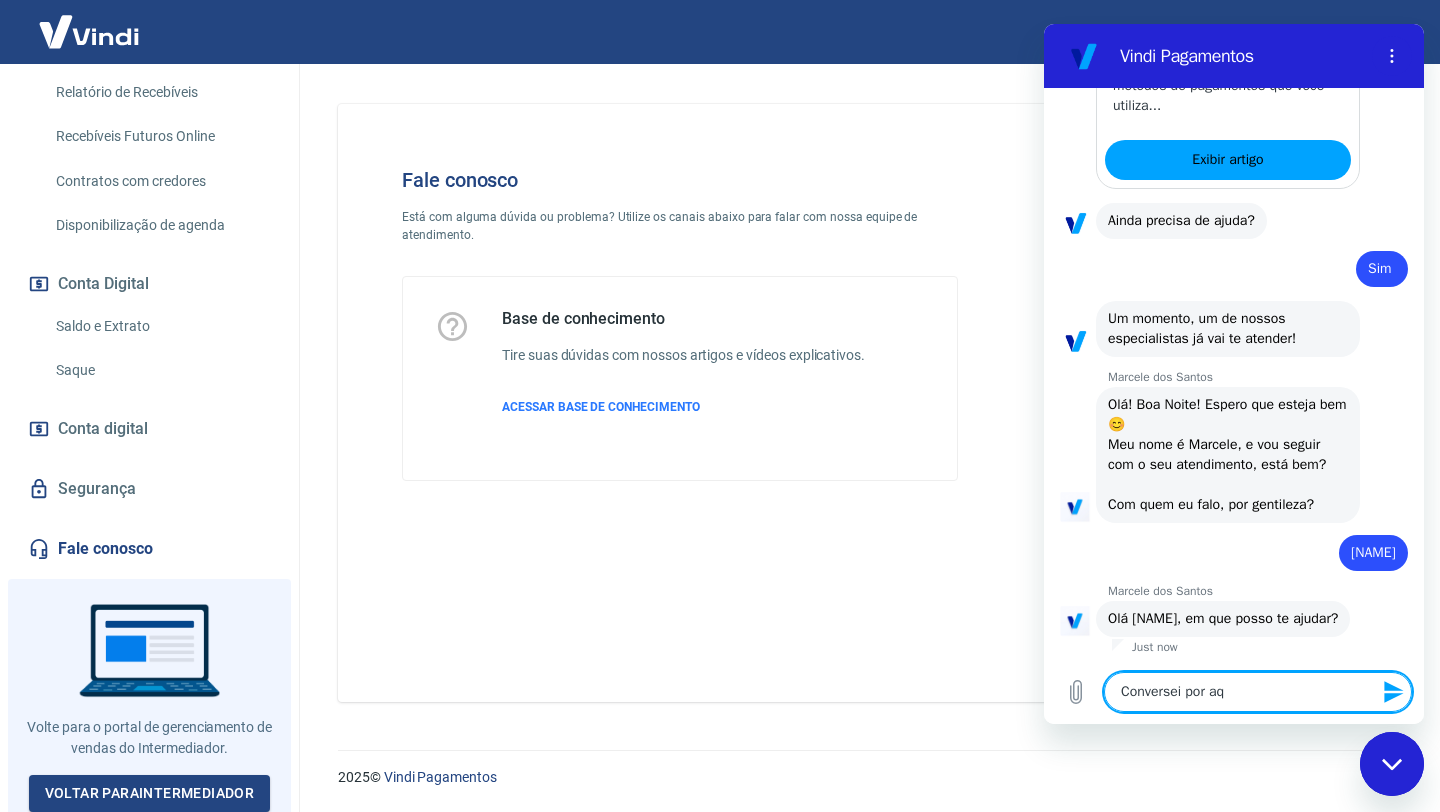 type on "Conversei por aqu" 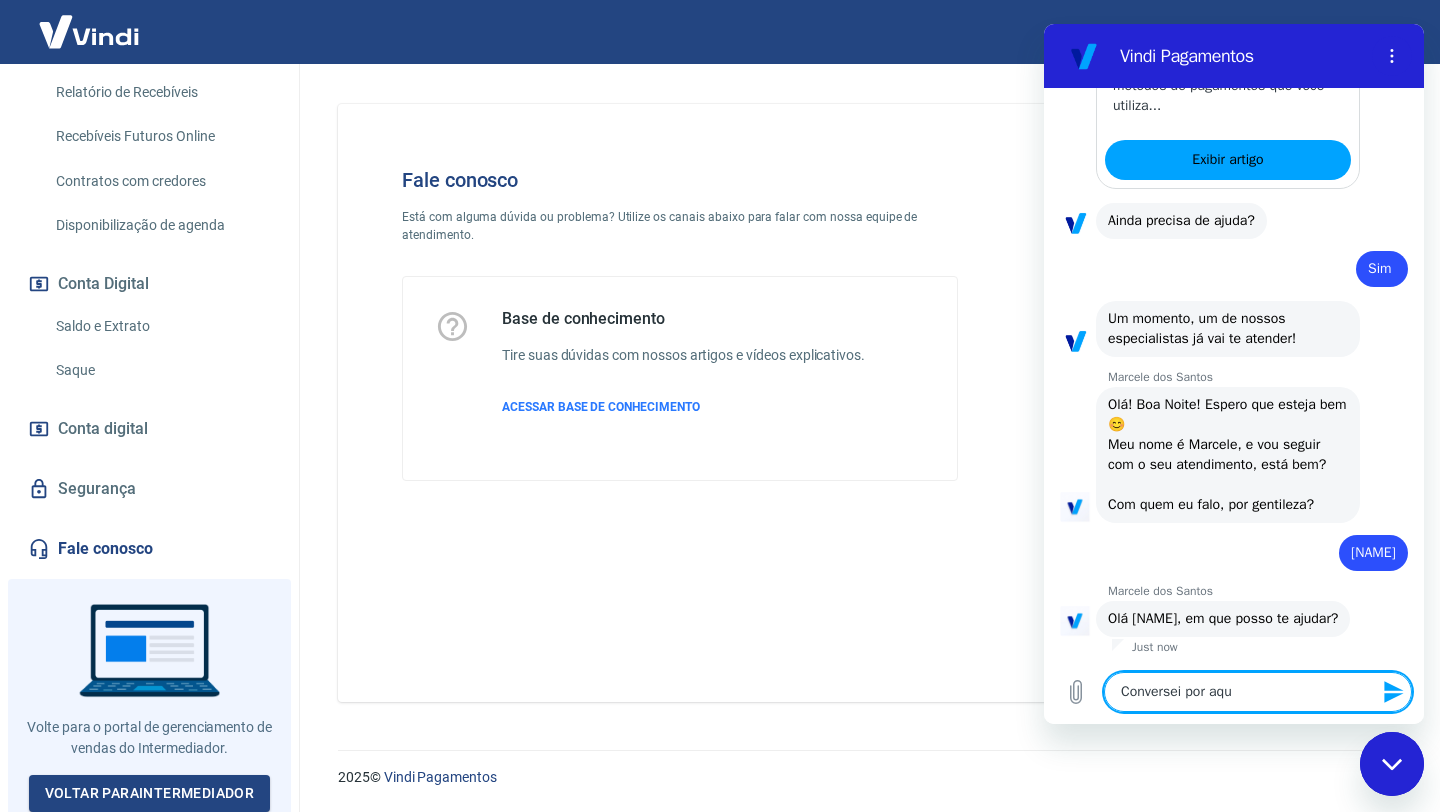 type on "Conversei por aqui" 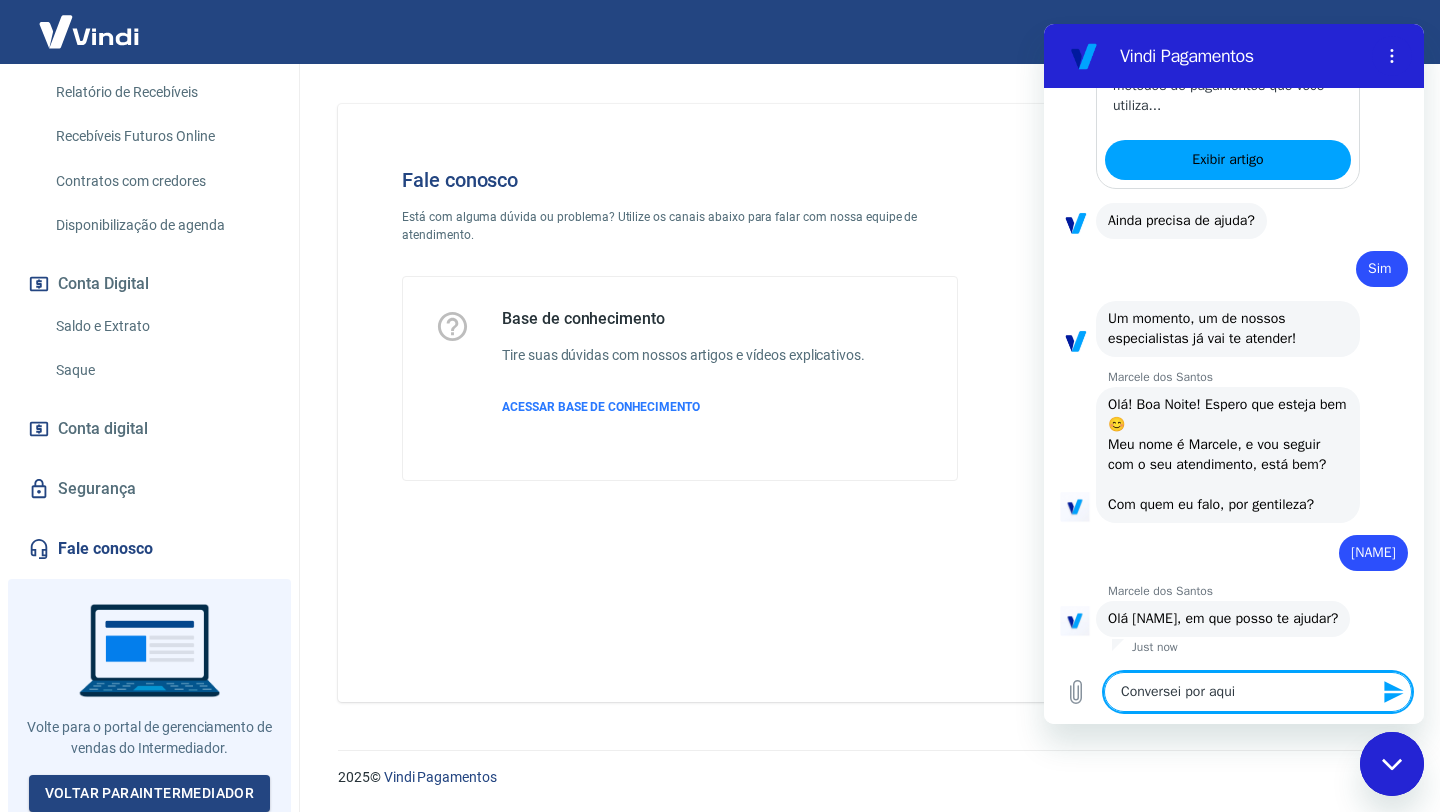 type on "Conversei por aqui" 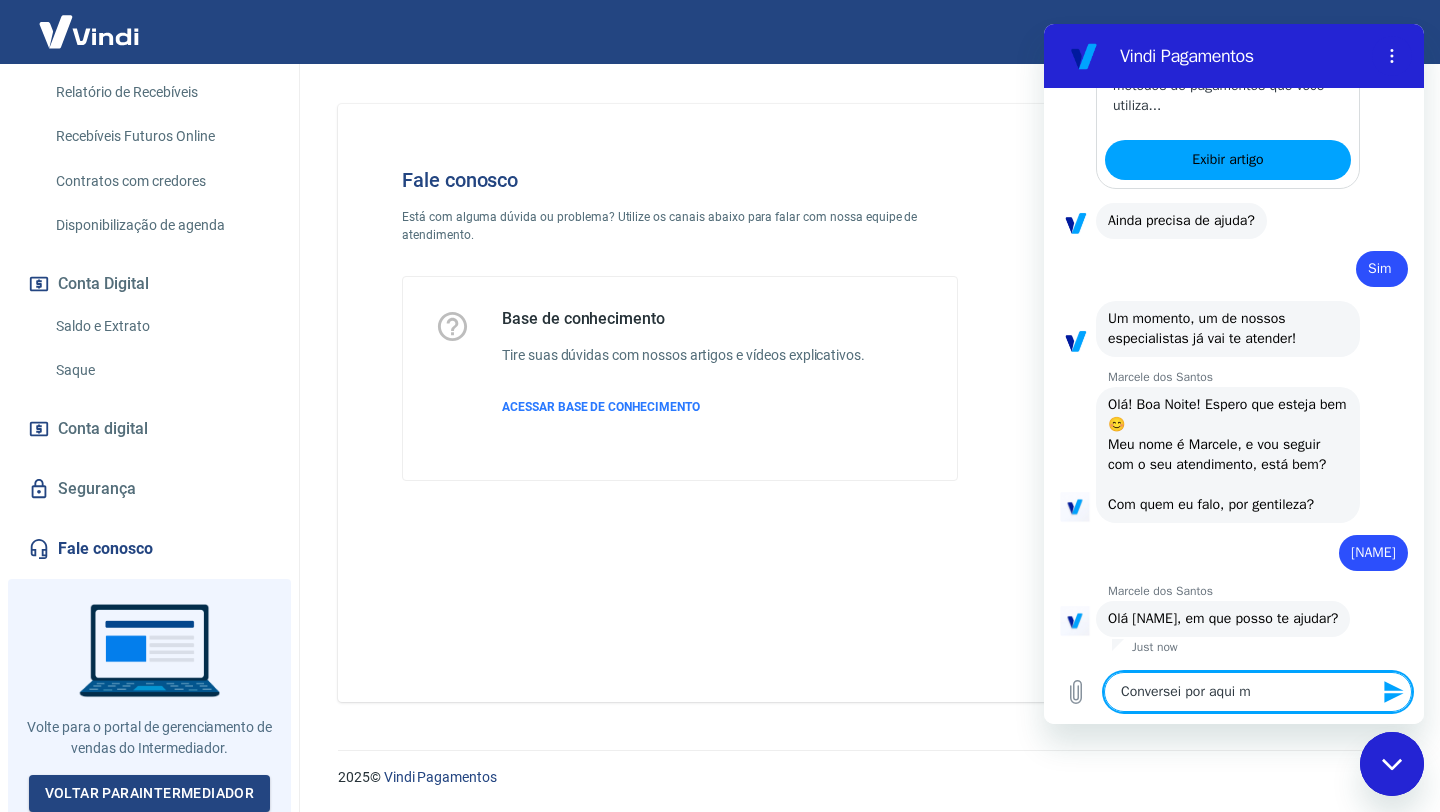 type on "Conversei por aqui ma" 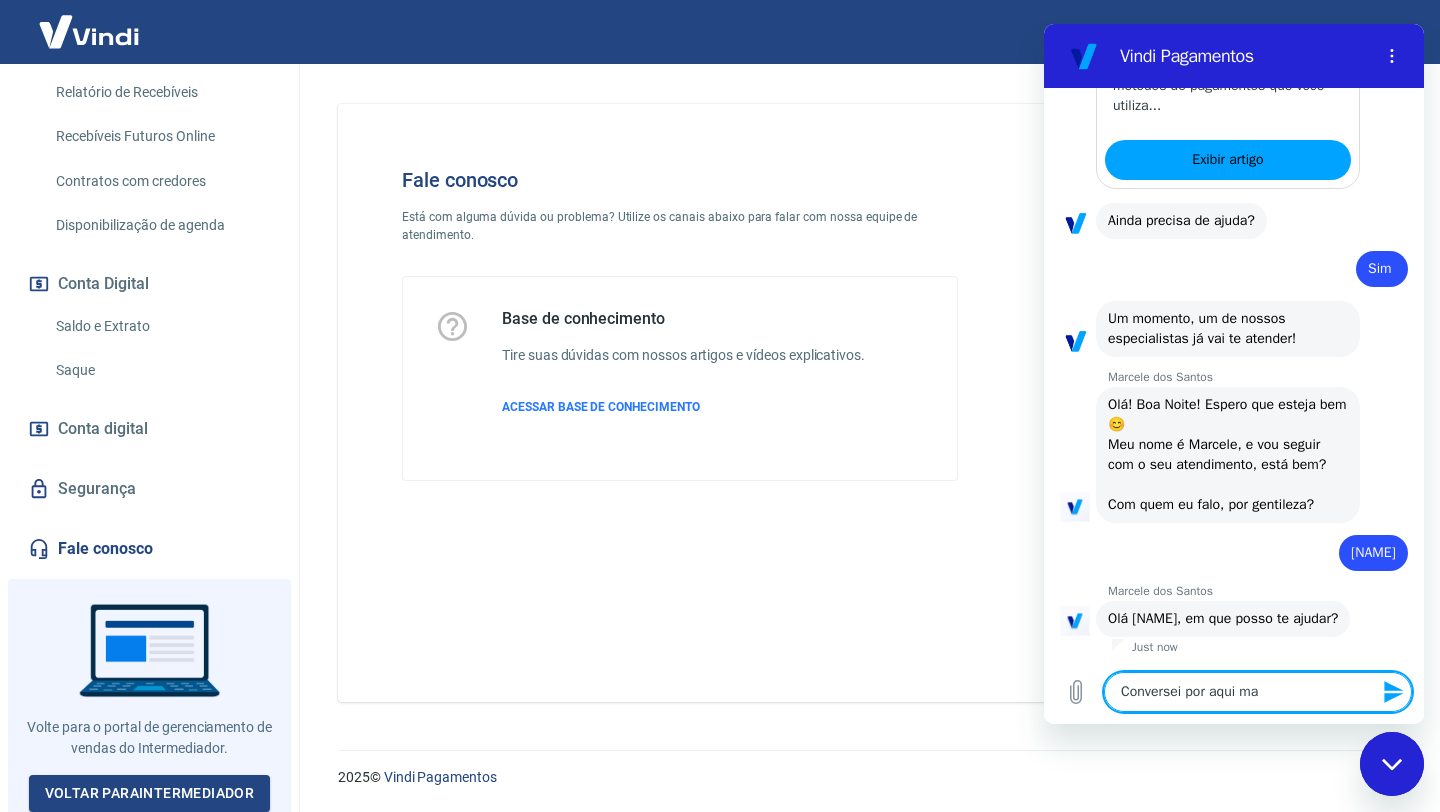 type on "Conversei por aqui mai" 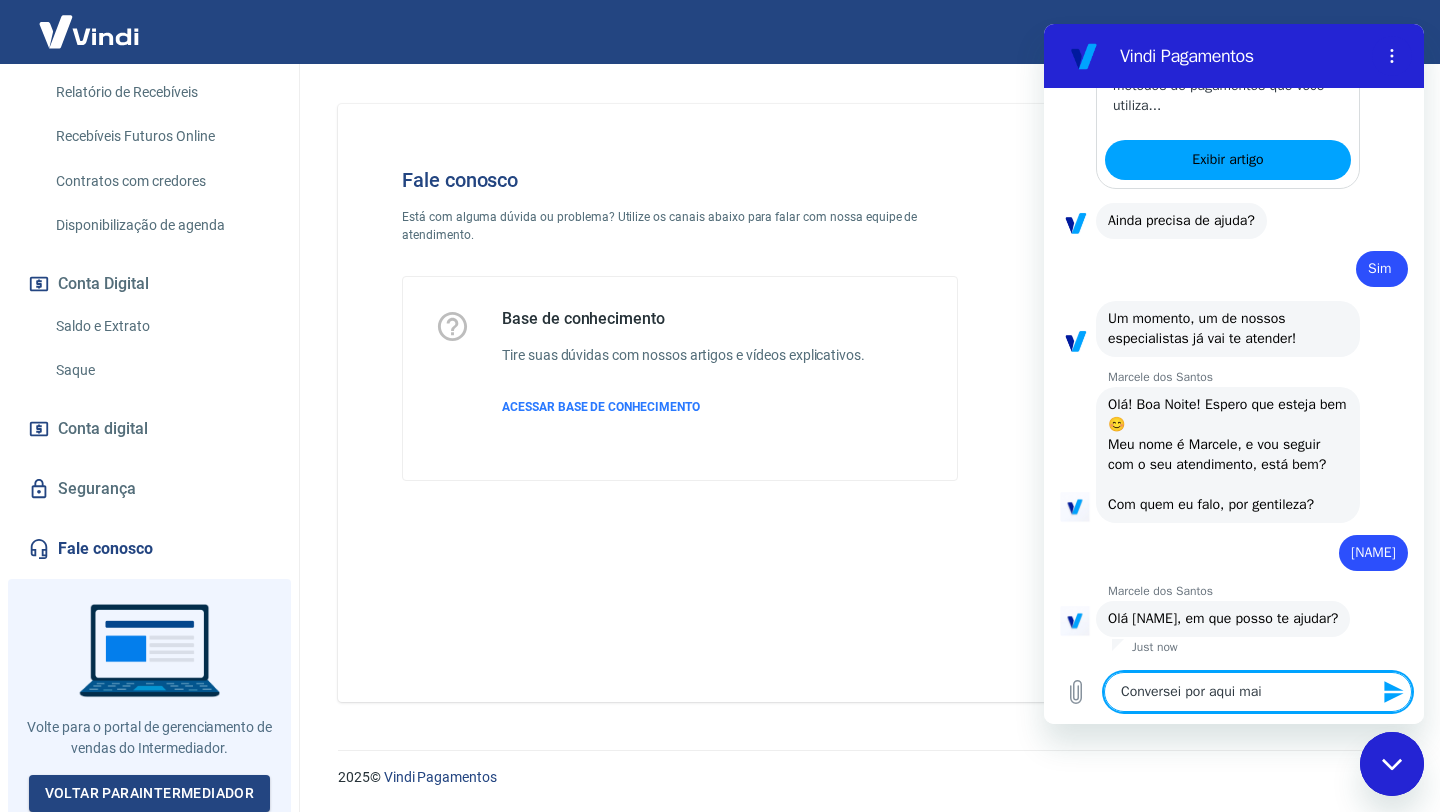 type on "Conversei por aqui mais" 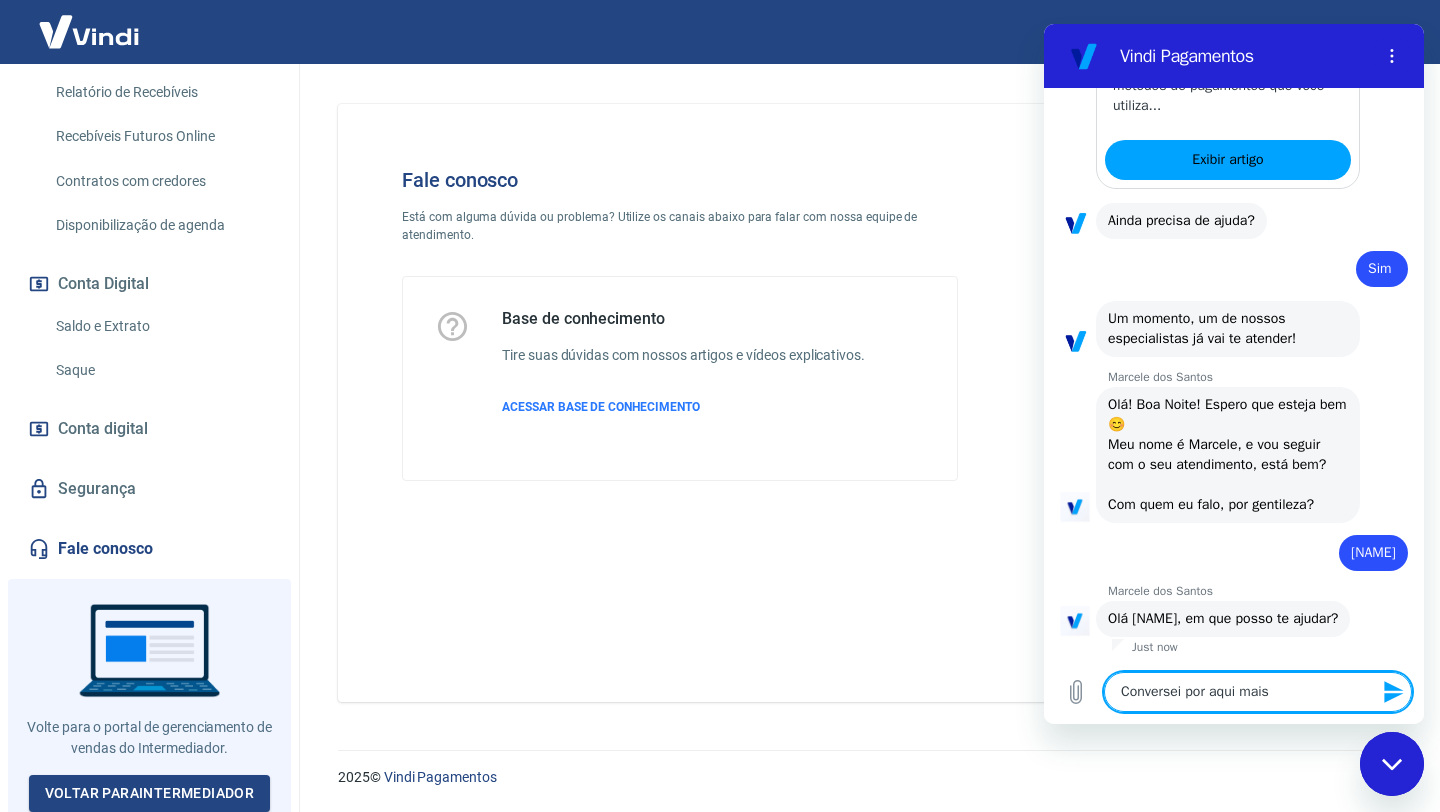 type on "Conversei por aqui mais" 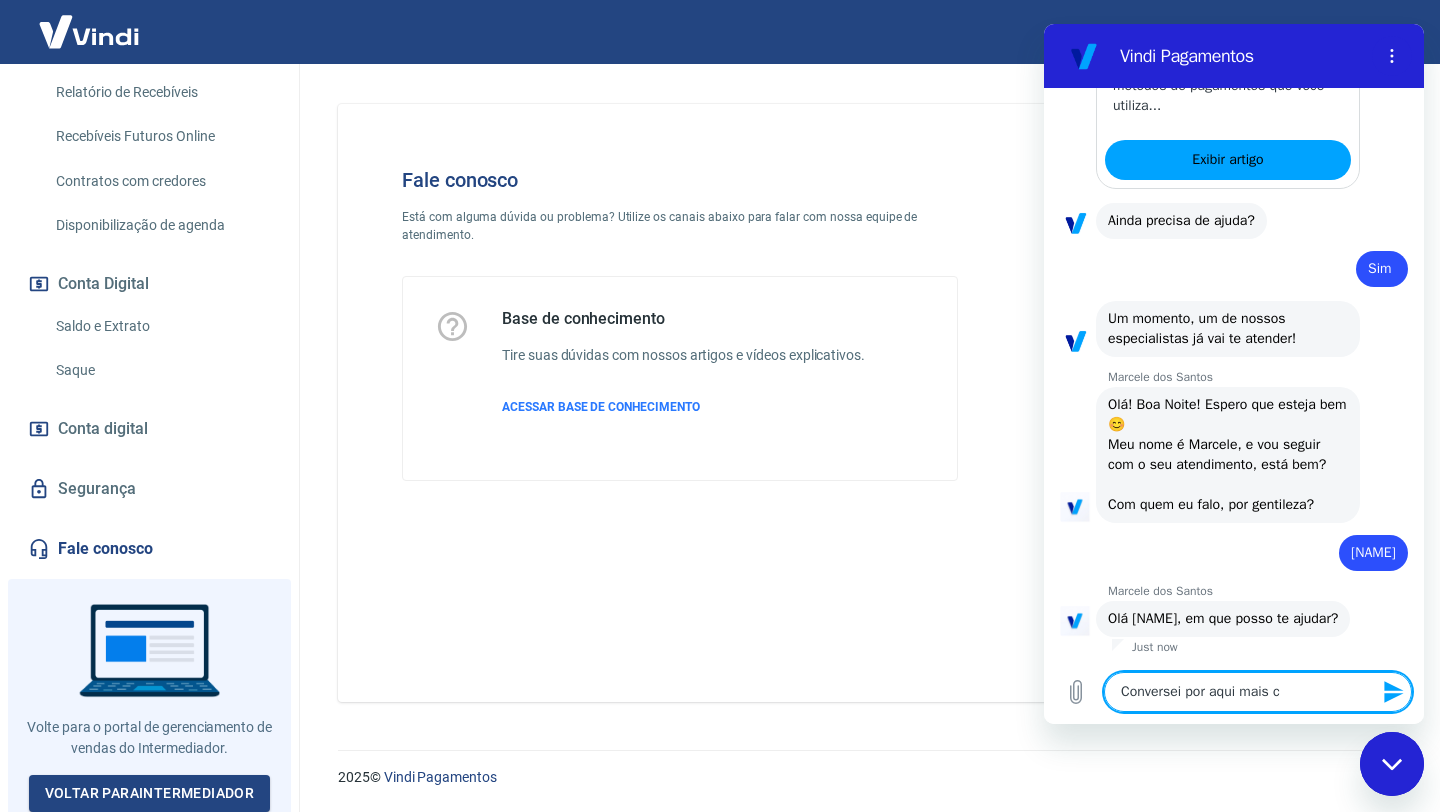 type on "Conversei por aqui mais ce" 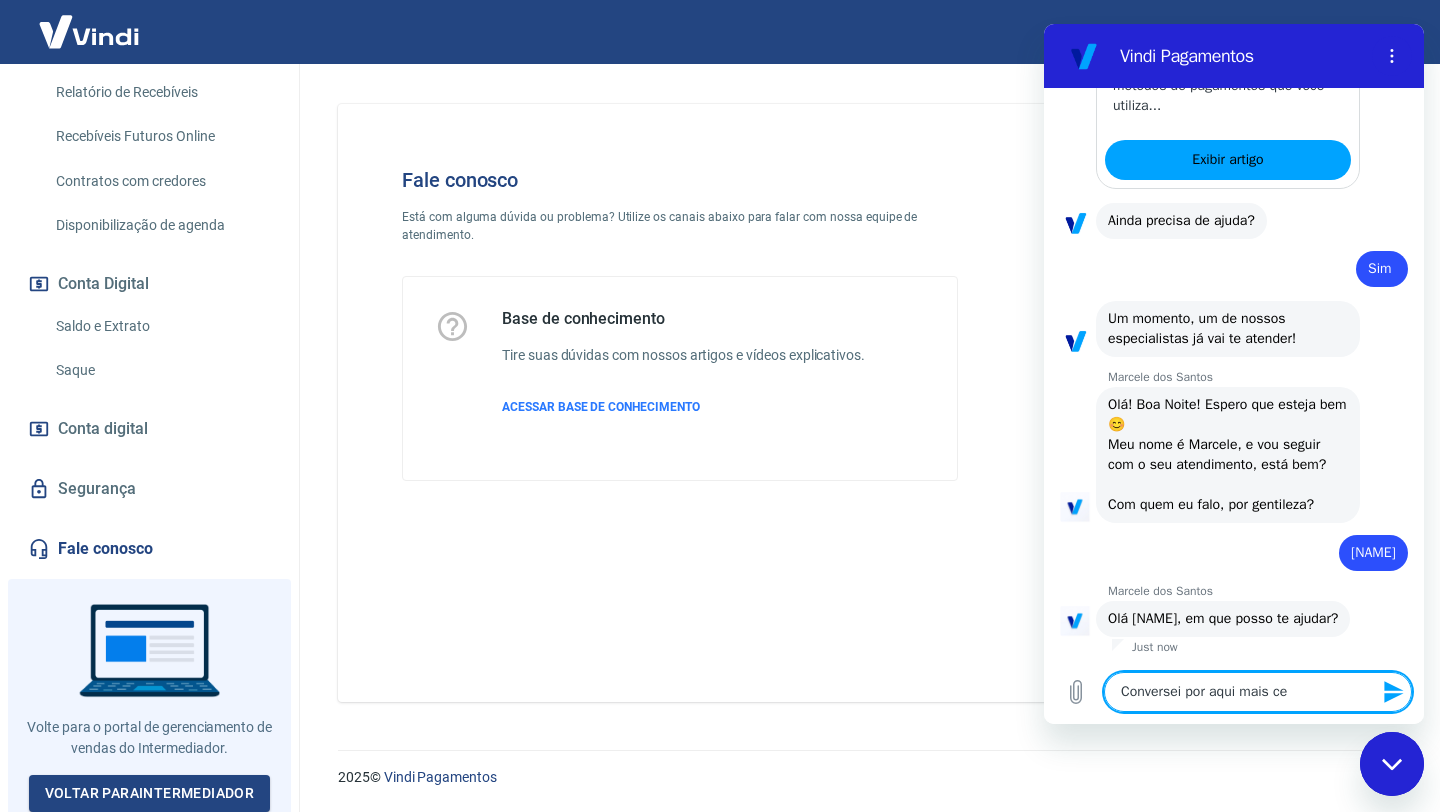 type on "Conversei por aqui mais ced" 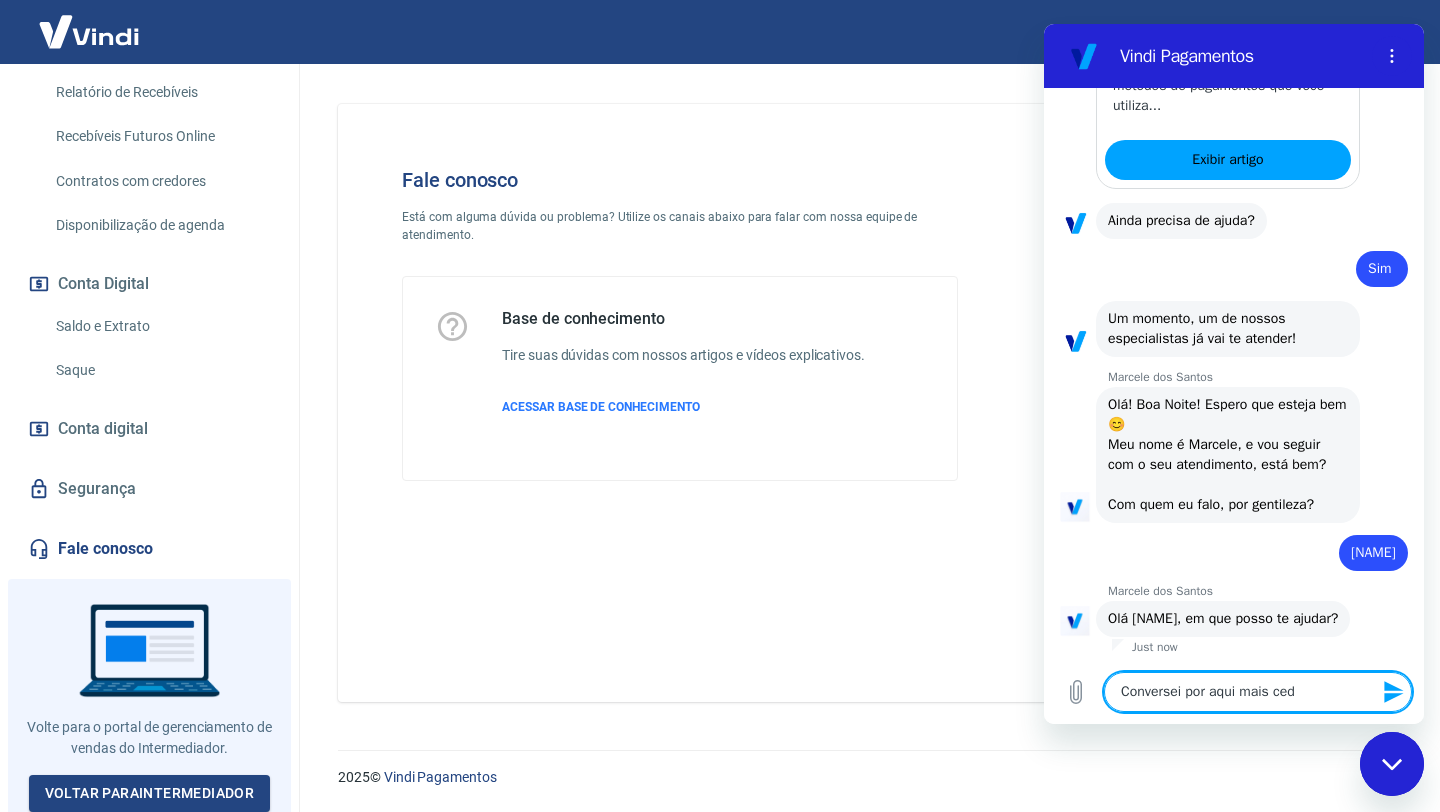 type on "Conversei por aqui mais cedo" 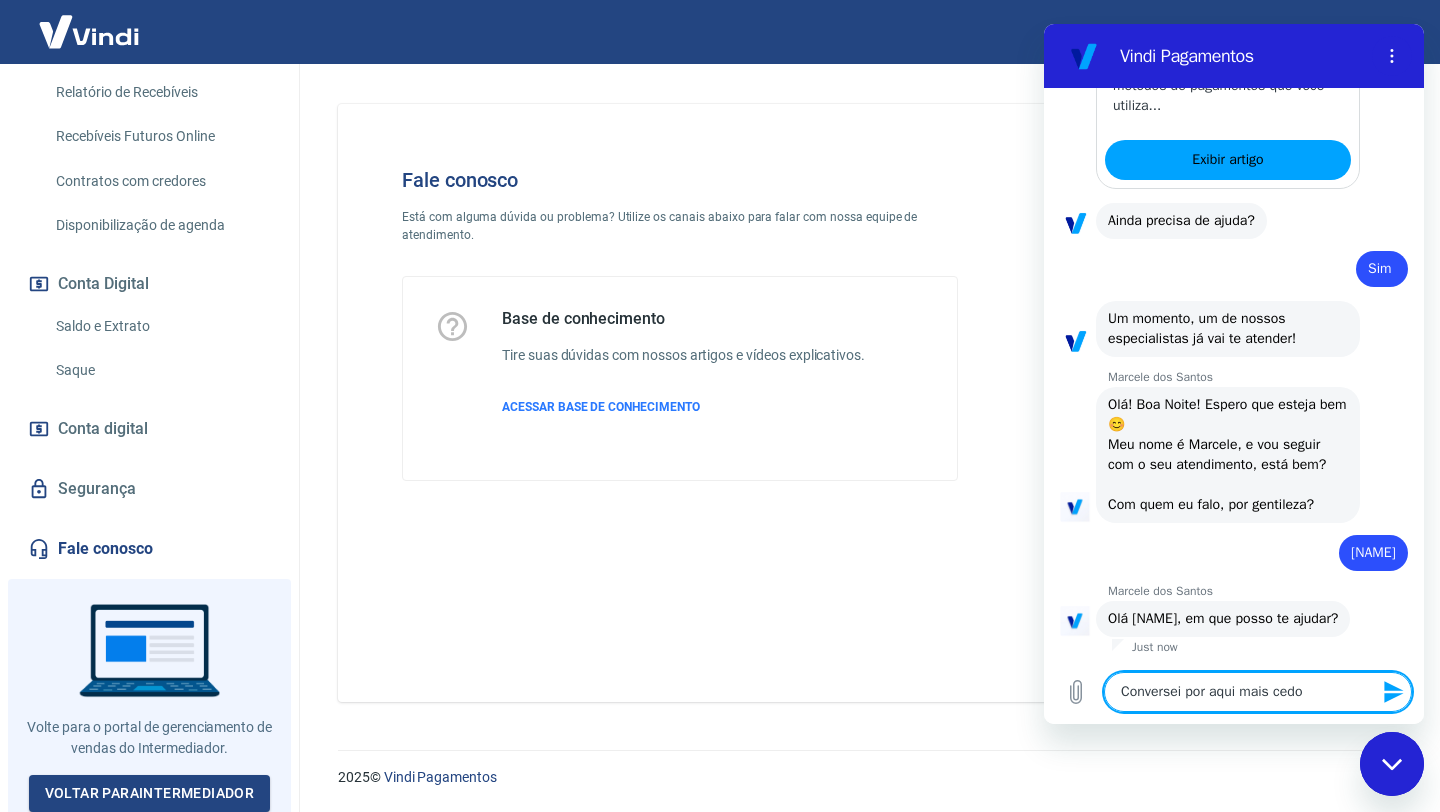 type on "Conversei por aqui mais cedo" 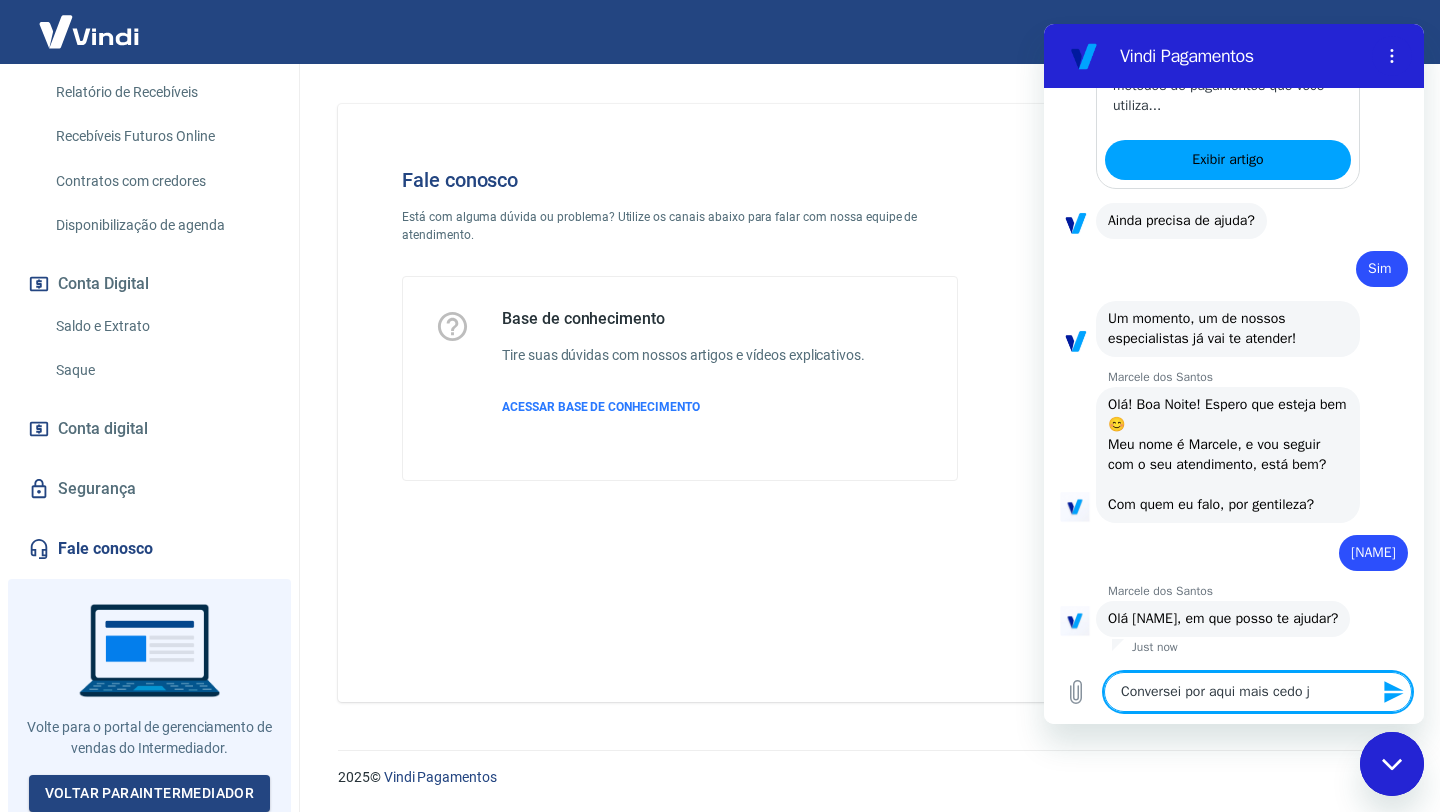 type on "Conversei por aqui mais cedo ja" 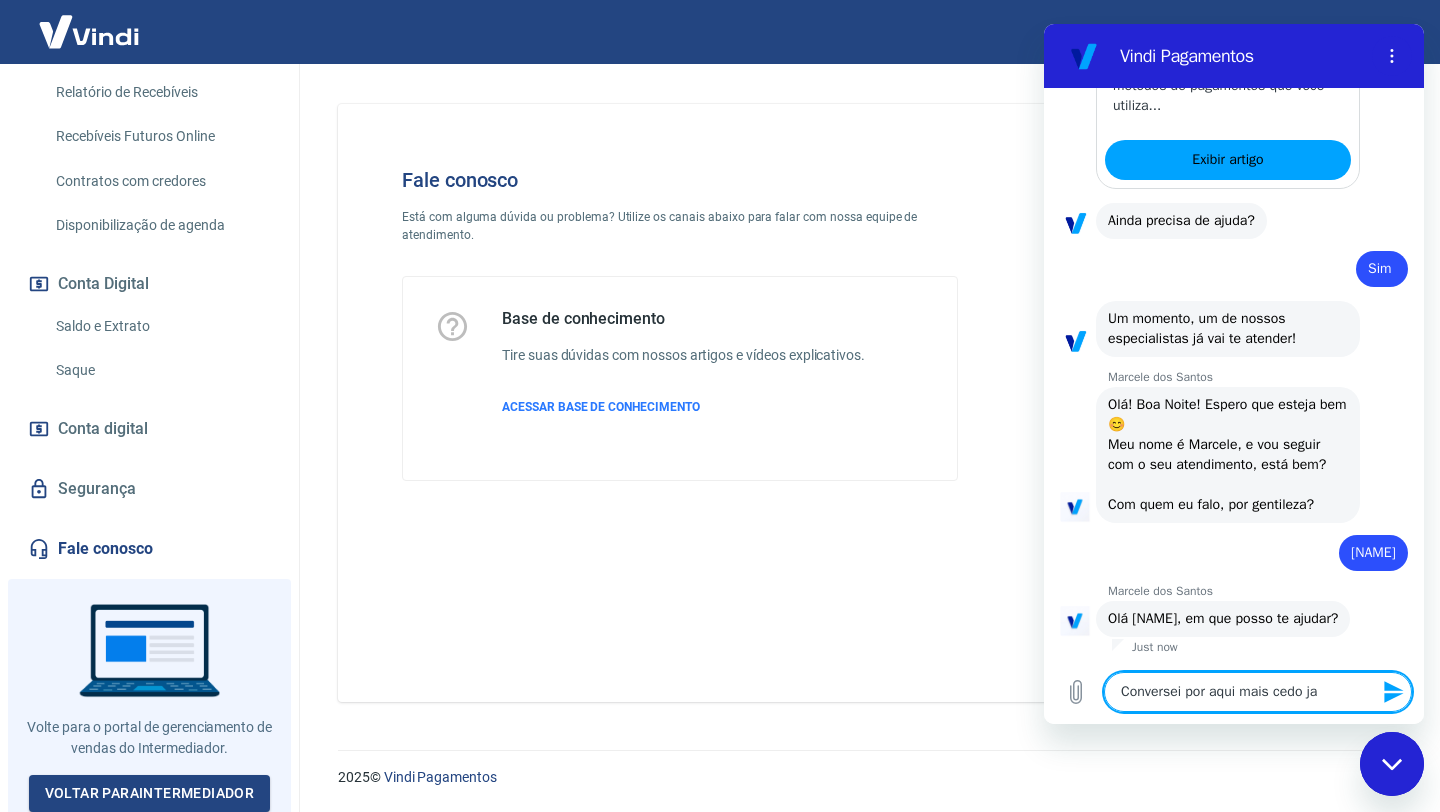 type on "x" 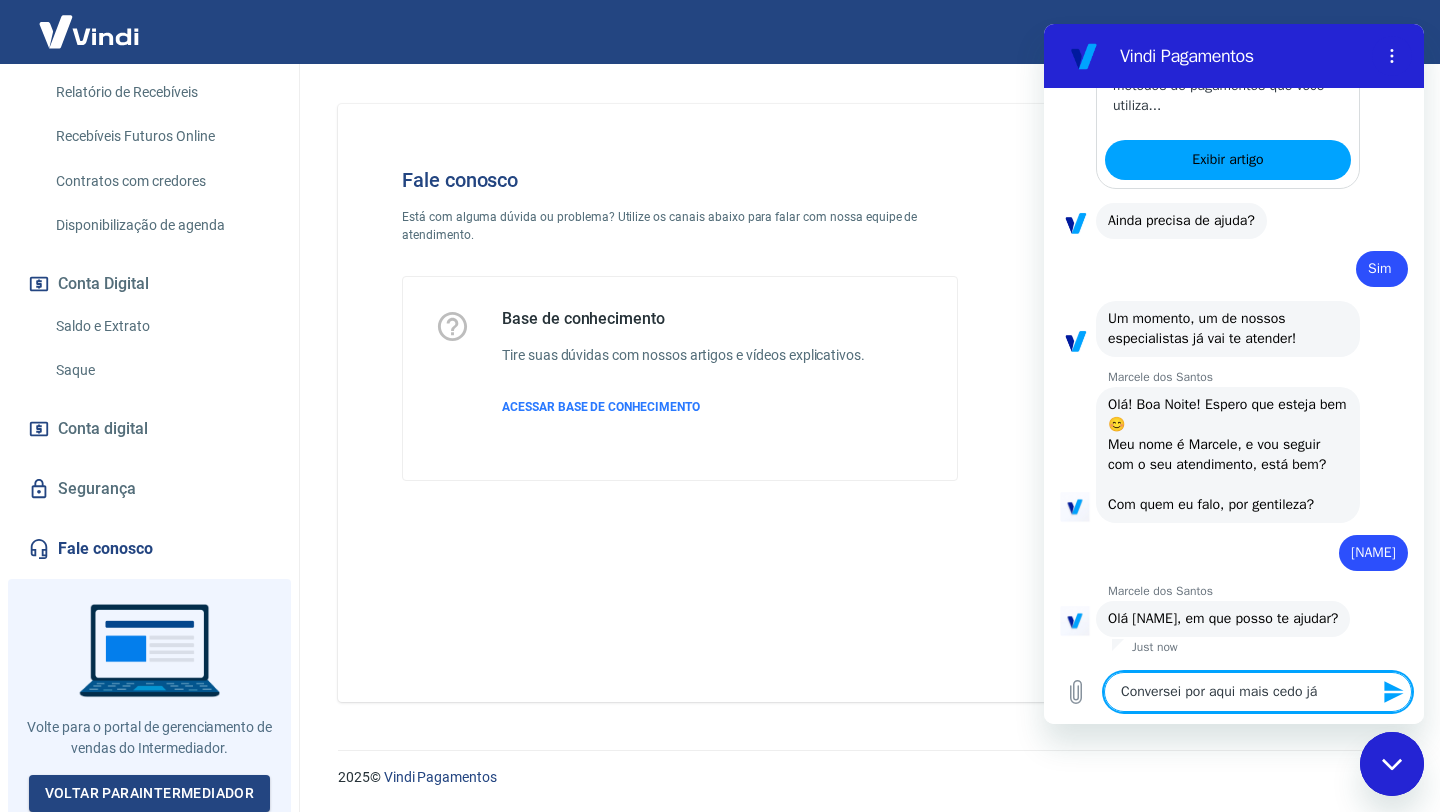 type on "Conversei por aqui mais cedo já" 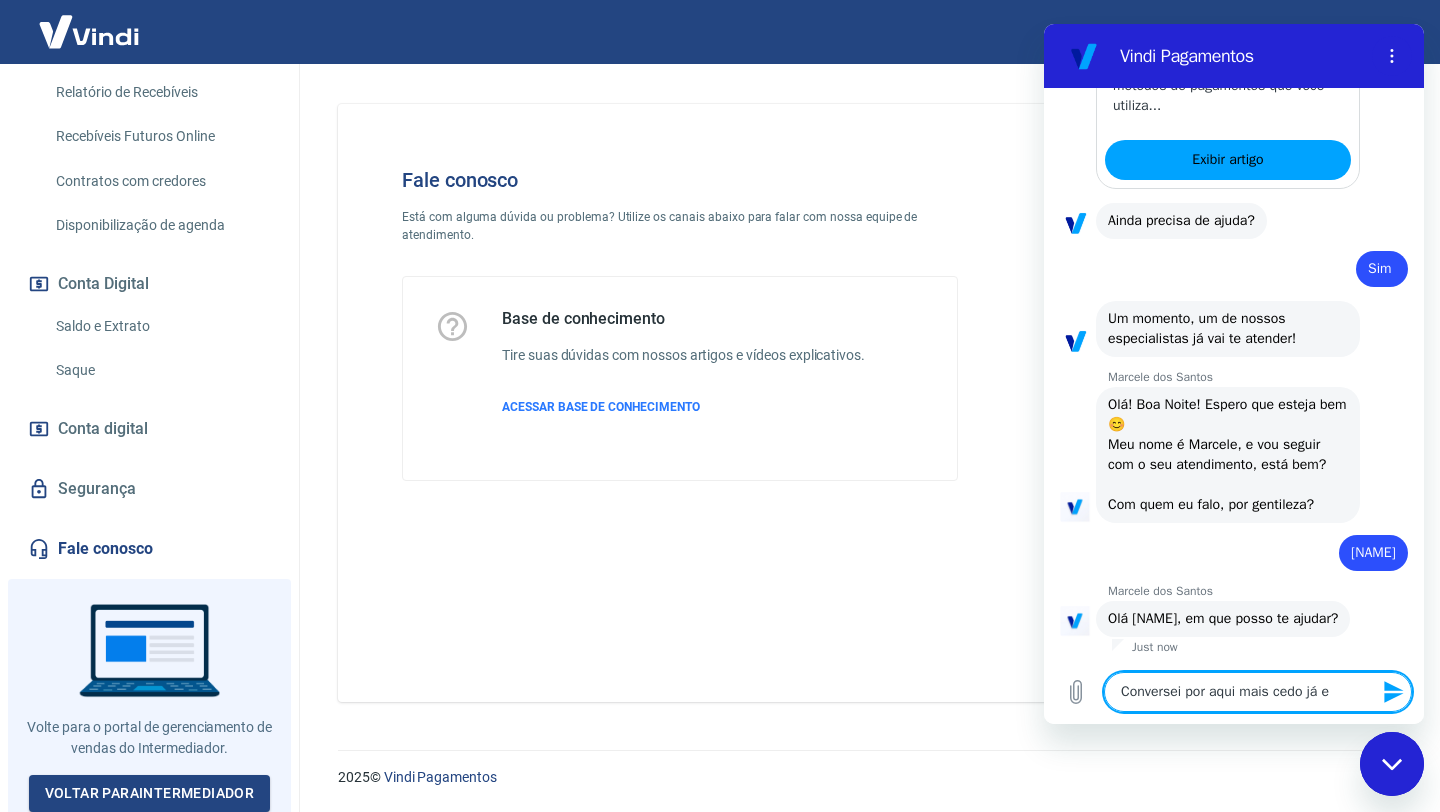 type on "Conversei por aqui mais cedo já e" 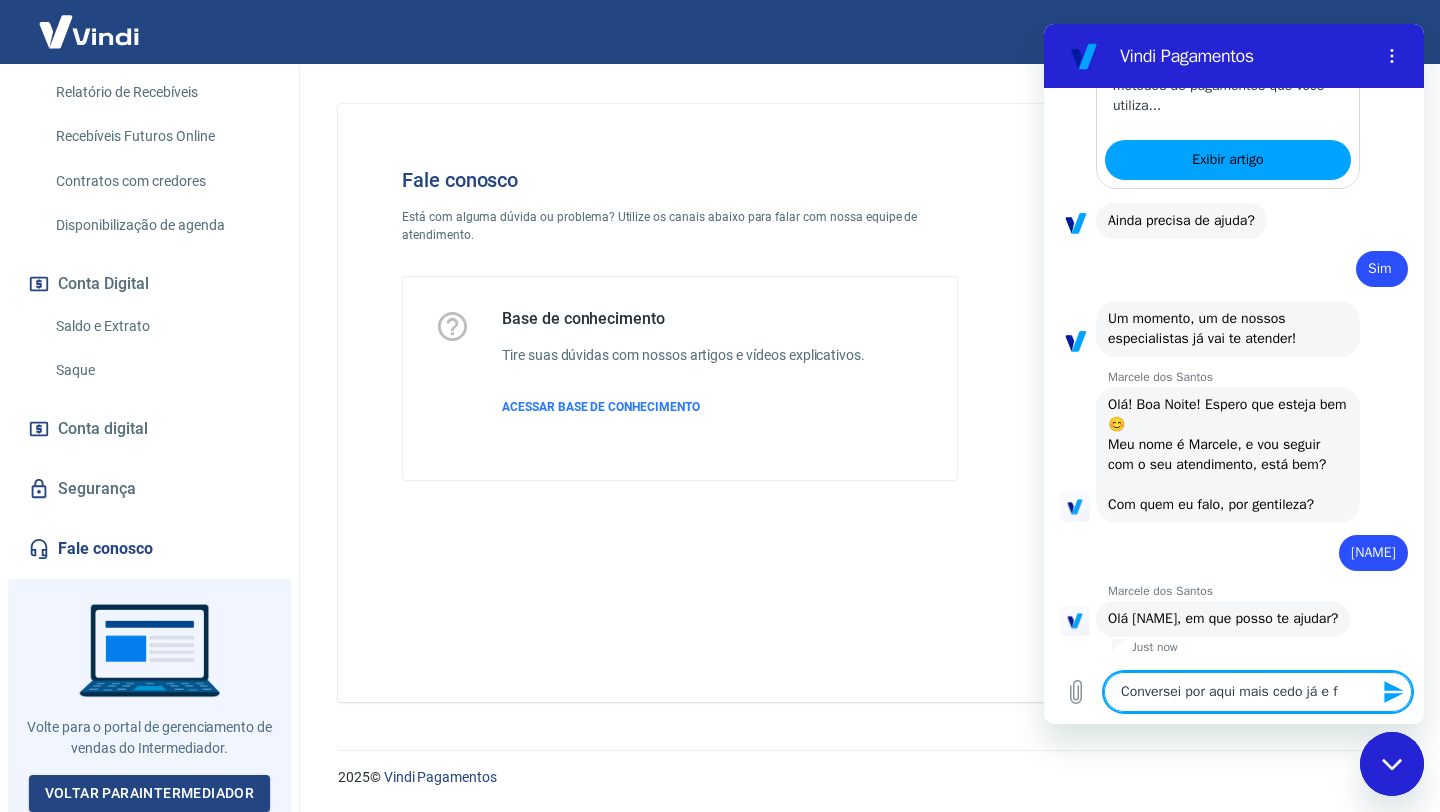 type on "Conversei por aqui mais cedo já e" 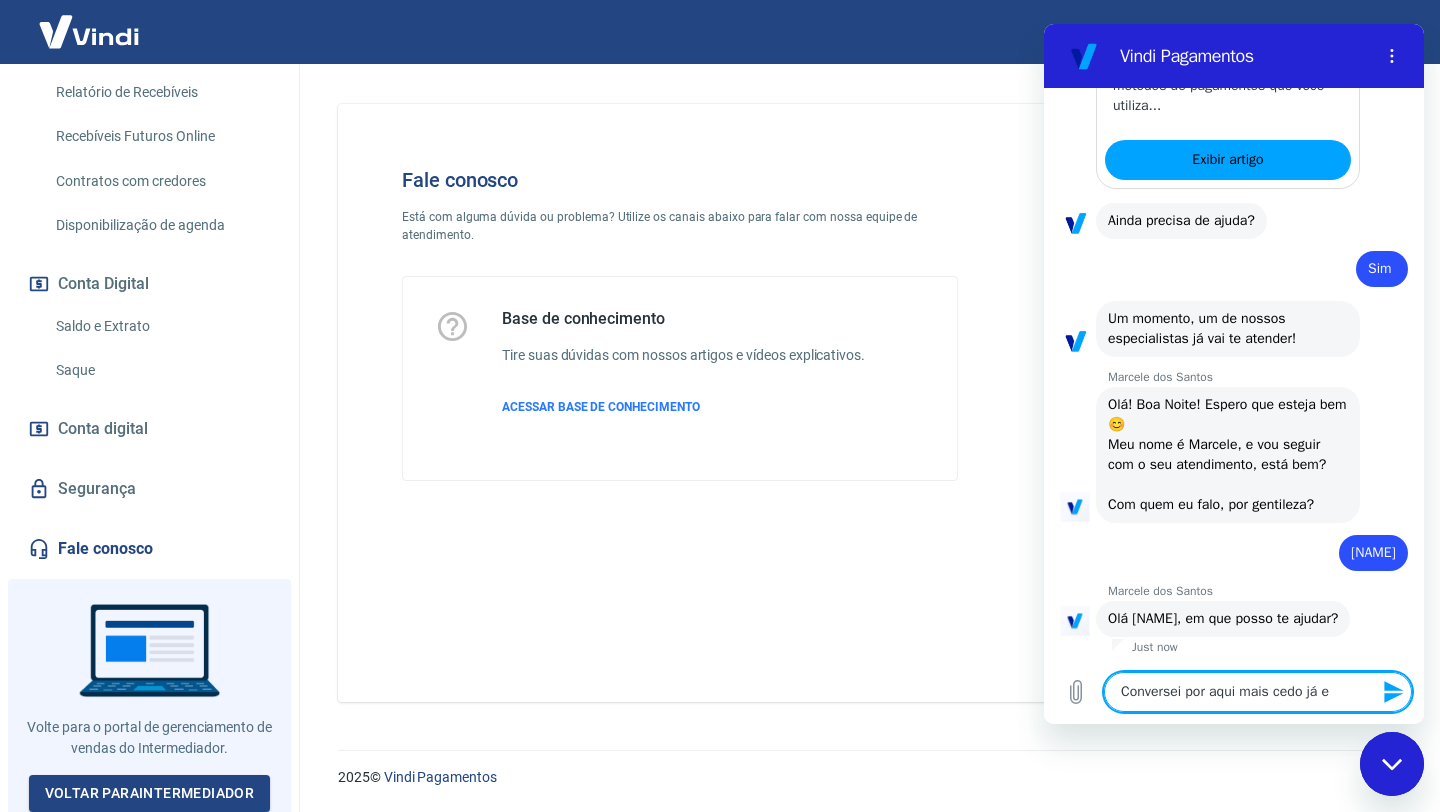 type on "Conversei por aqui mais cedo já e m" 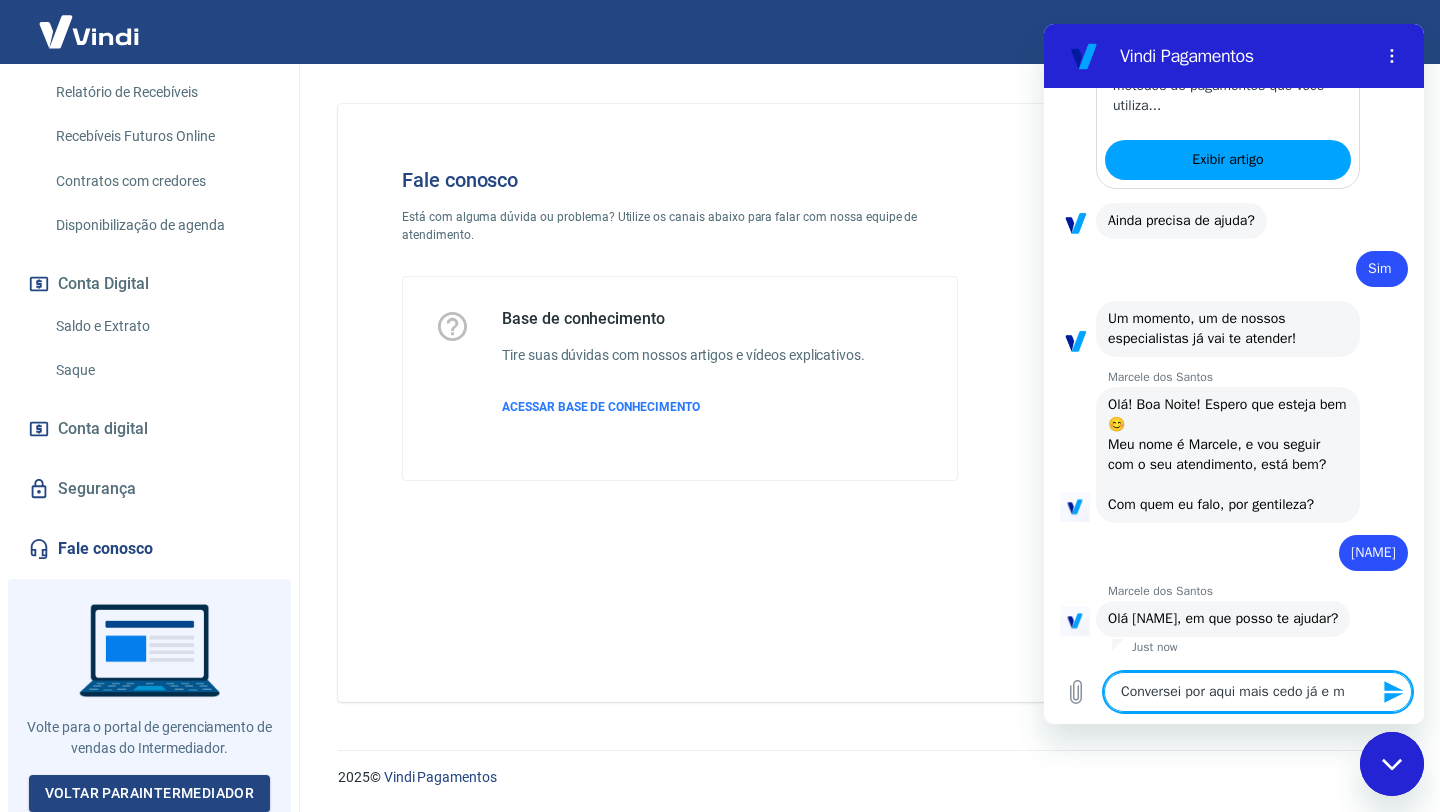 type on "Conversei por aqui mais cedo já e me" 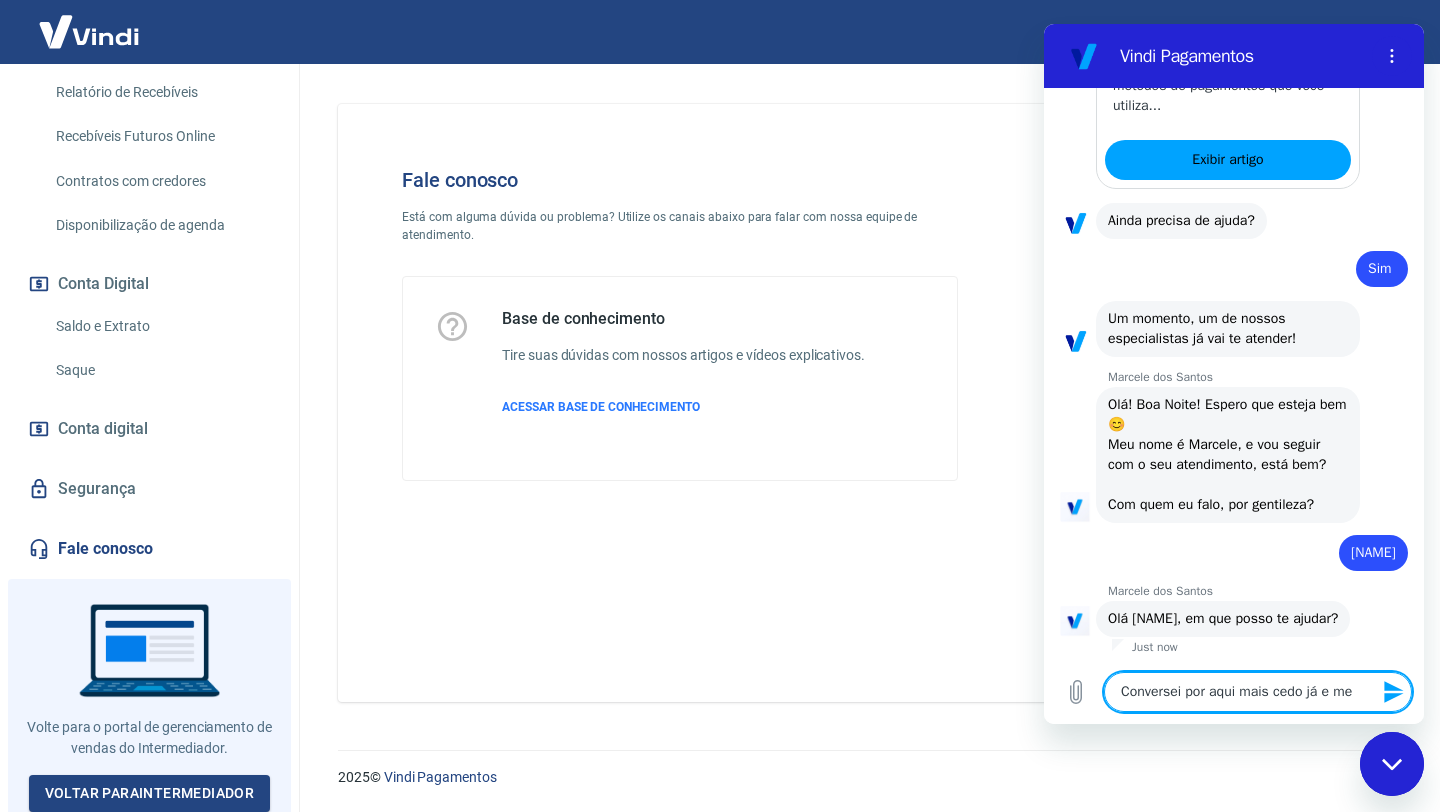 type on "Conversei por aqui mais cedo já e me" 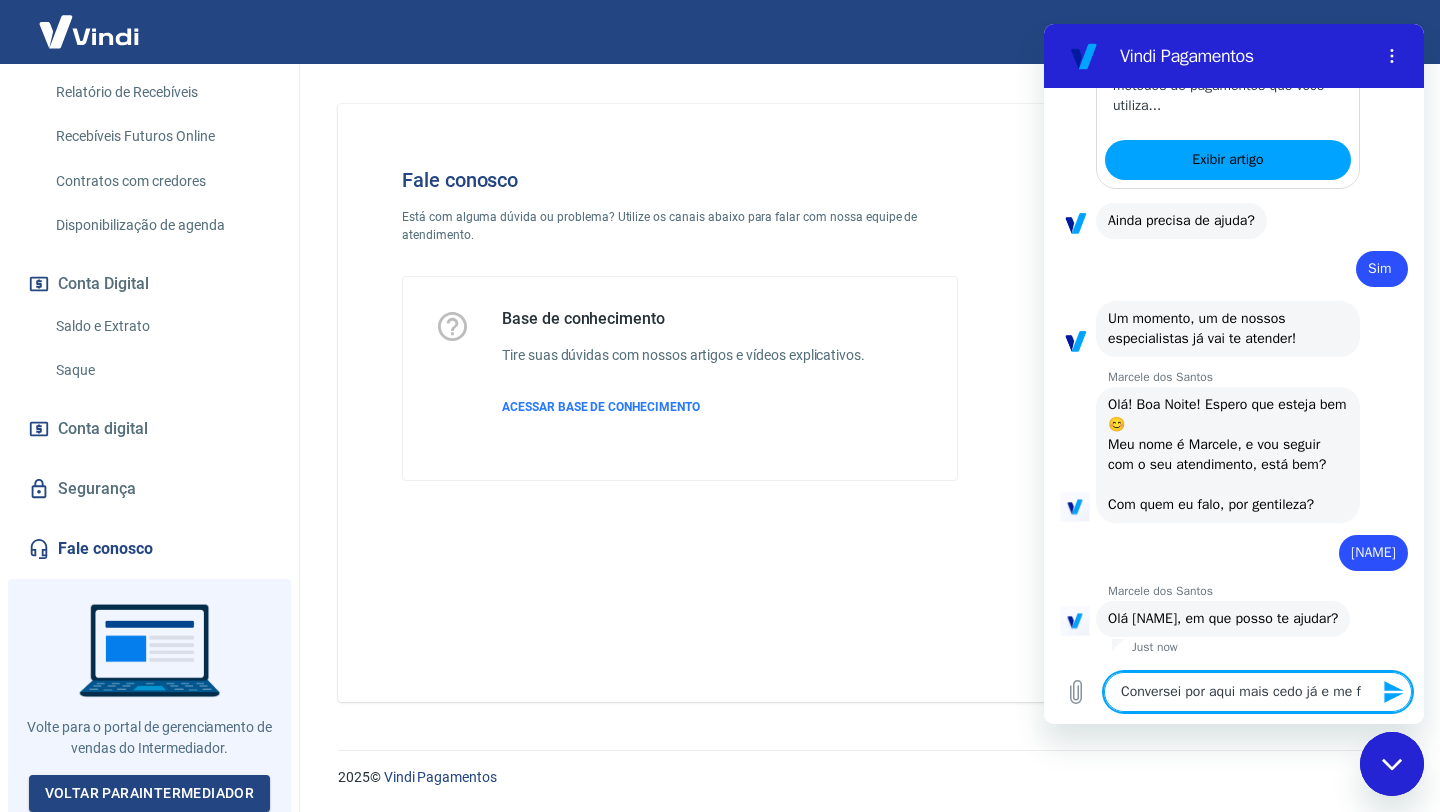 type on "Conversei por aqui mais cedo já e me fo" 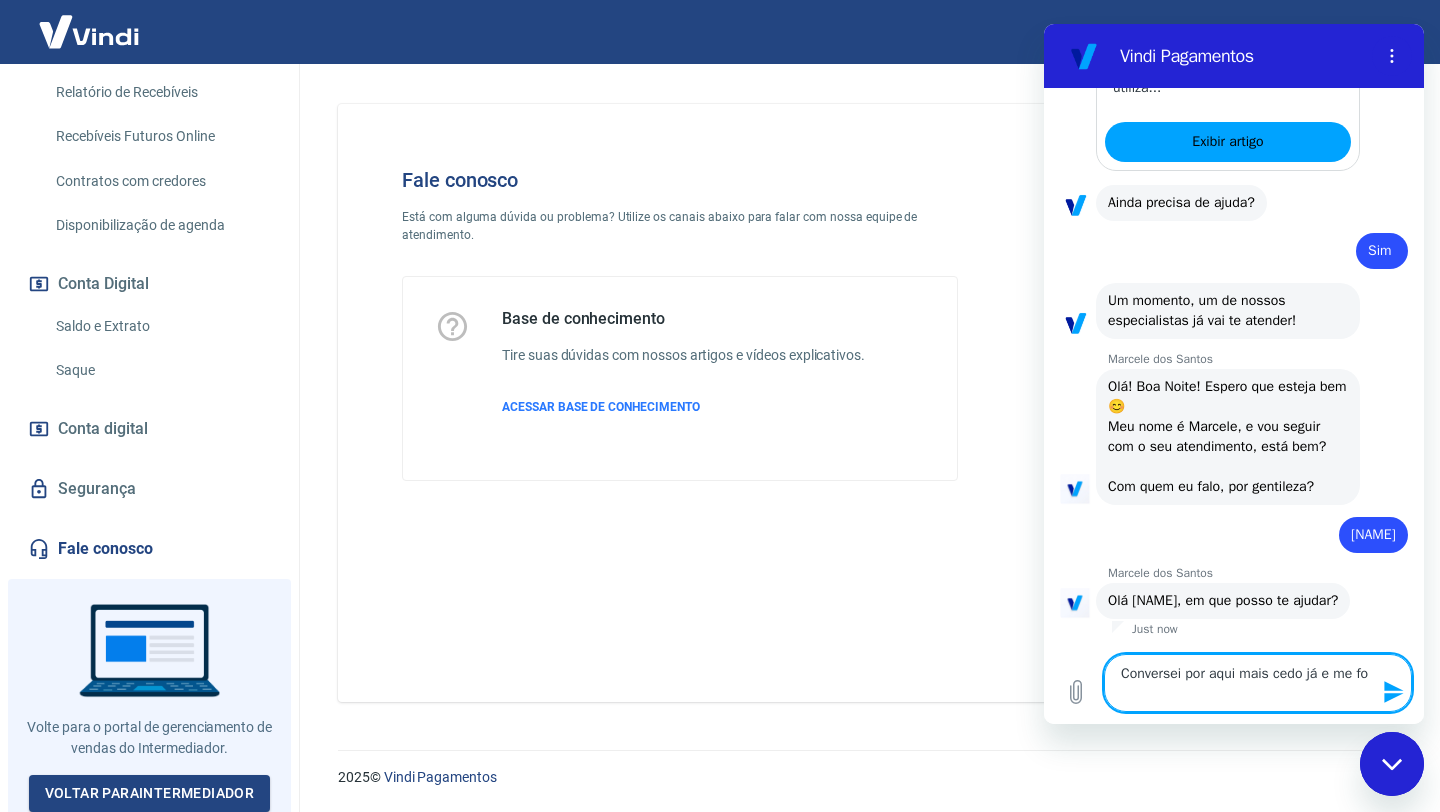 type on "Conversei por aqui mais cedo já e me foi" 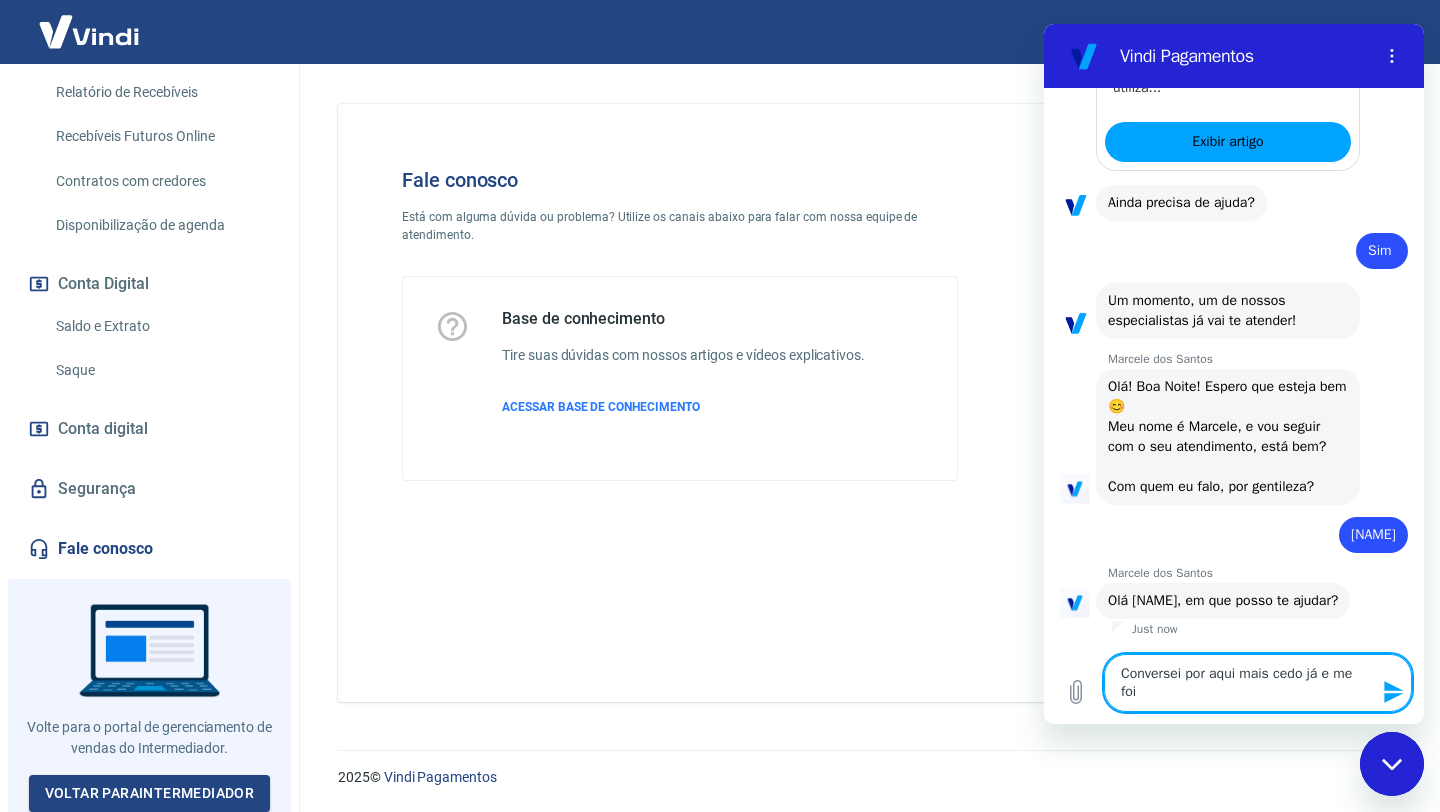 type on "Conversei por aqui mais cedo já e me foi" 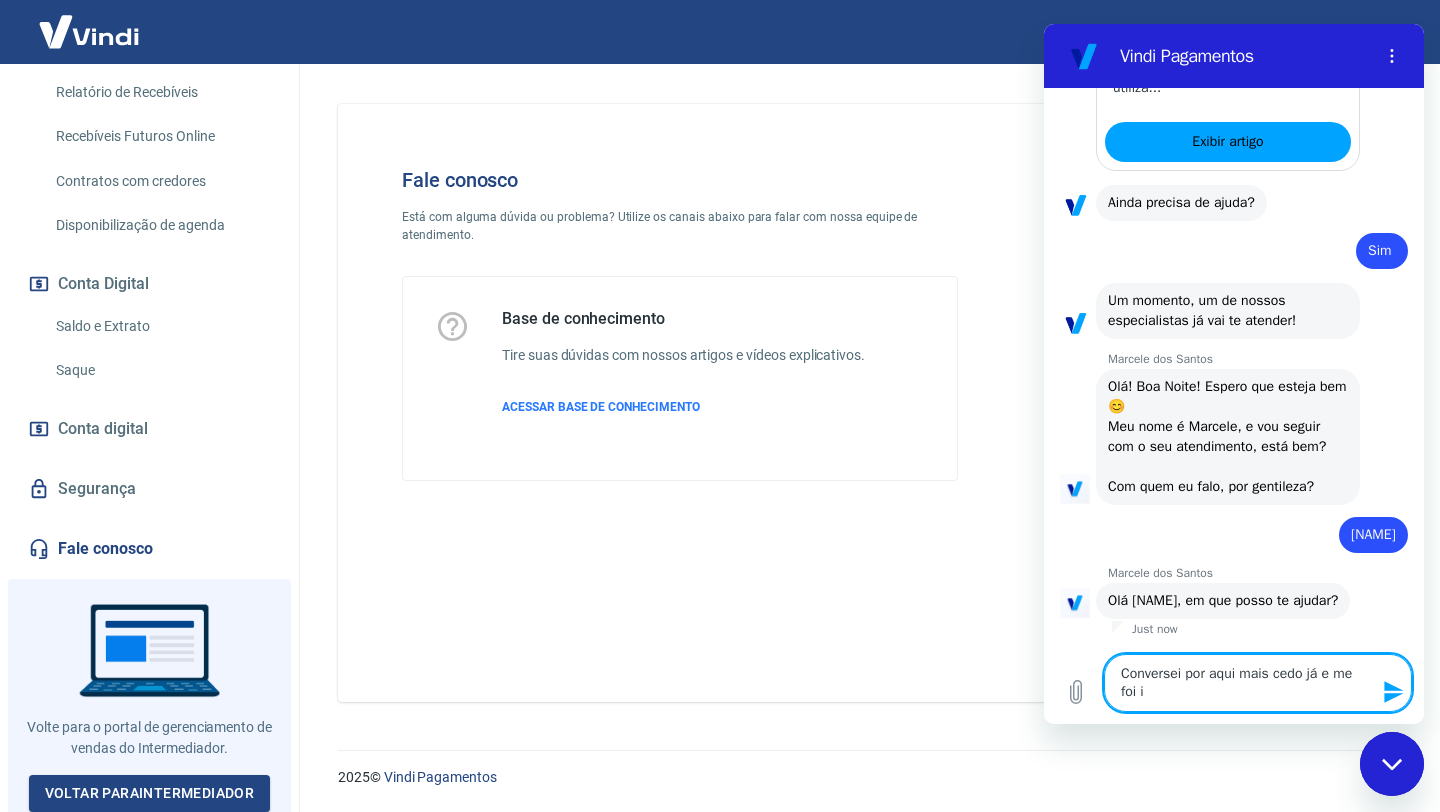 type on "Conversei por aqui mais cedo já e me foi in" 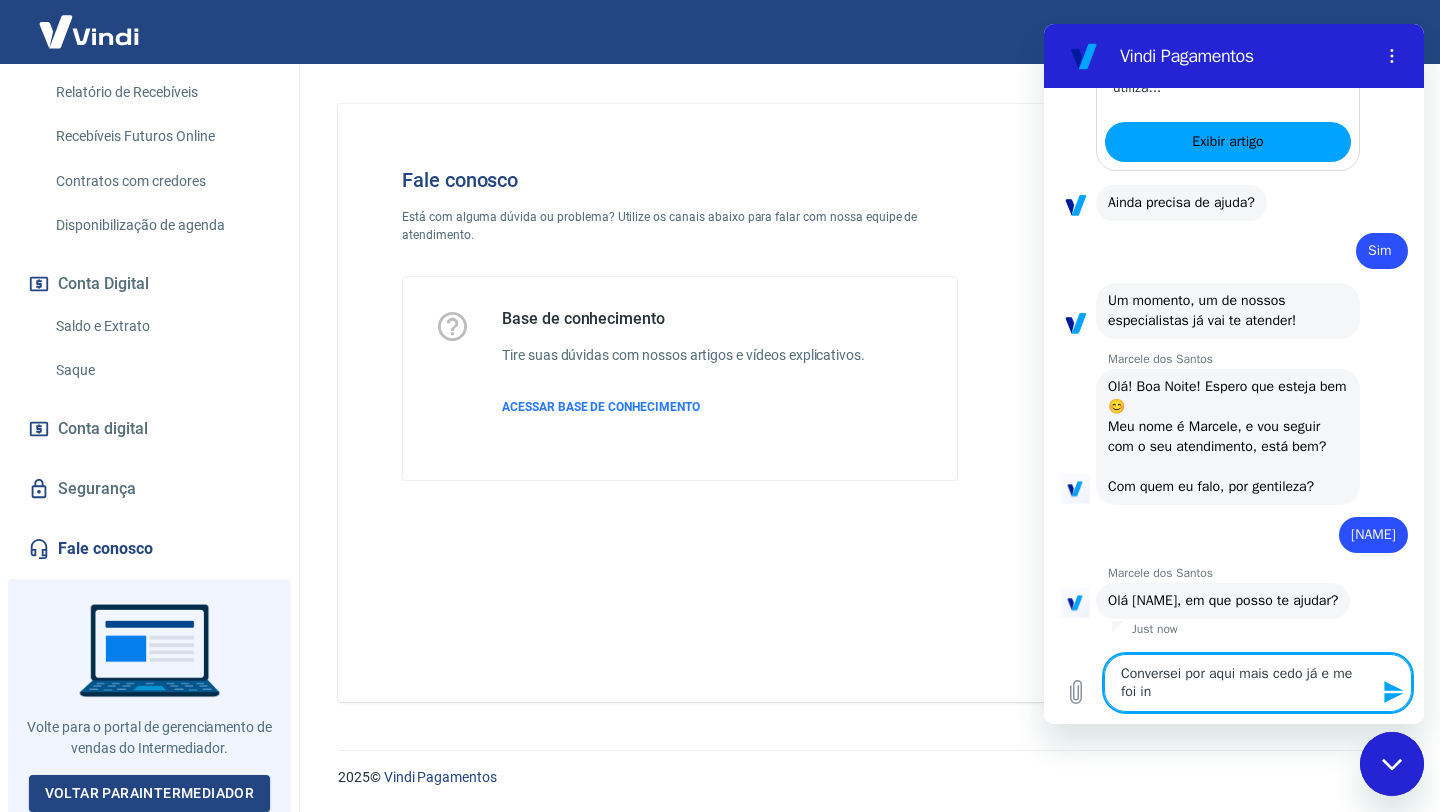 type on "Conversei por aqui mais cedo já e me foi inf" 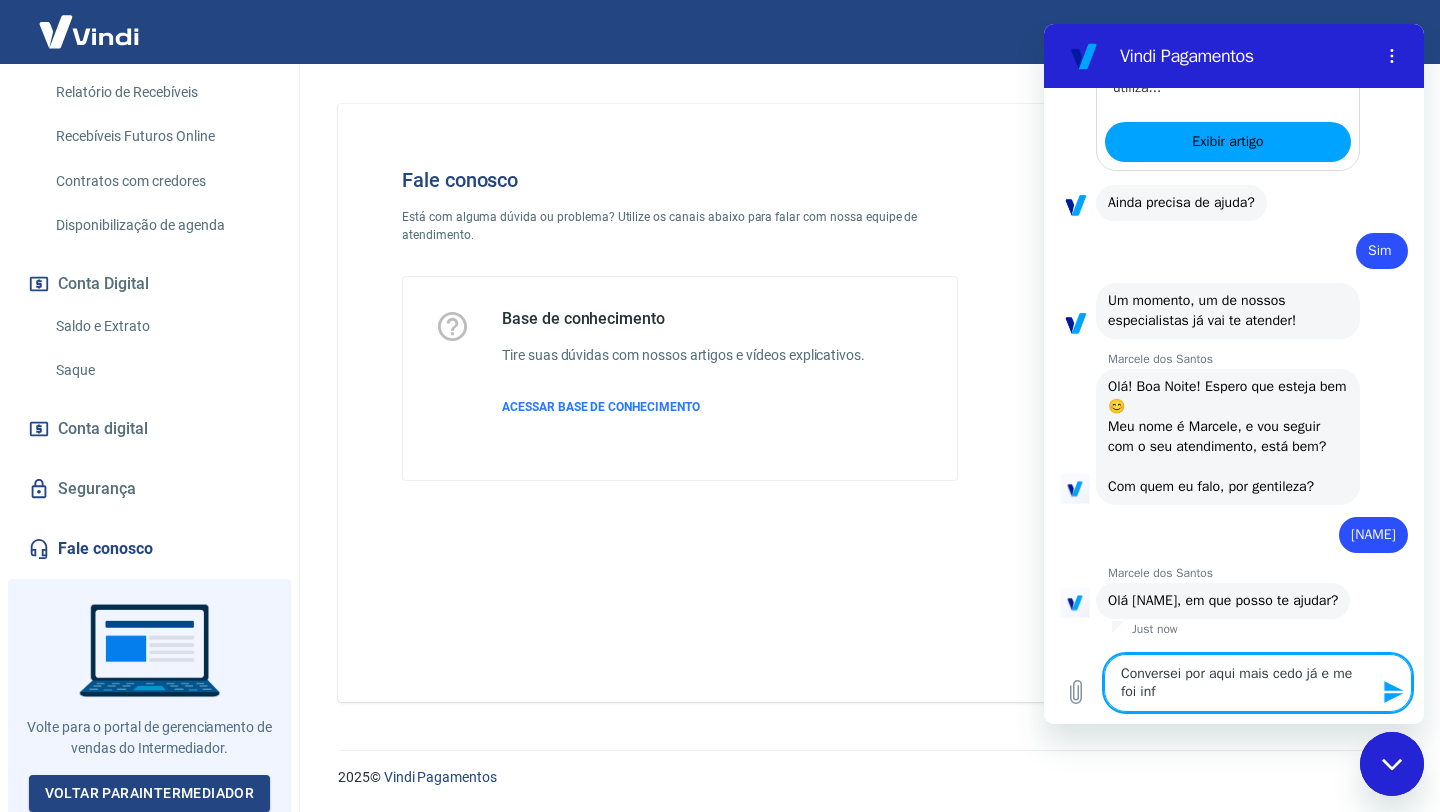 type on "Conversei por aqui mais cedo já e me foi info" 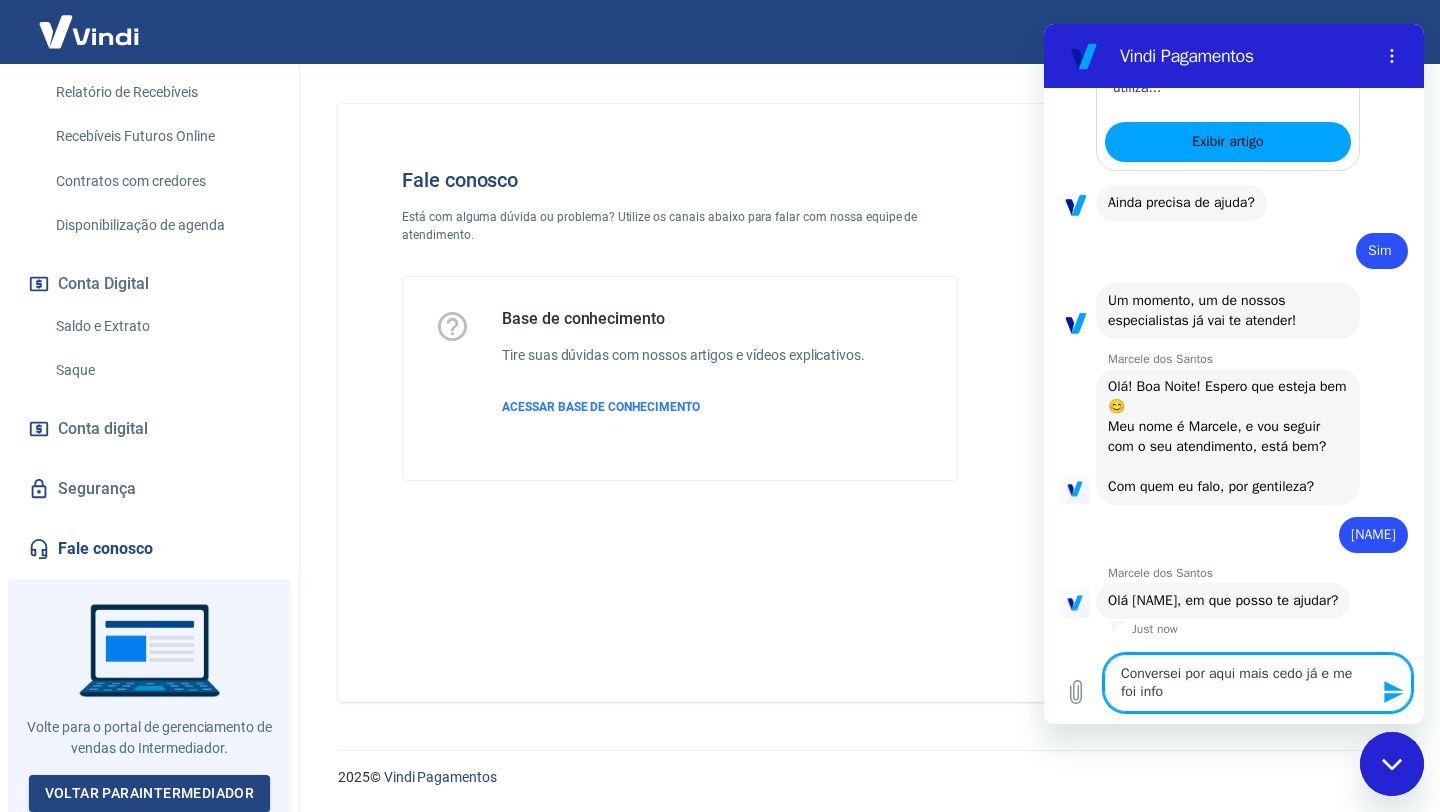 type on "Conversei por aqui mais cedo já e me foi infor" 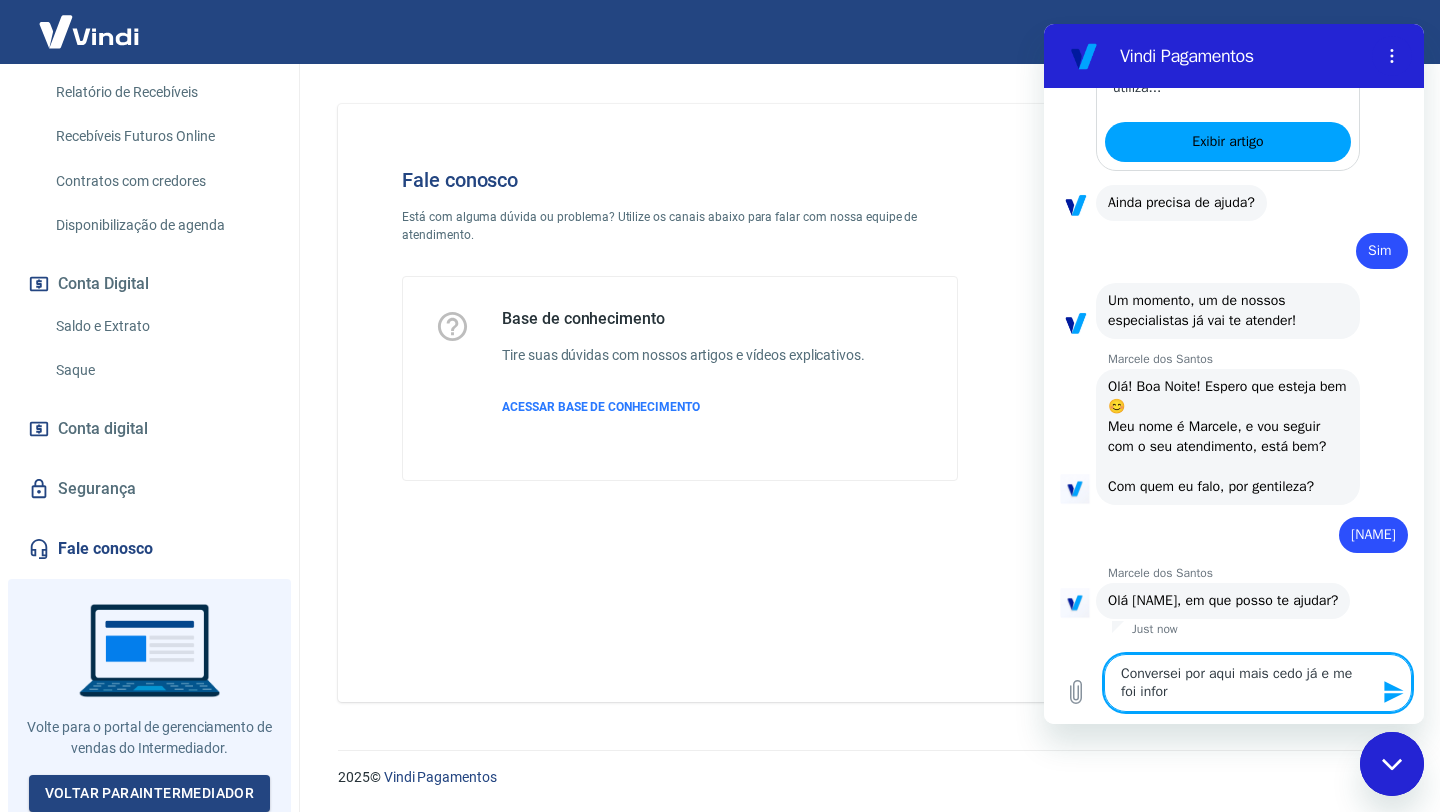 type on "Conversei por aqui mais cedo já e me foi inform" 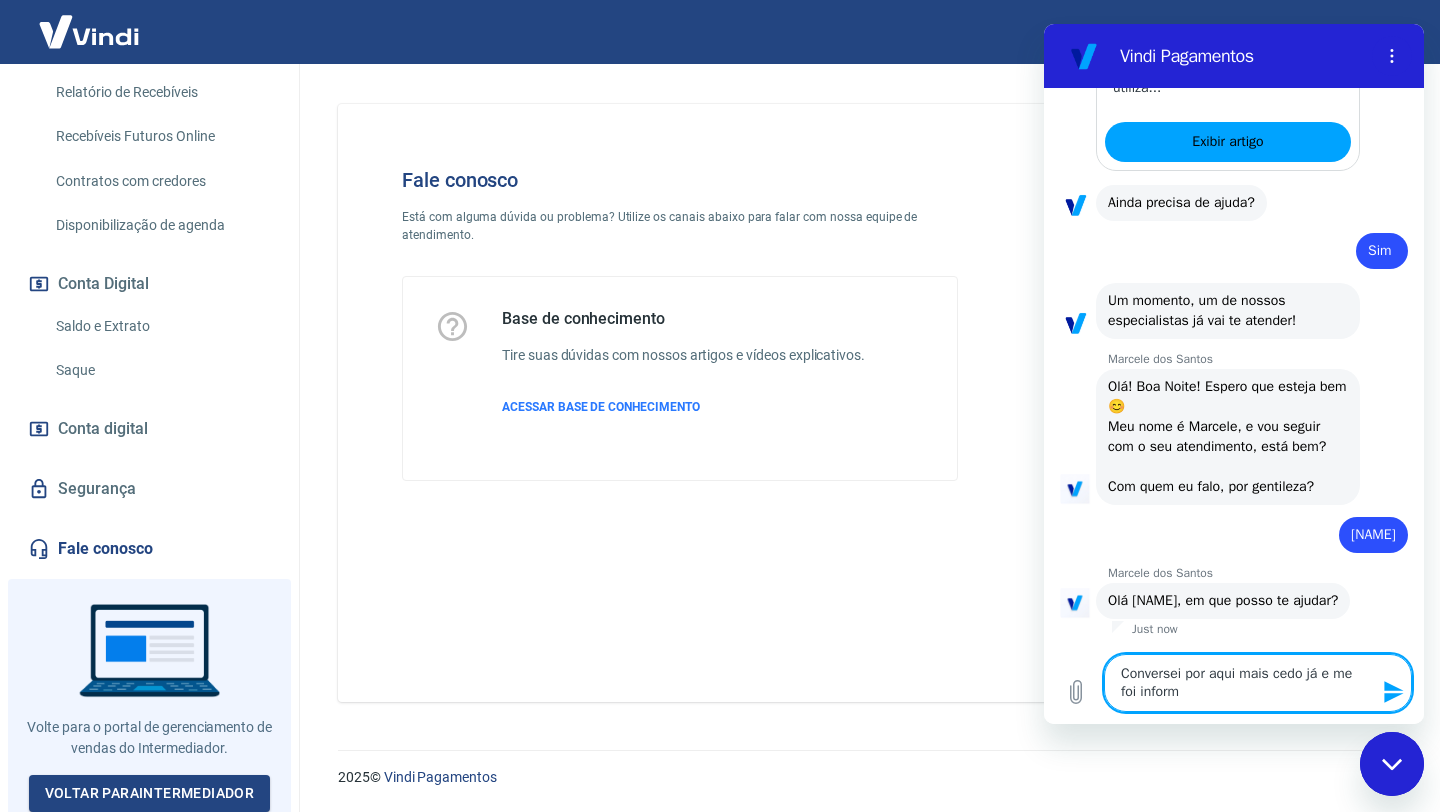 type on "Conversei por aqui mais cedo já e me foi informa" 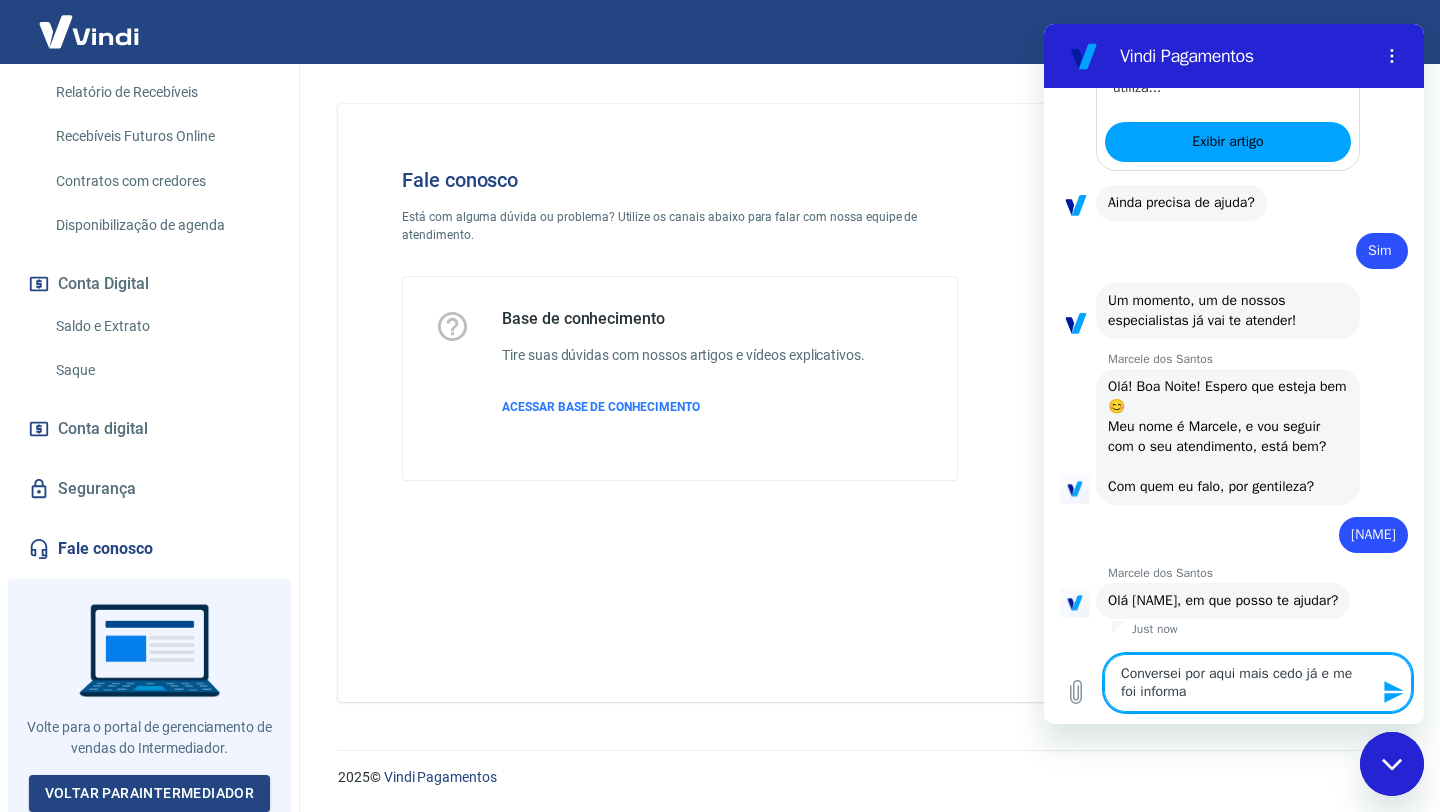 type on "Conversei por aqui mais cedo já e me foi informad" 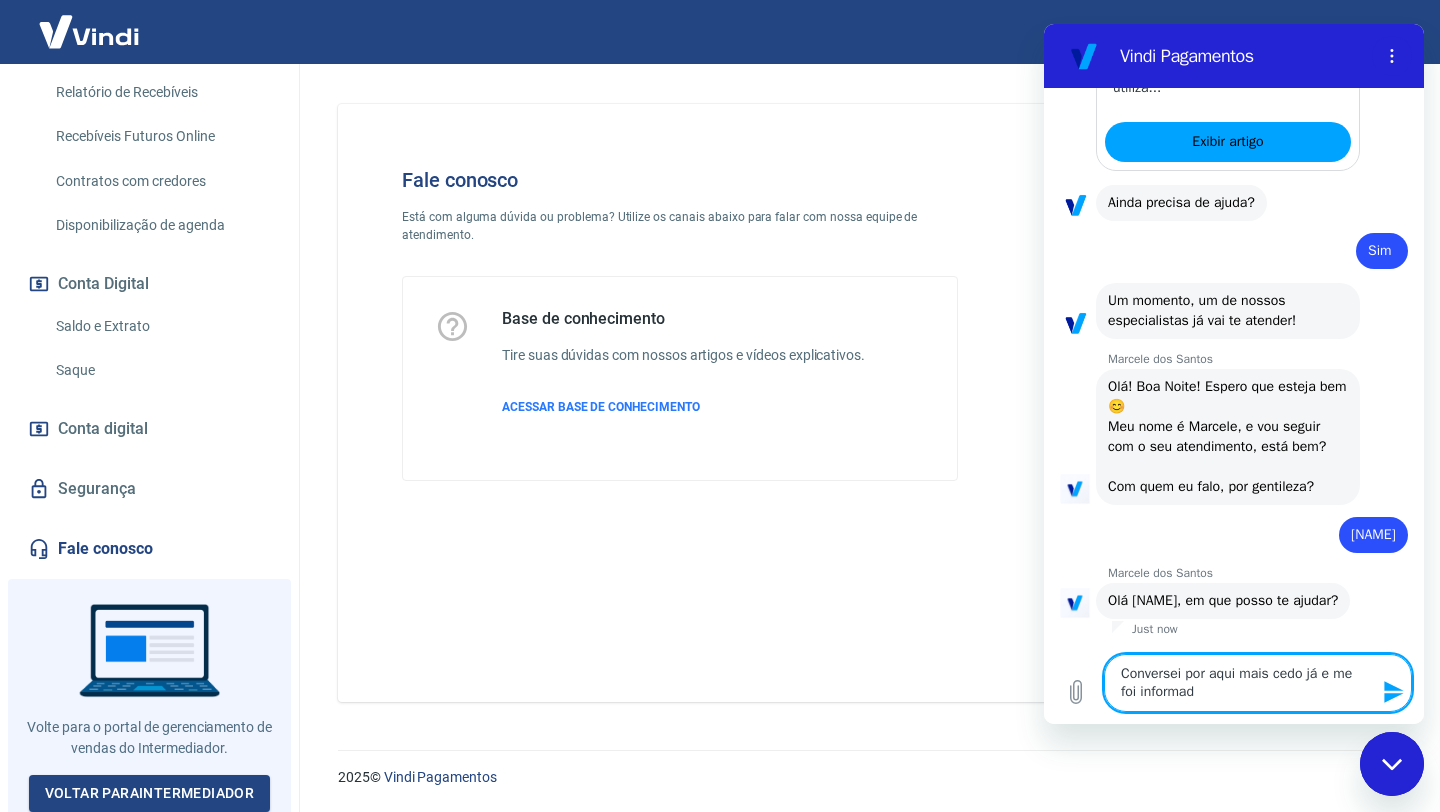 type on "Conversei por aqui mais cedo já e me foi informado" 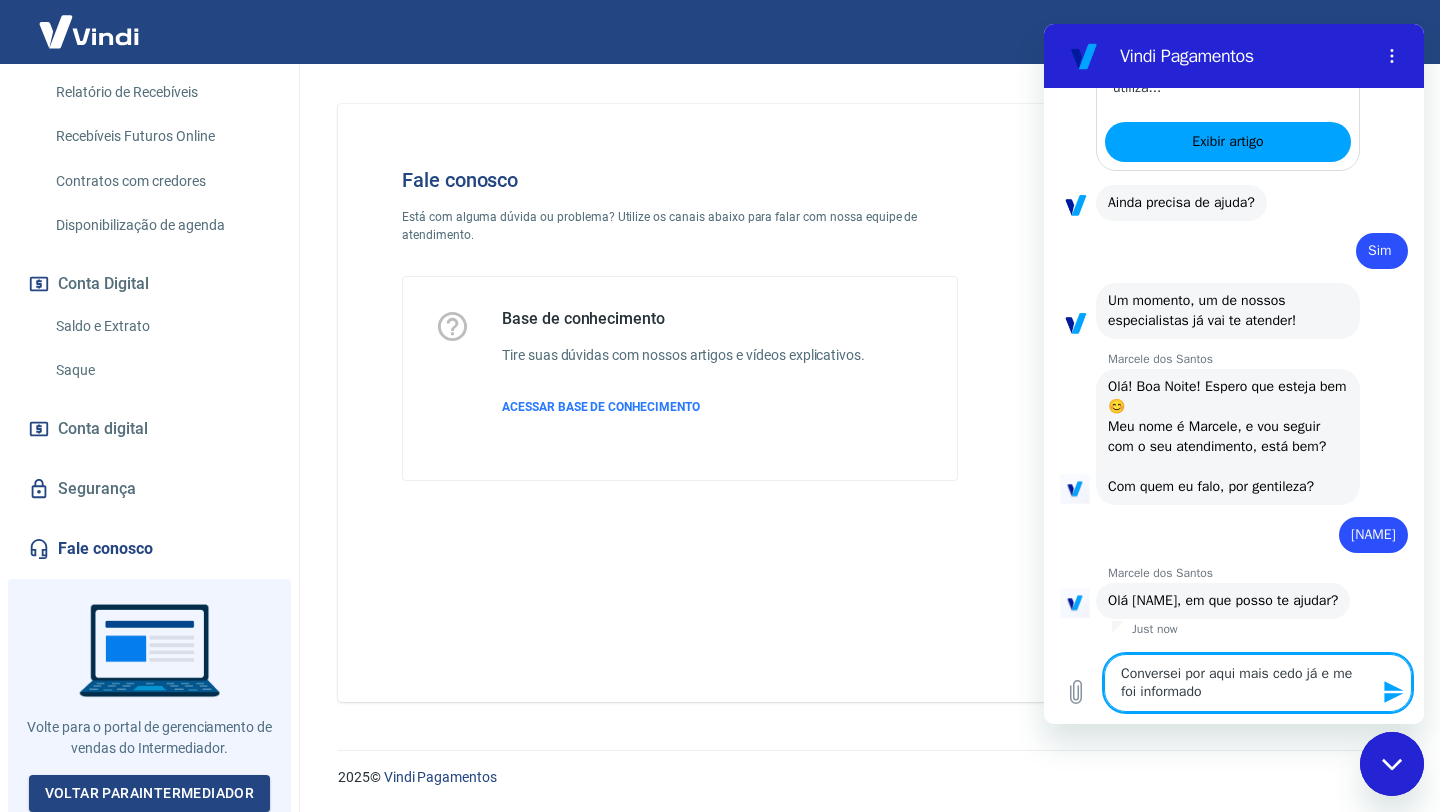 type on "x" 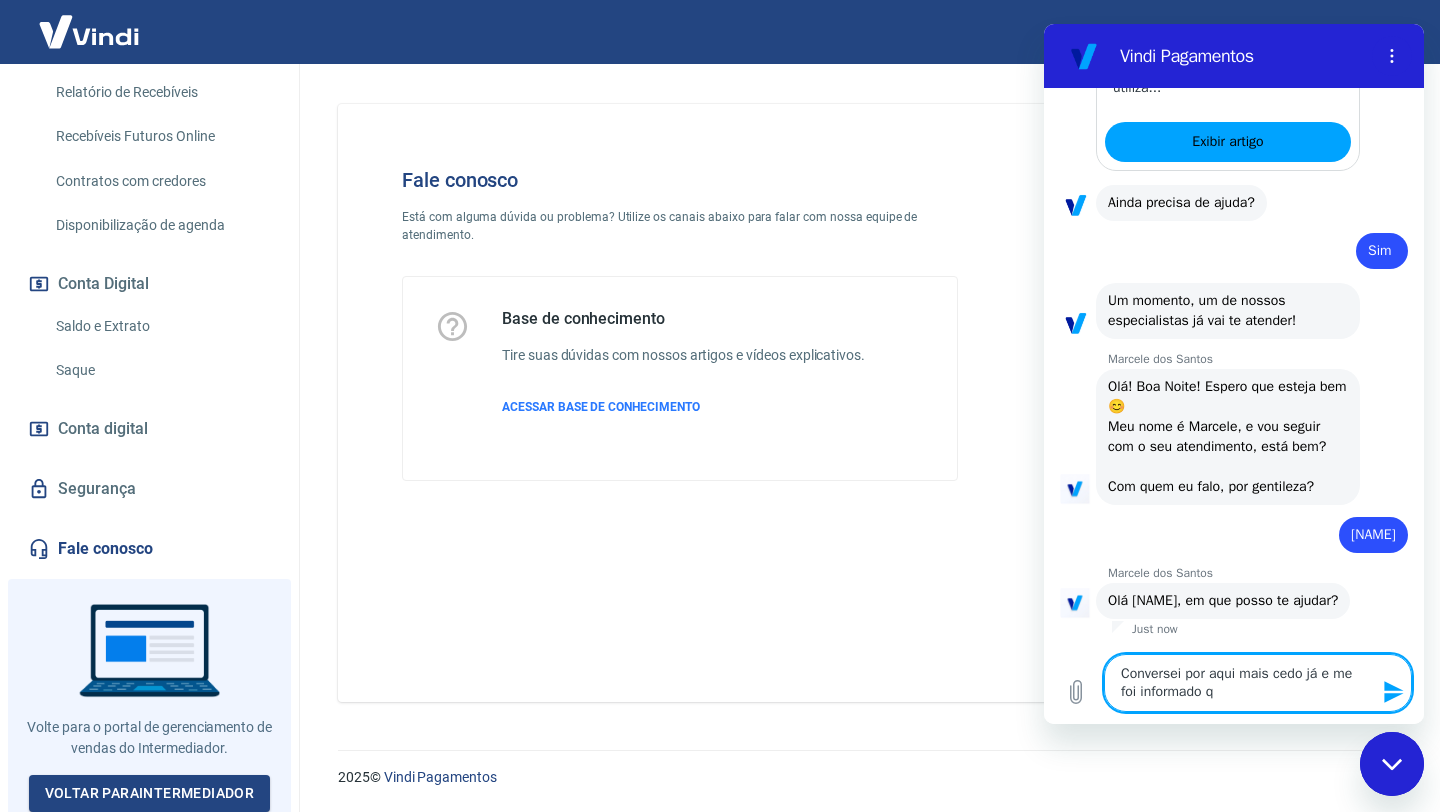 type on "Conversei por aqui mais cedo já e me foi informado qu" 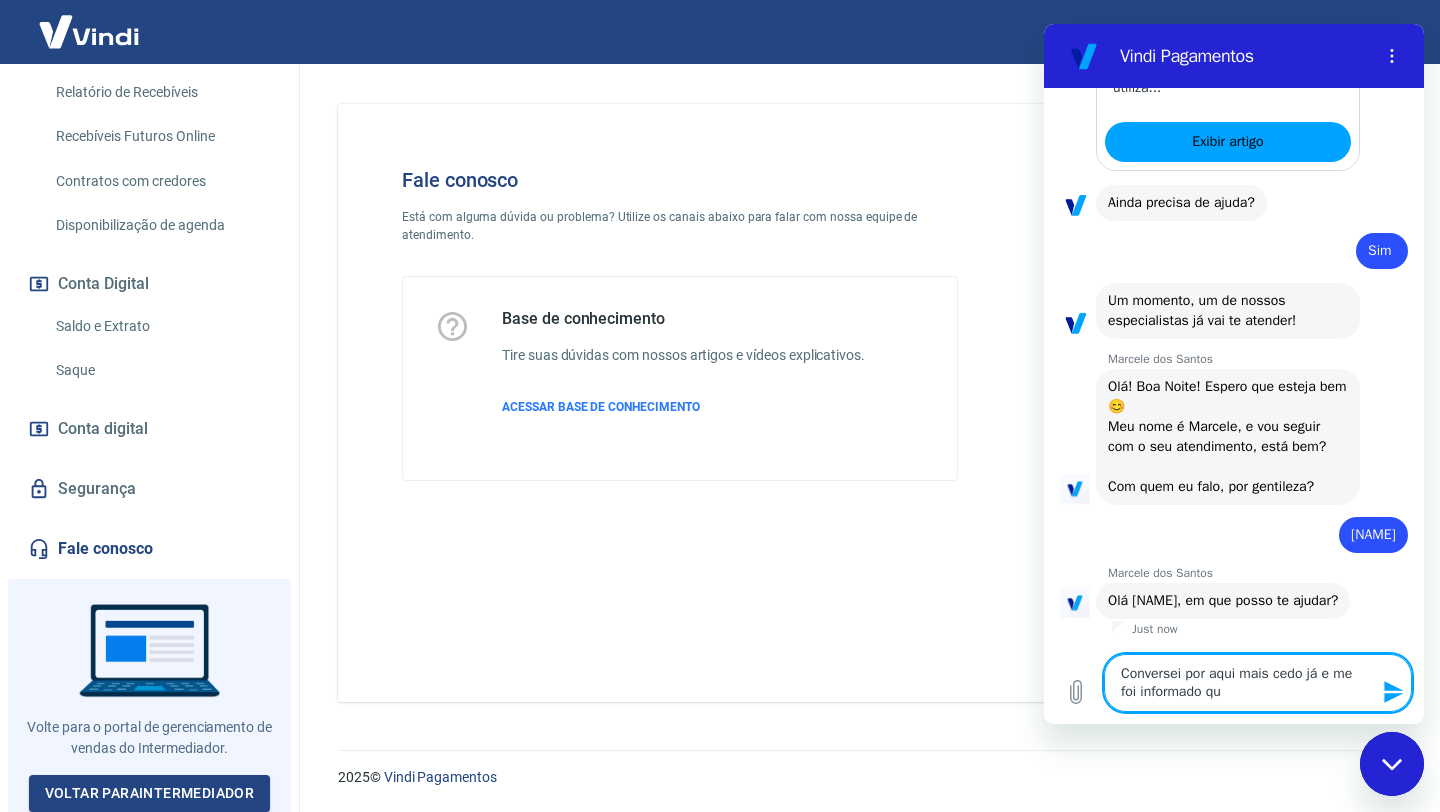type on "Conversei por aqui mais cedo já e me foi informado que" 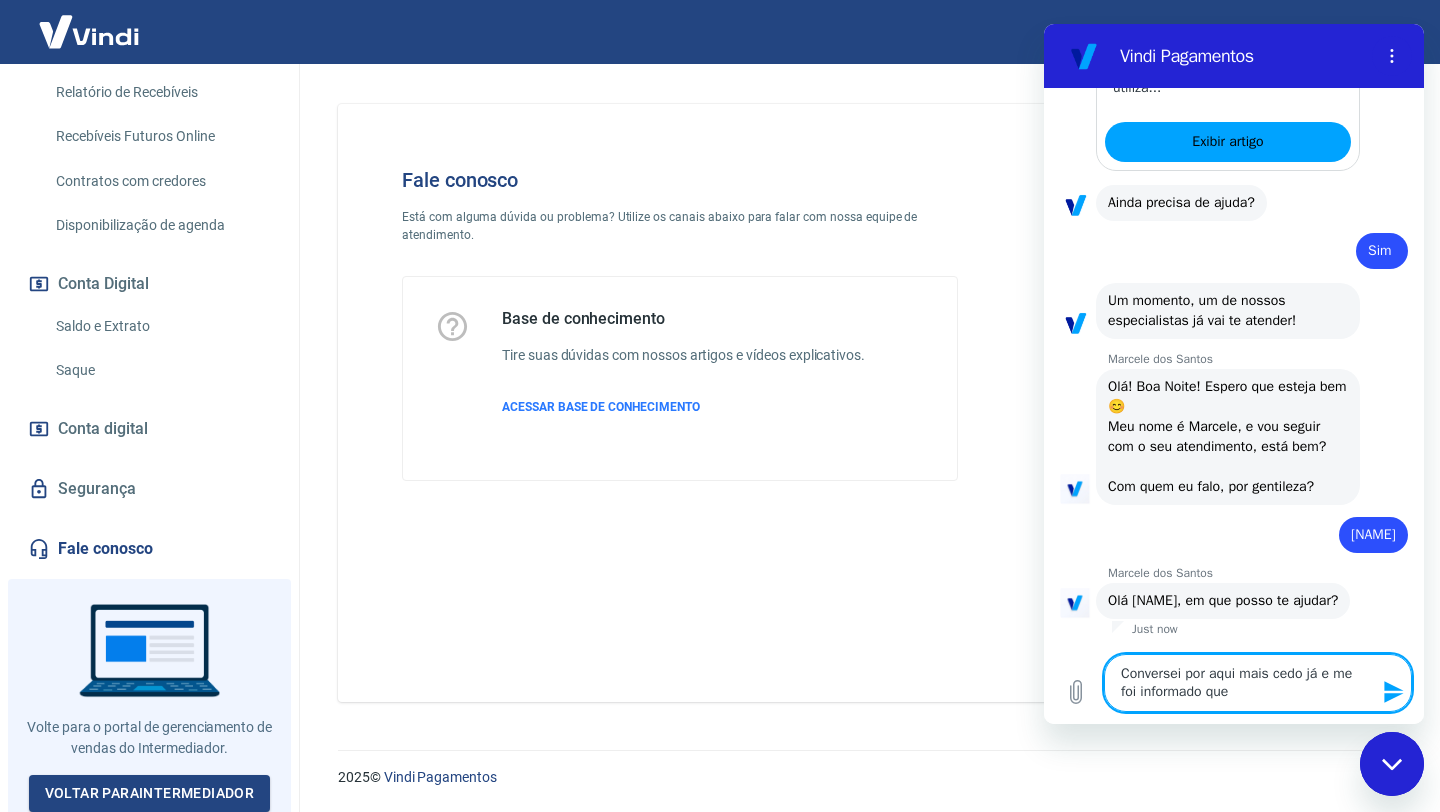 type on "Conversei por aqui mais cedo já e me foi informado que" 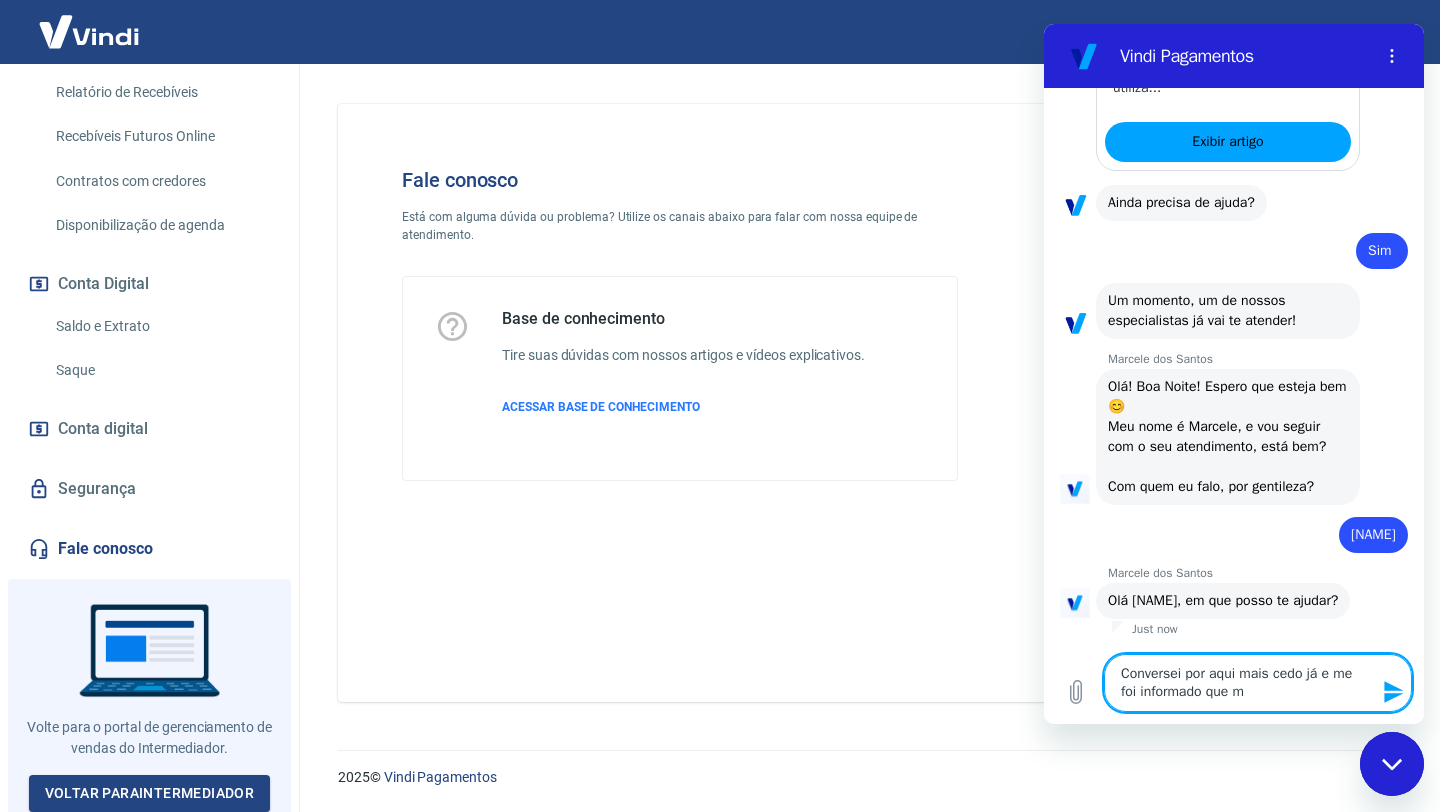 type on "Conversei por aqui mais cedo já e me foi informado que me" 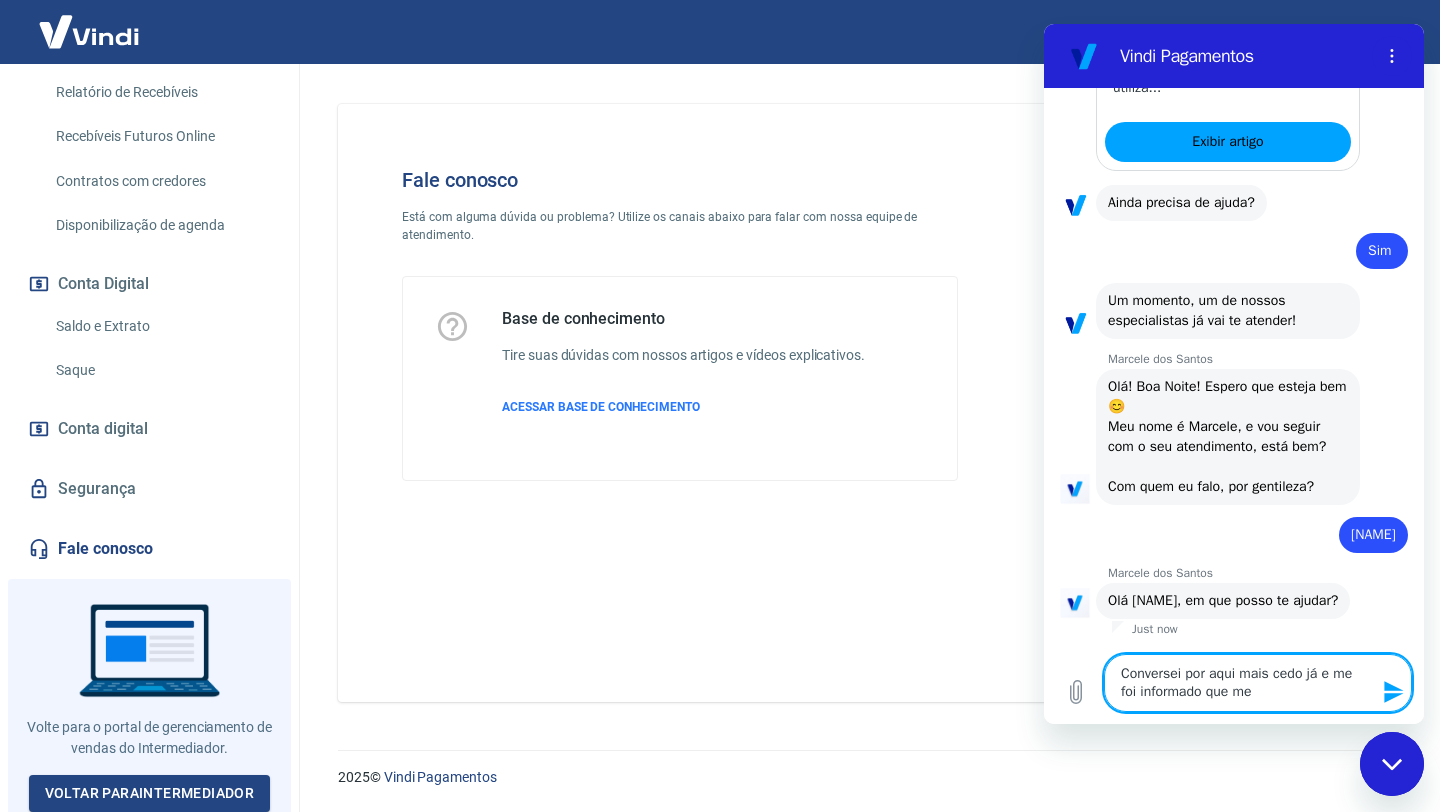 type on "Conversei por aqui mais cedo já e me foi informado que meu" 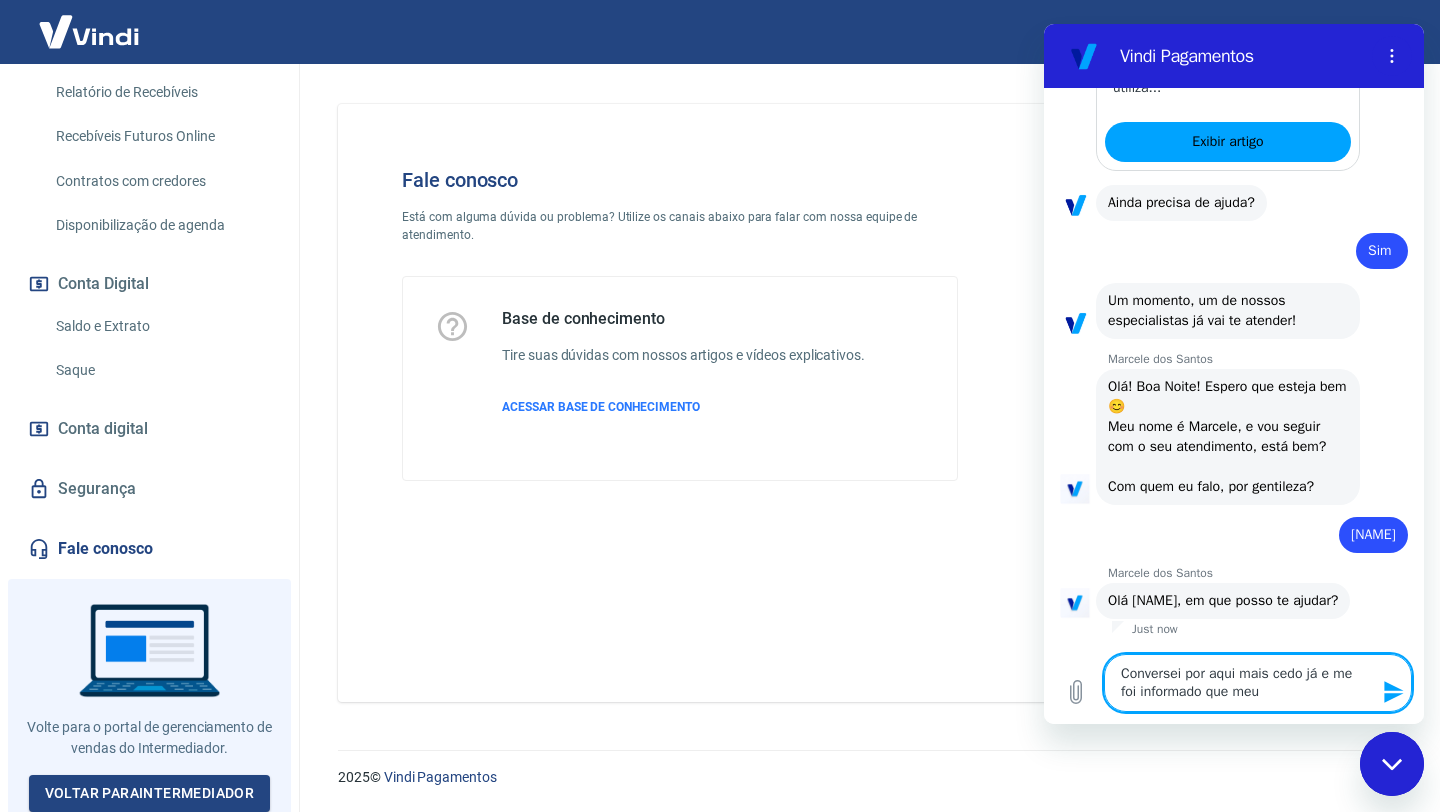 type on "Conversei por aqui mais cedo já e me foi informado que meu" 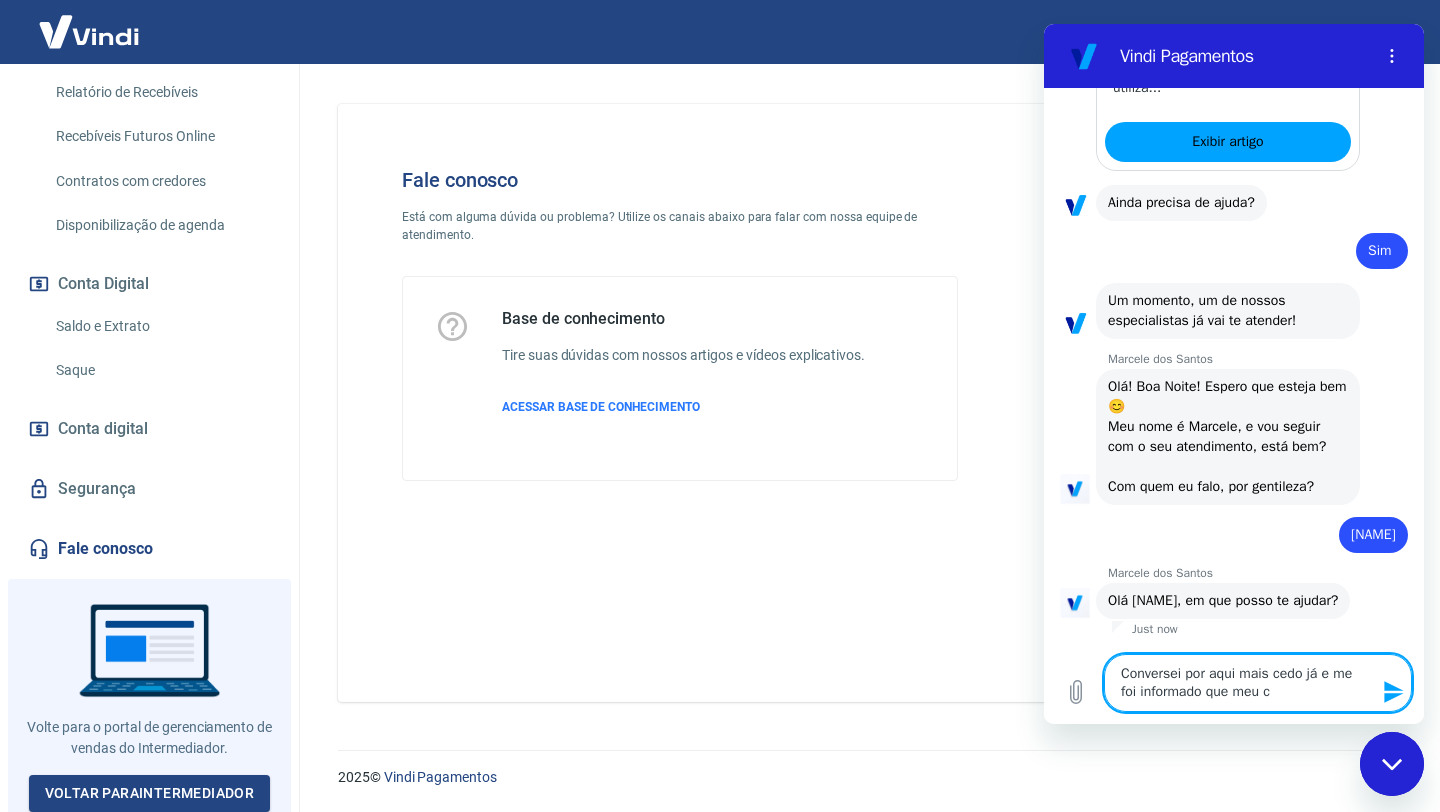 type on "Conversei por aqui mais cedo já e me foi informado que meu ca" 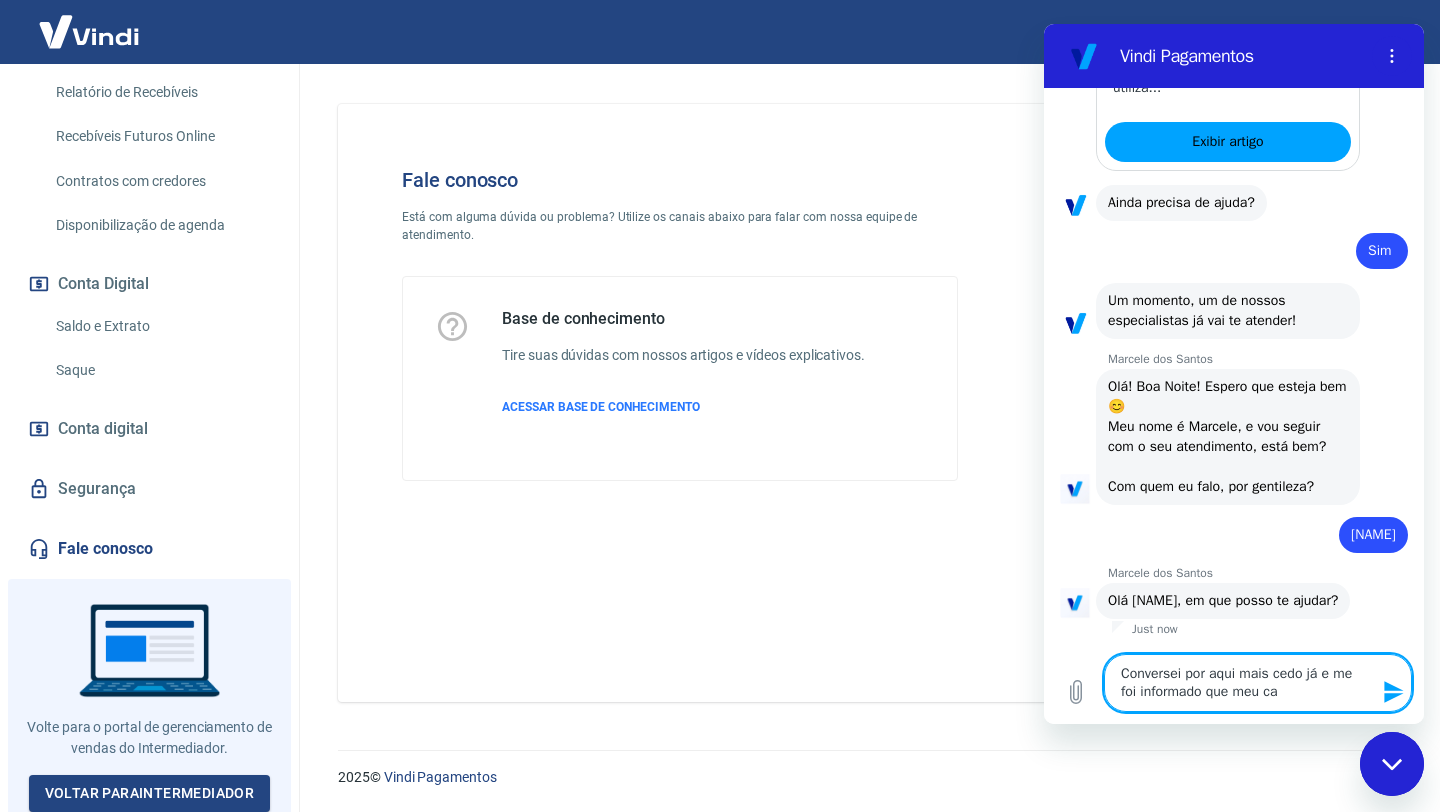type on "Conversei por aqui mais cedo já e me foi informado que meu cas" 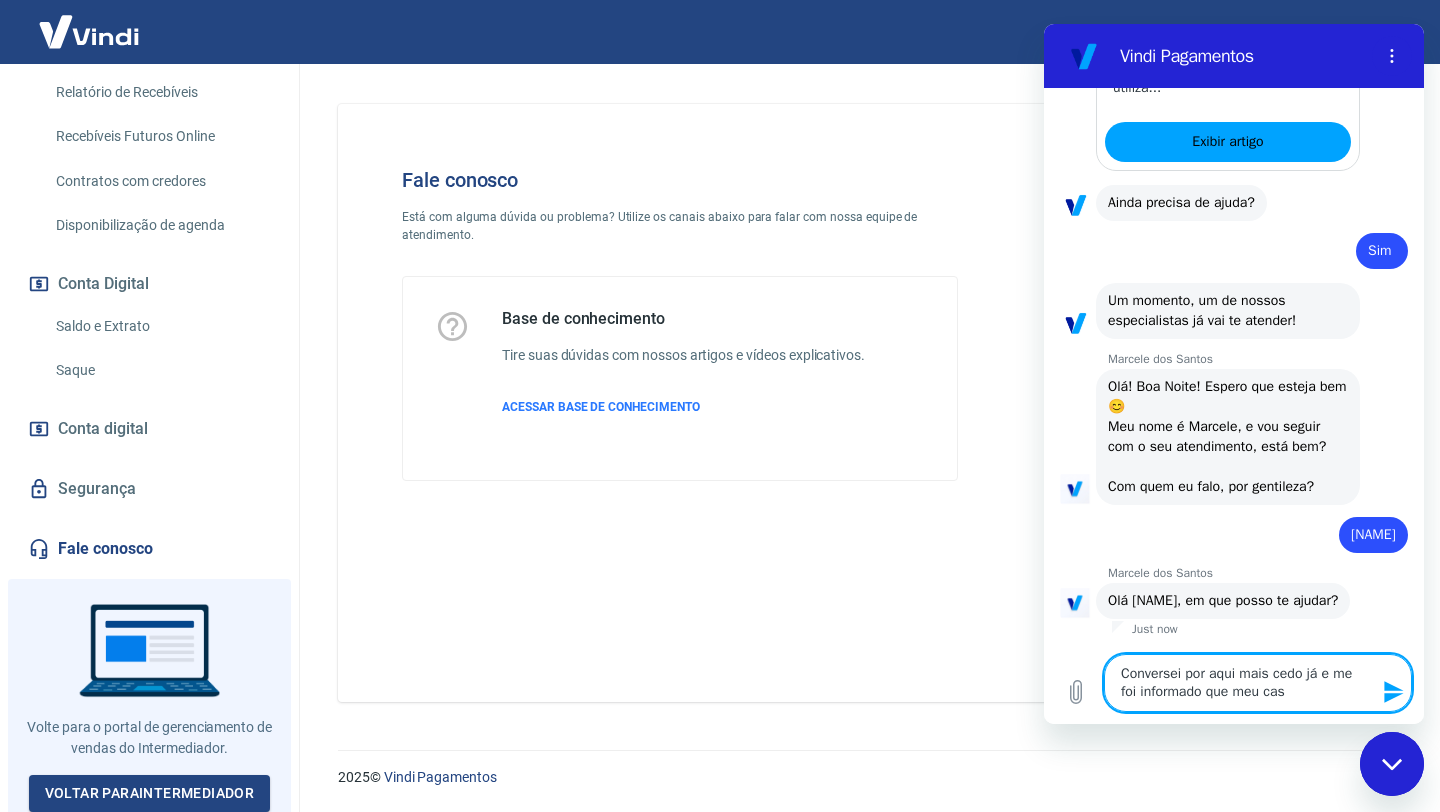 type on "Conversei por aqui mais cedo já e me foi informado que meu caso" 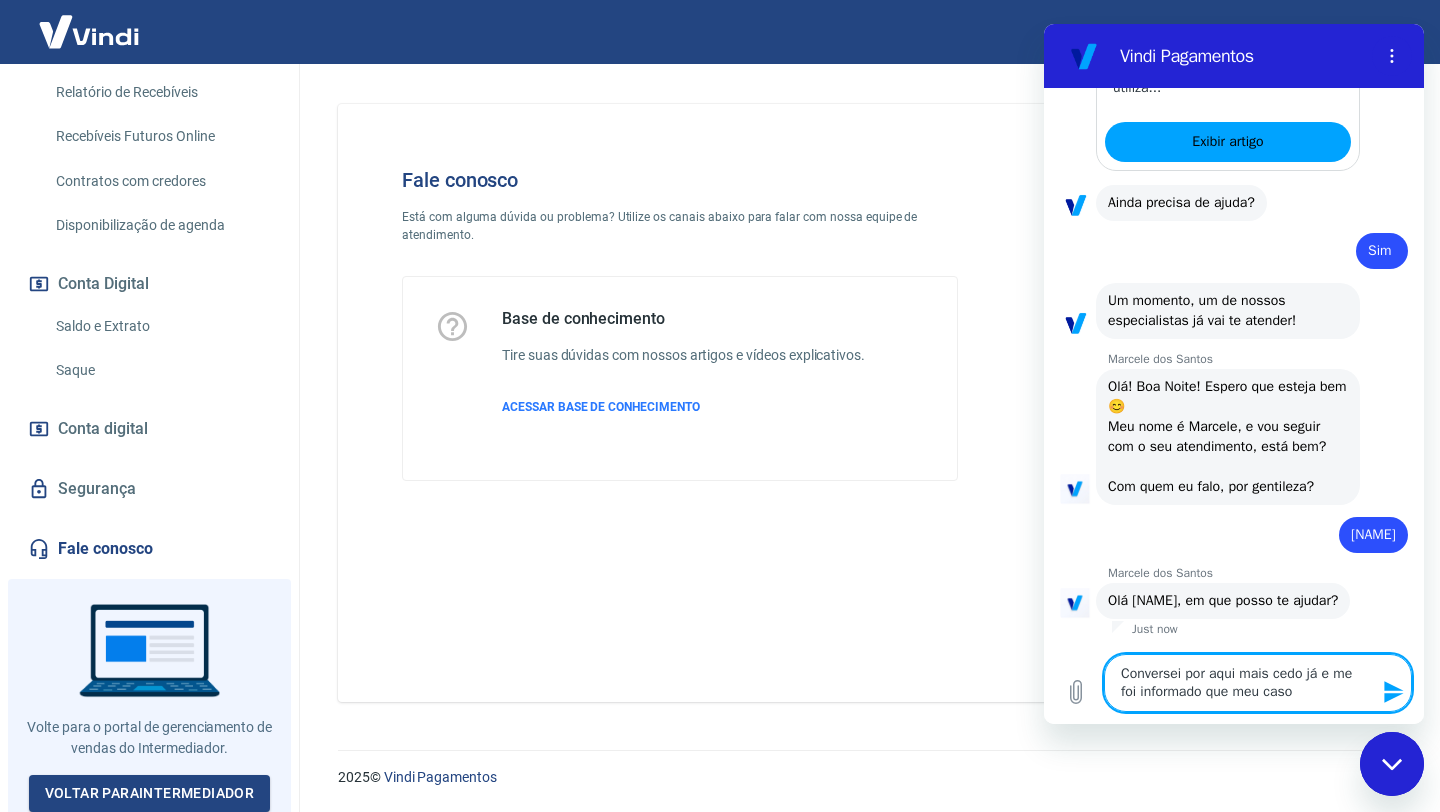type on "Conversei por aqui mais cedo já e me foi informado que meu caso" 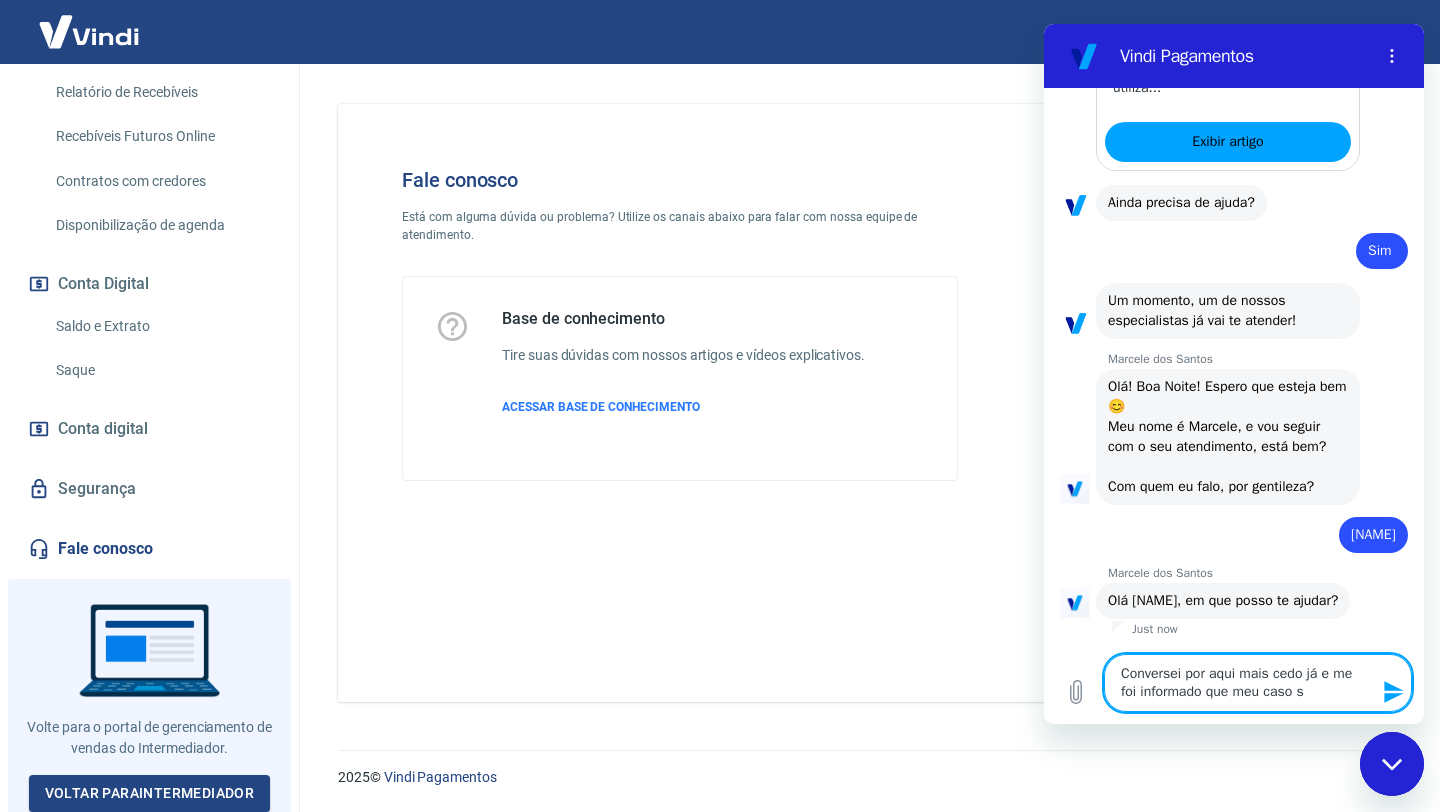 type on "Conversei por aqui mais cedo já e me foi informado que meu caso se" 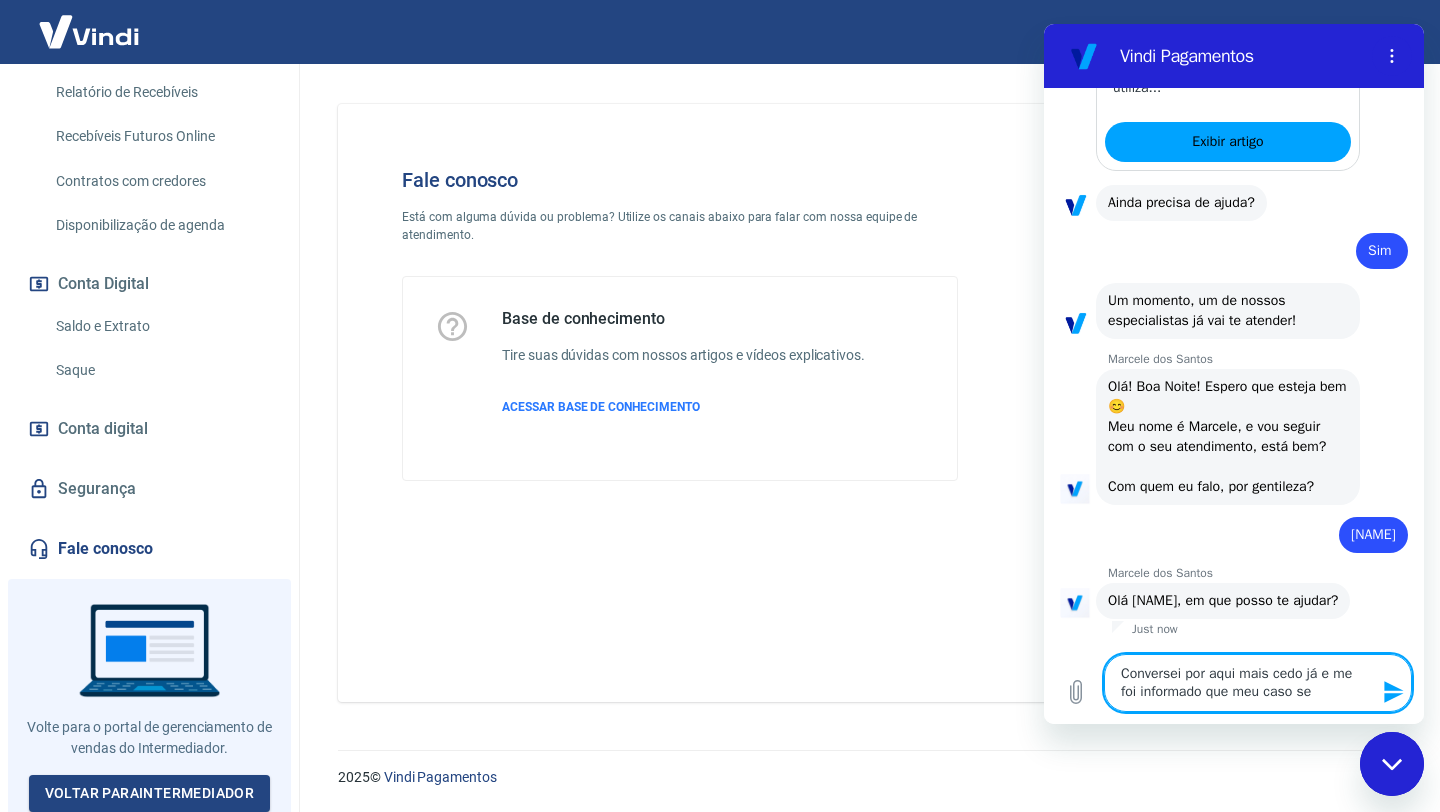 type on "Conversei por aqui mais cedo já e me foi informado que meu caso ser" 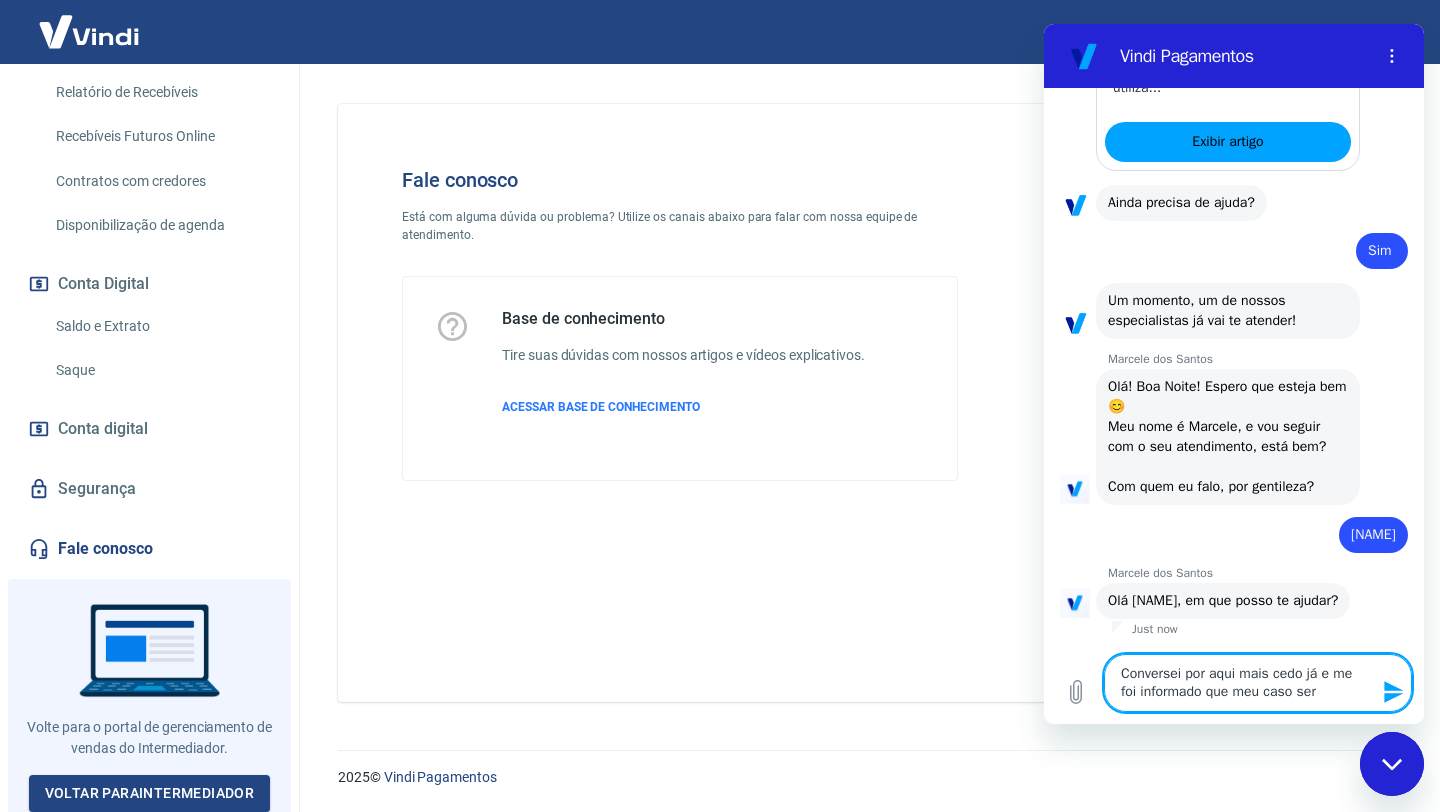 type 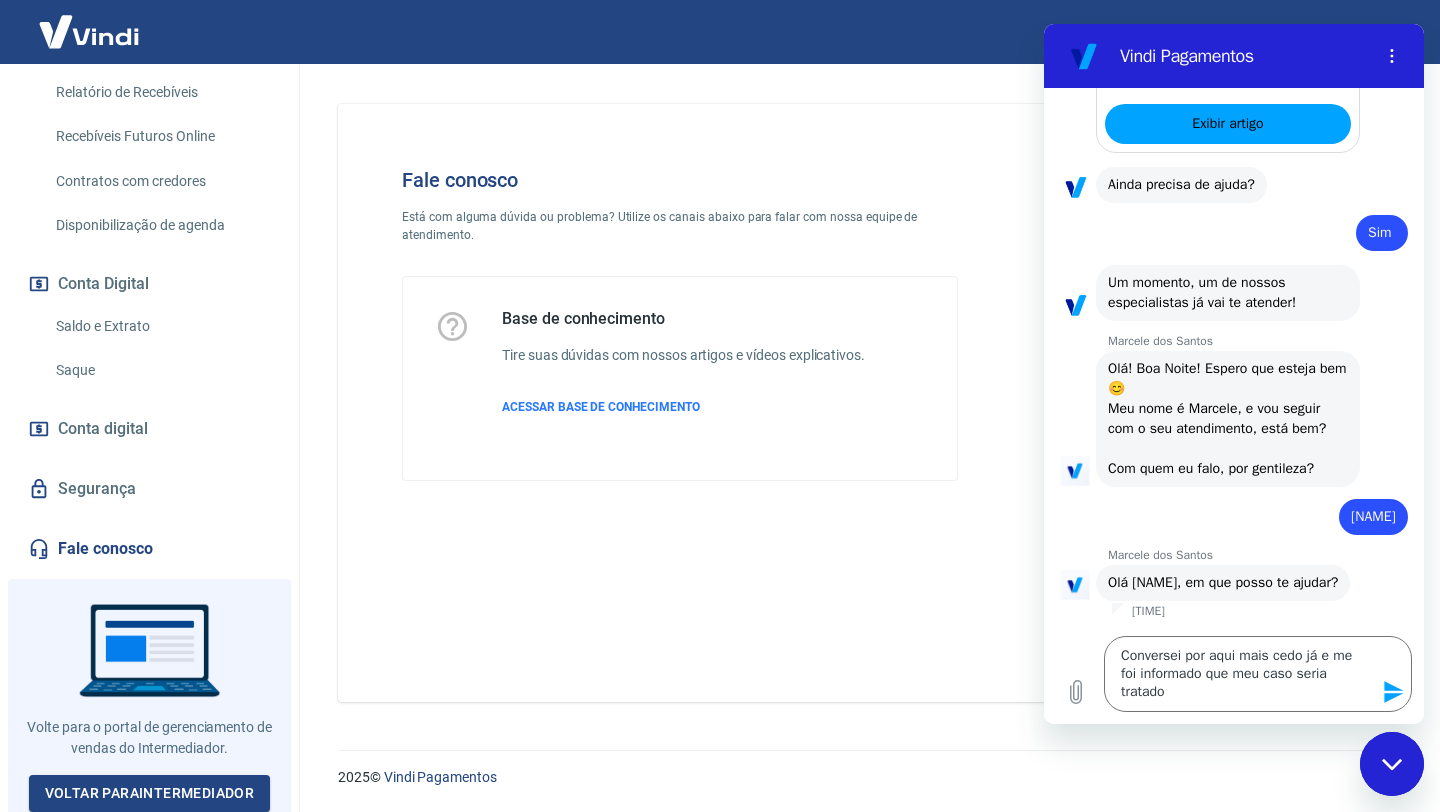 scroll, scrollTop: 2053, scrollLeft: 0, axis: vertical 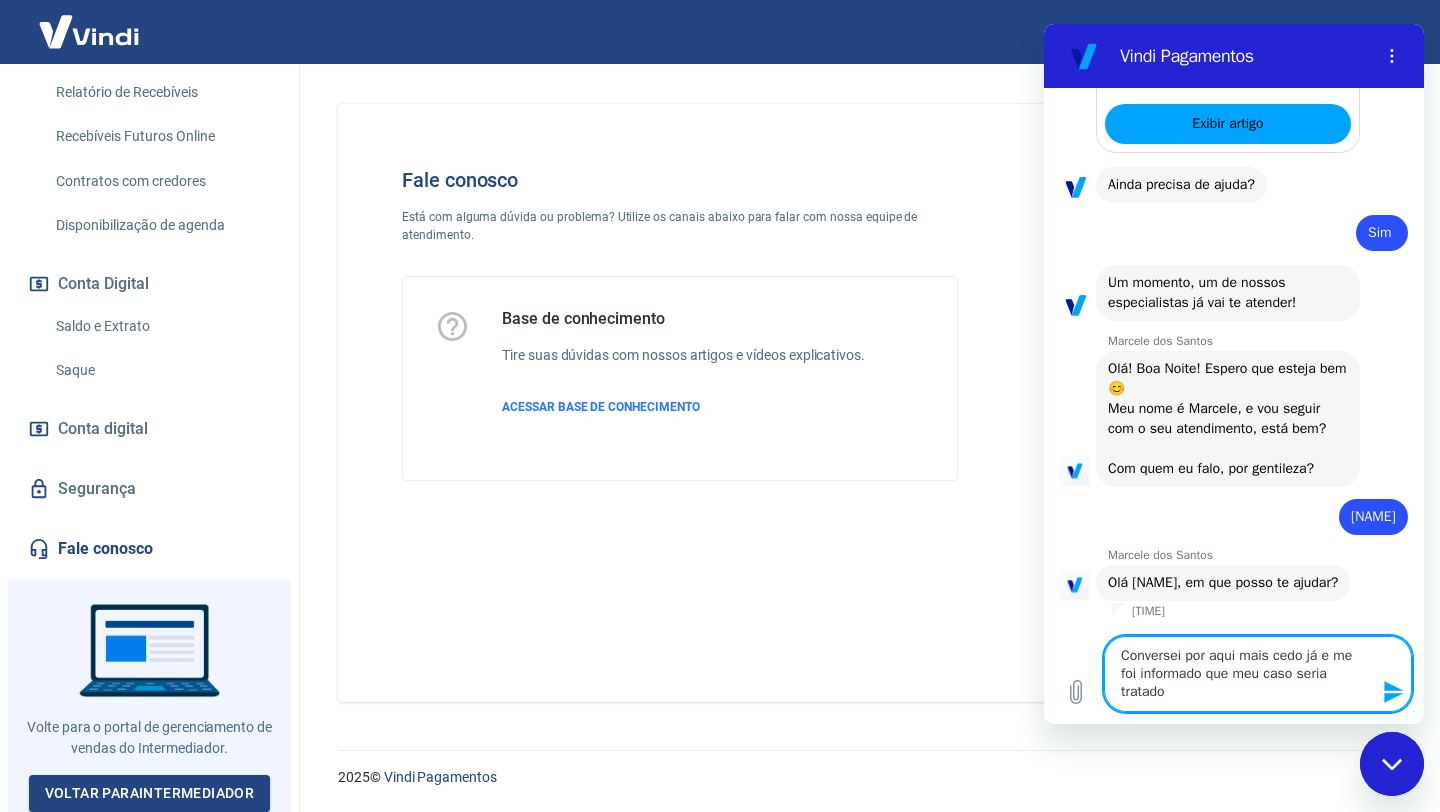click on "Conversei por aqui mais cedo já e me foi informado que meu caso seria tratado" at bounding box center (1258, 674) 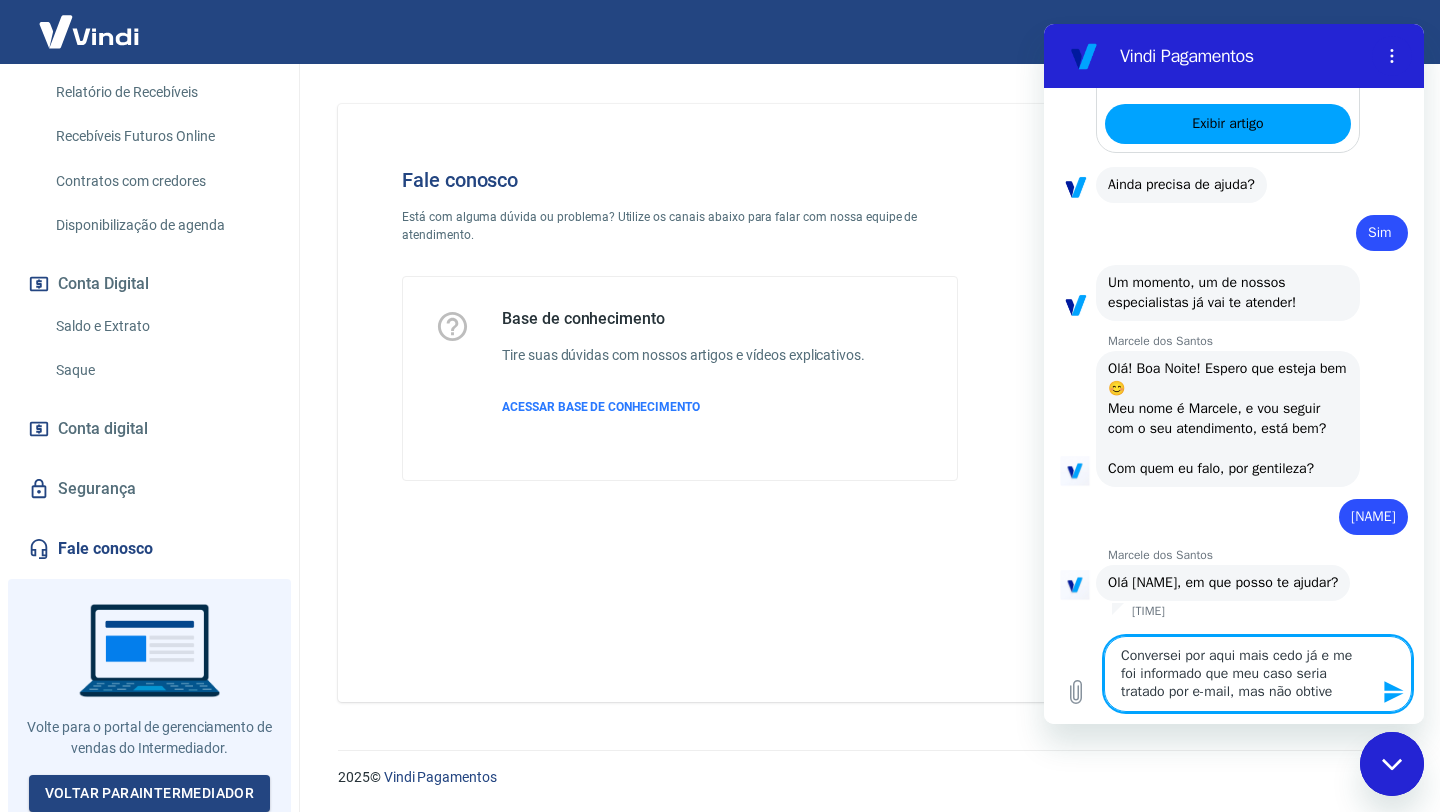 click on "Conversei por aqui mais cedo já e me foi informado que meu caso seria tratado por e-mail, mas não obtive" at bounding box center (1258, 674) 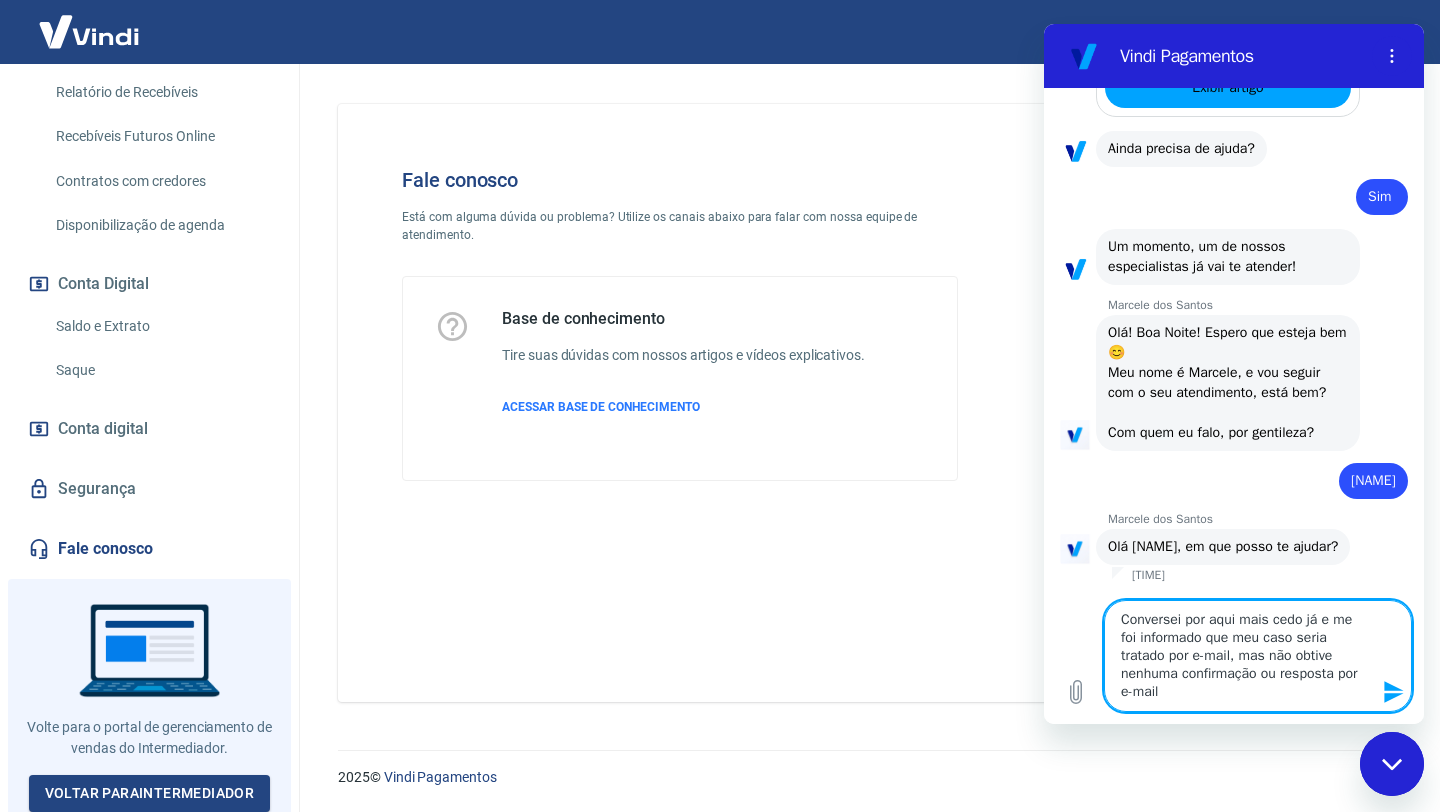 scroll, scrollTop: 2089, scrollLeft: 0, axis: vertical 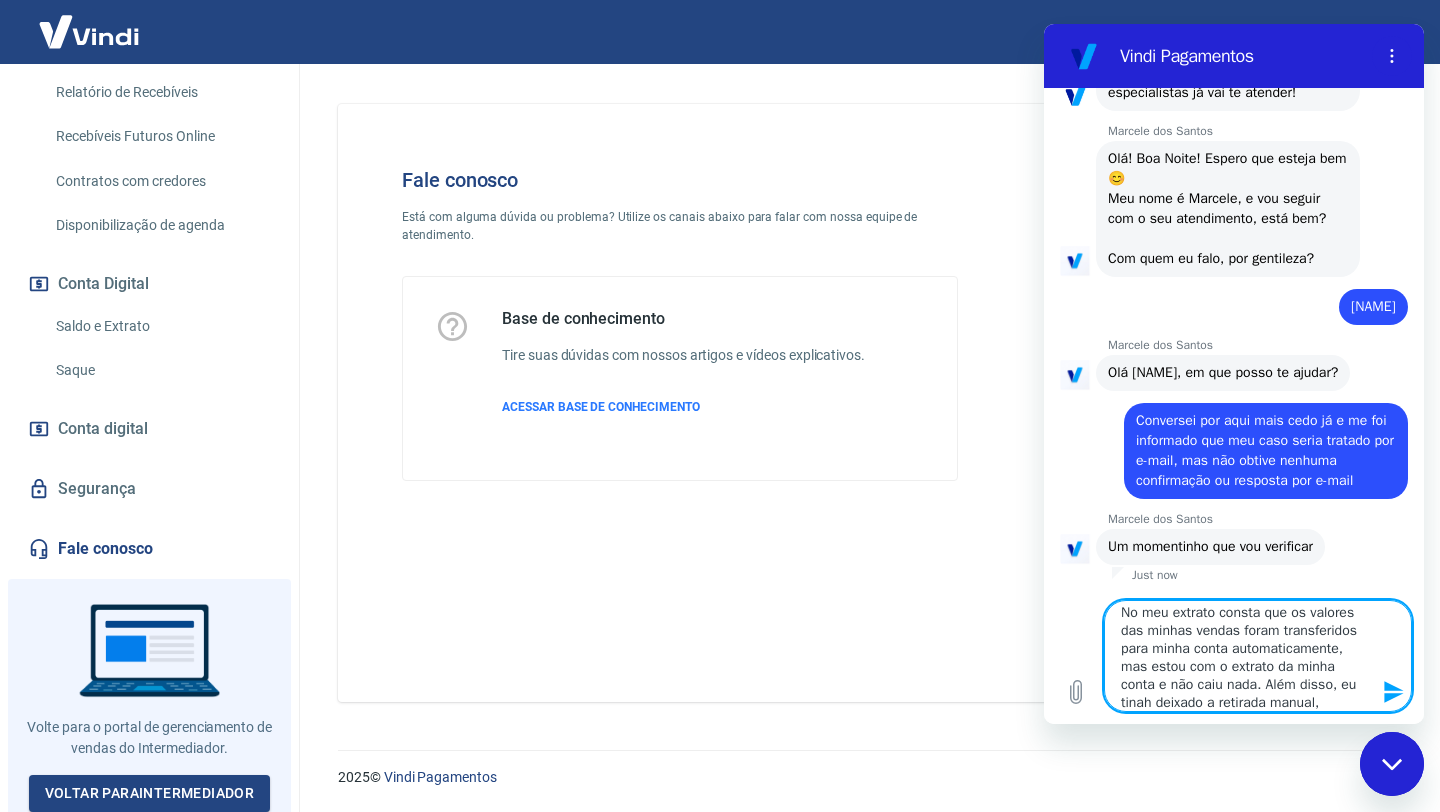 click on "No meu extrato consta que os valores das minhas vendas foram transferidos para minha conta automaticamente, mas estou com o extrato da minha conta e não caiu nada. Além disso, eu tinah deixado a retirada manual," at bounding box center [1258, 656] 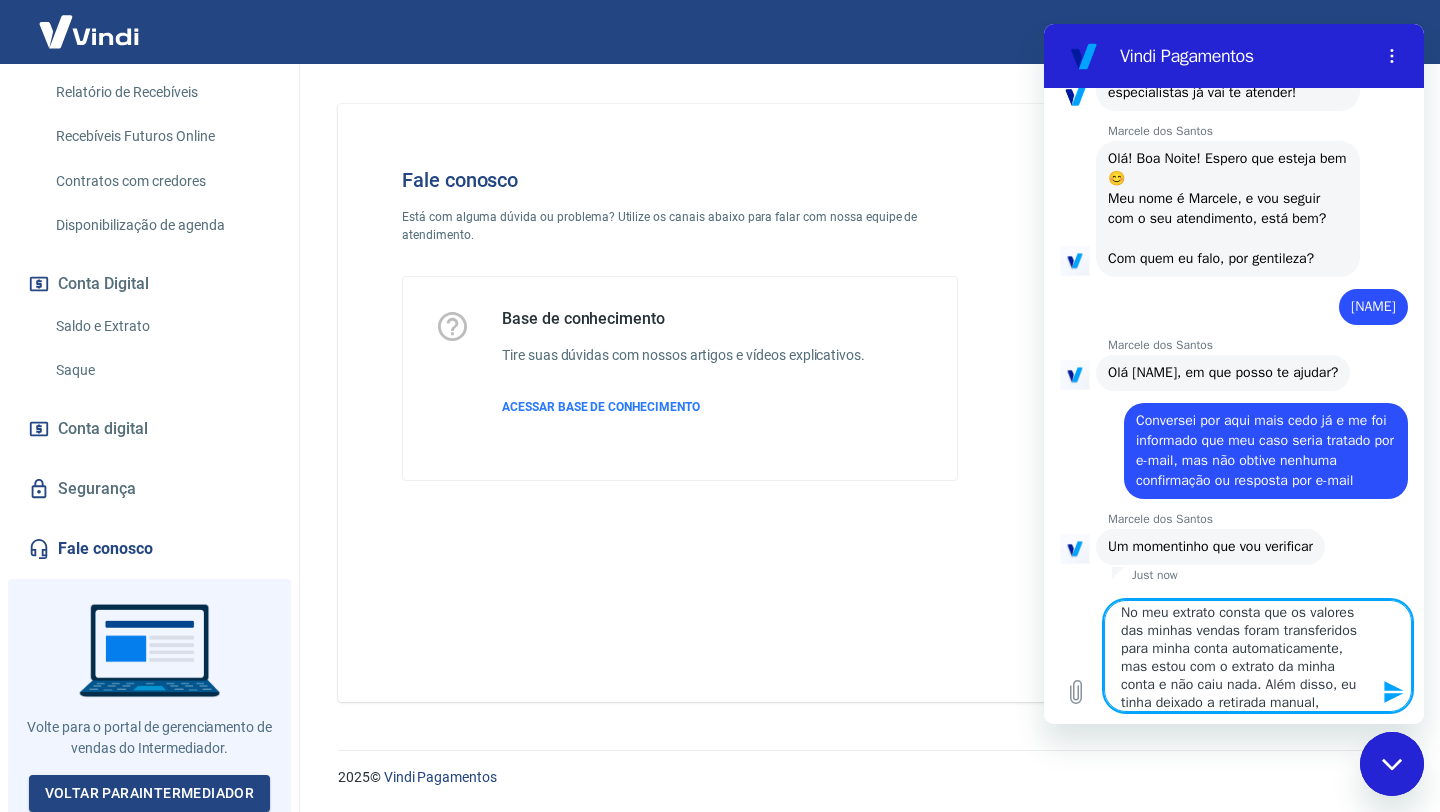 scroll, scrollTop: 18, scrollLeft: 0, axis: vertical 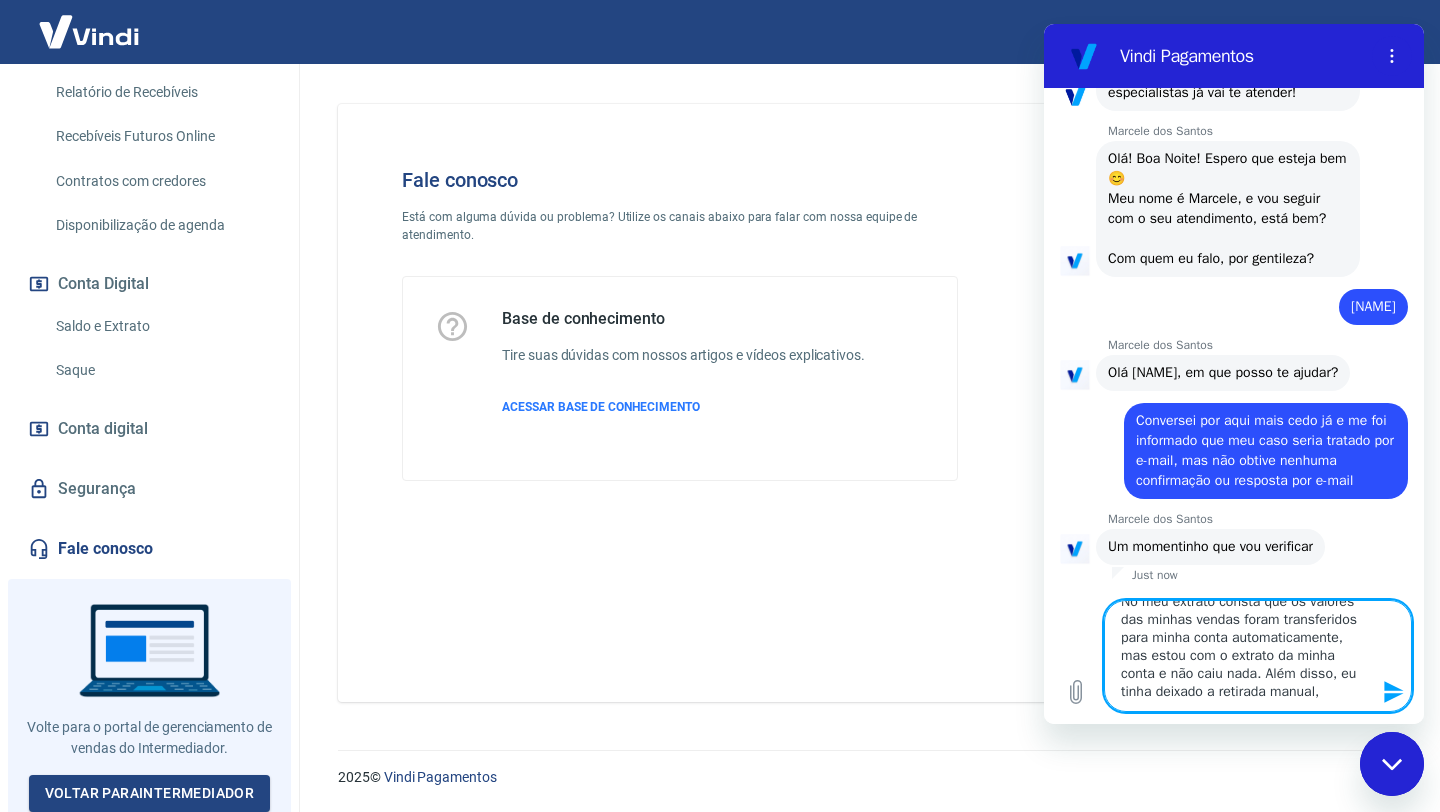 drag, startPoint x: 1320, startPoint y: 706, endPoint x: 1272, endPoint y: 696, distance: 49.0306 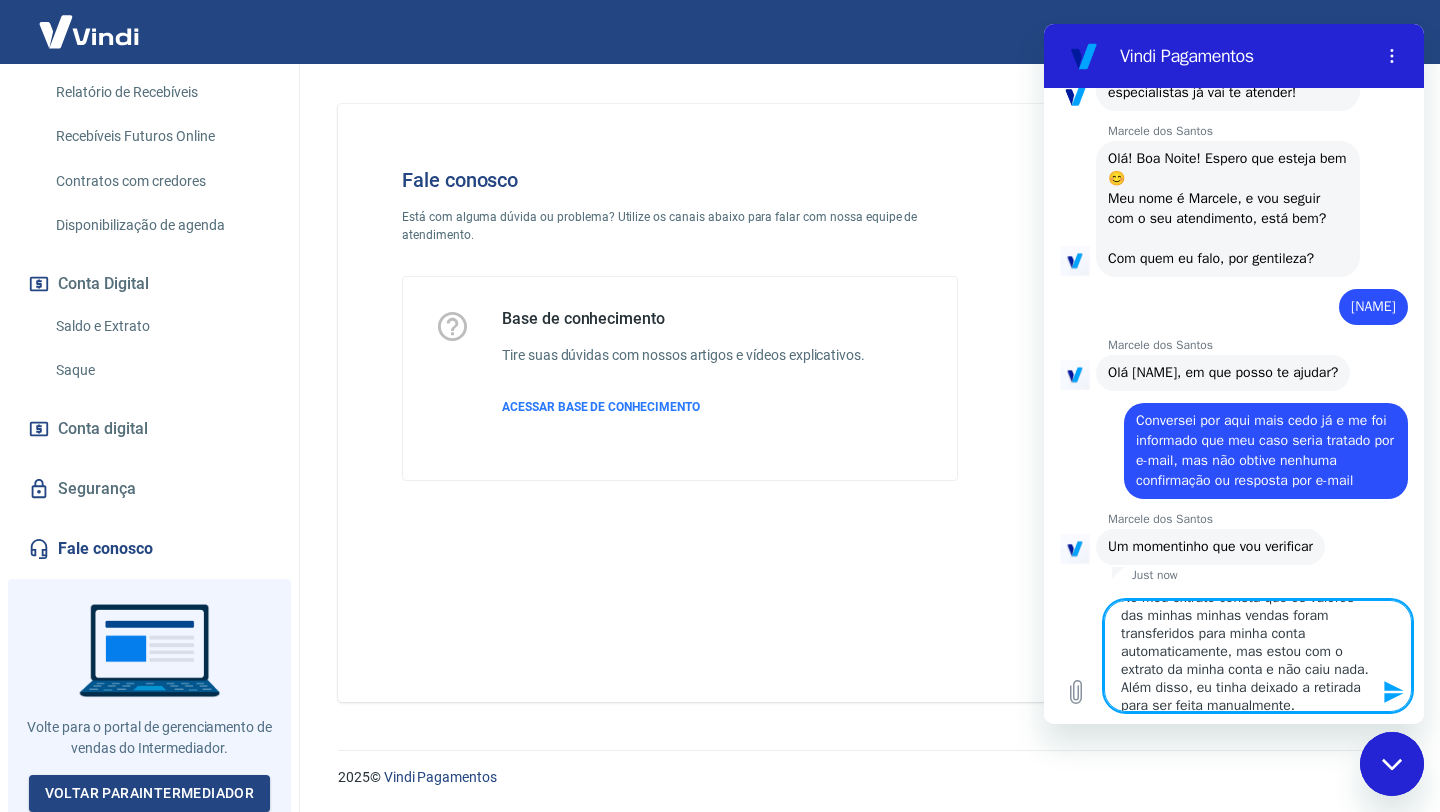 scroll, scrollTop: 36, scrollLeft: 0, axis: vertical 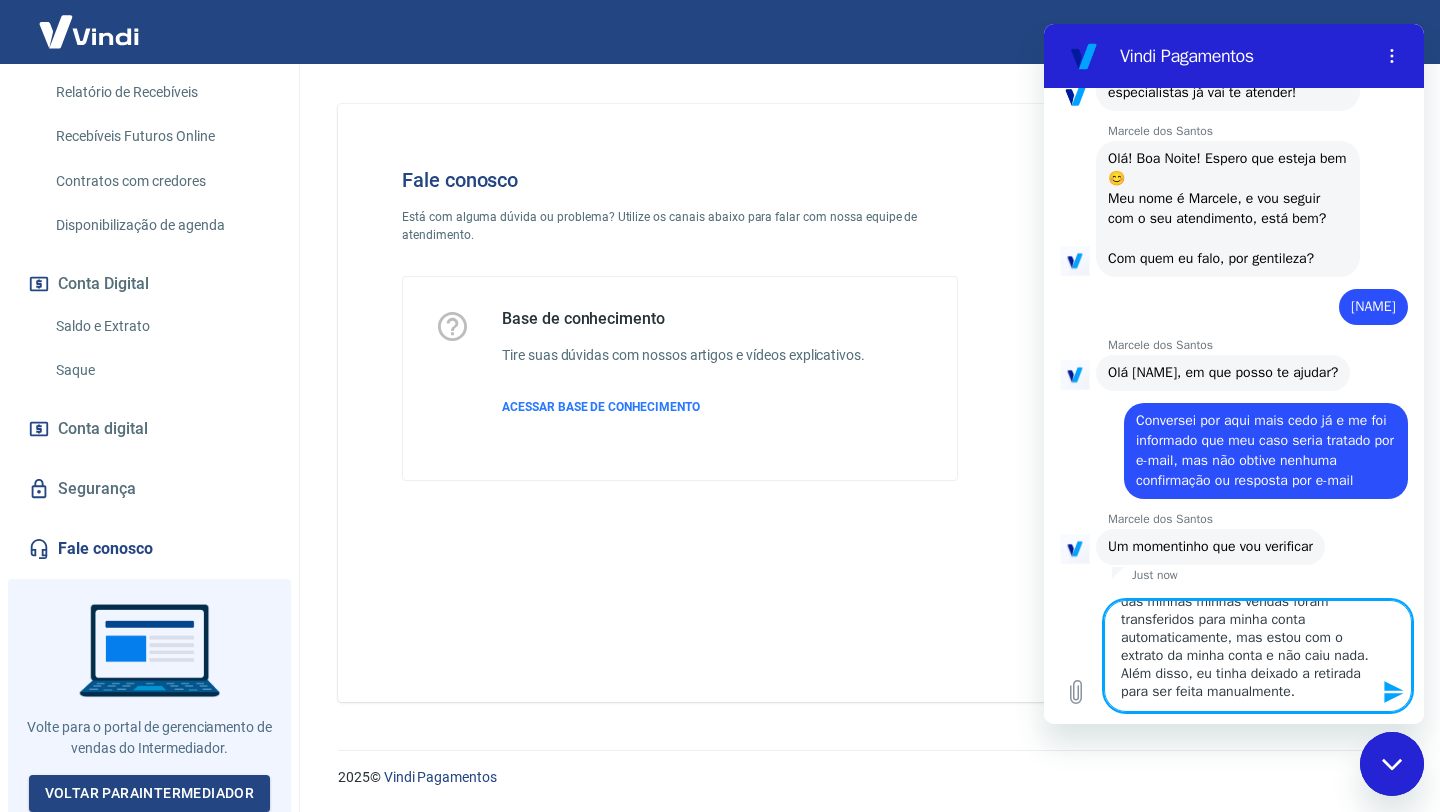 click on "No meu extrato consta que os valores das minhas minhas vendas foram transferidos para minha conta automaticamente, mas estou com o extrato da minha conta e não caiu nada. Além disso, eu tinha deixado a retirada para ser feita manualmente." at bounding box center (1258, 656) 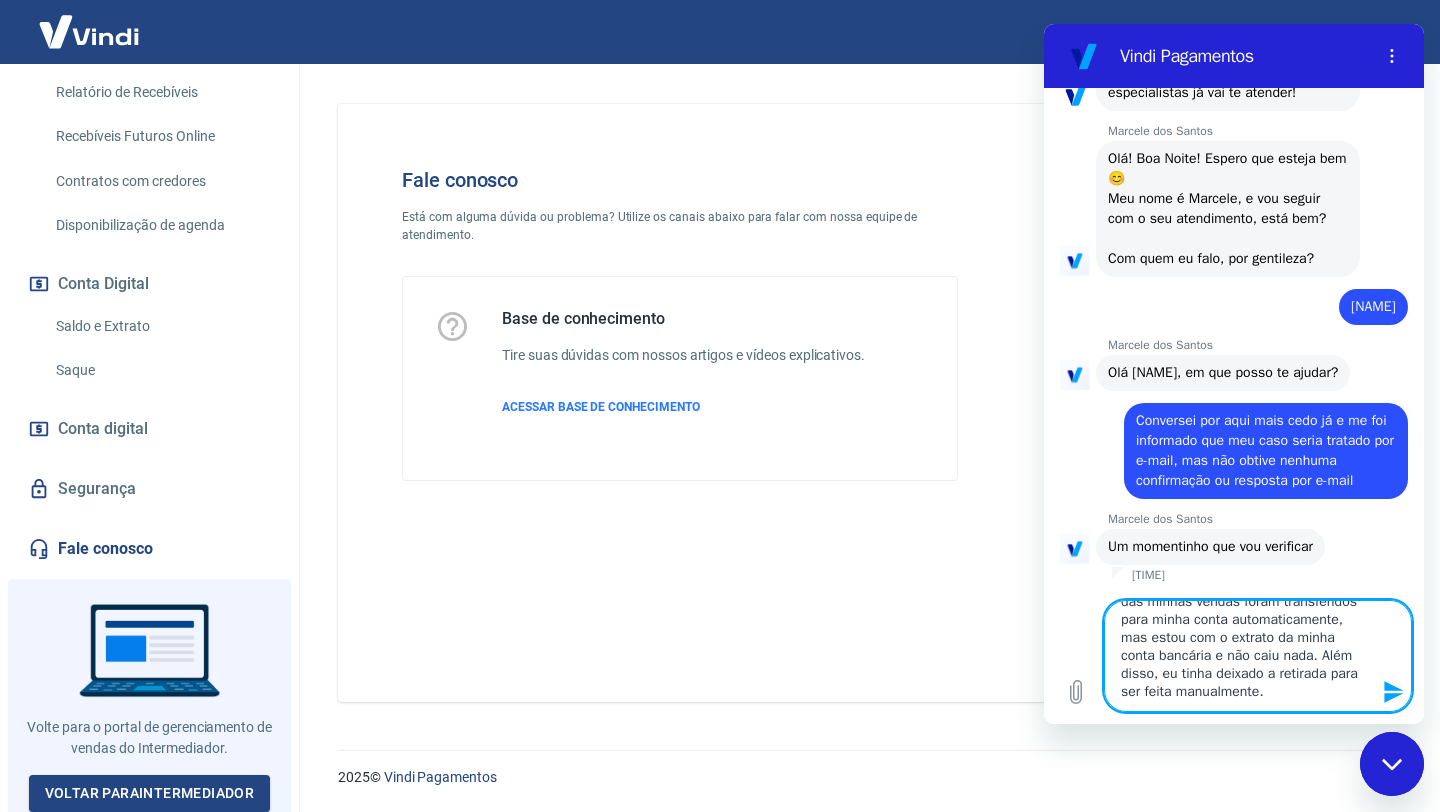 click on "No meu extrato consta que os valores das minhas vendas foram transferidos para minha conta automaticamente, mas estou com o extrato da minha conta bancária e não caiu nada. Além disso, eu tinha deixado a retirada para ser feita manualmente." at bounding box center (1258, 656) 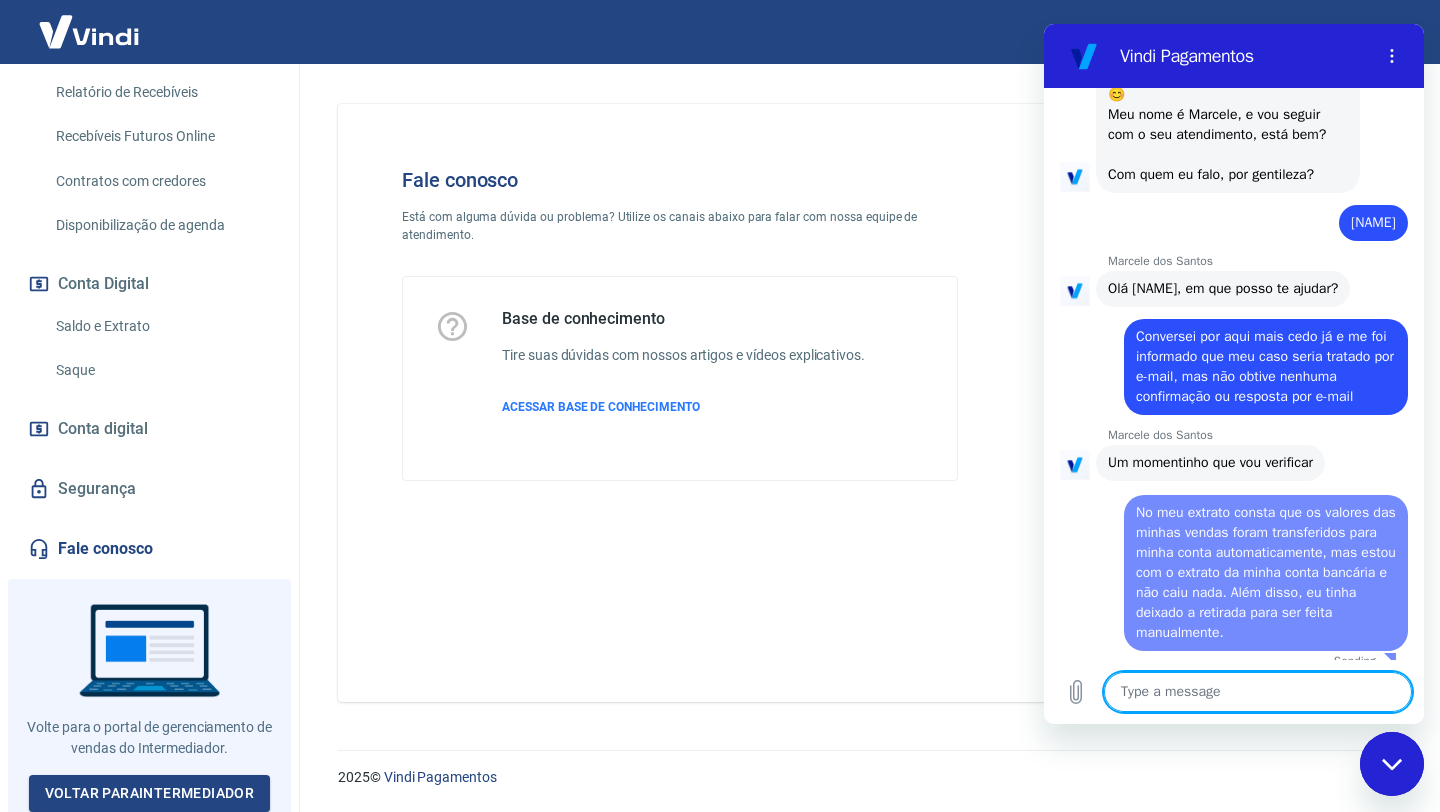 scroll, scrollTop: 0, scrollLeft: 0, axis: both 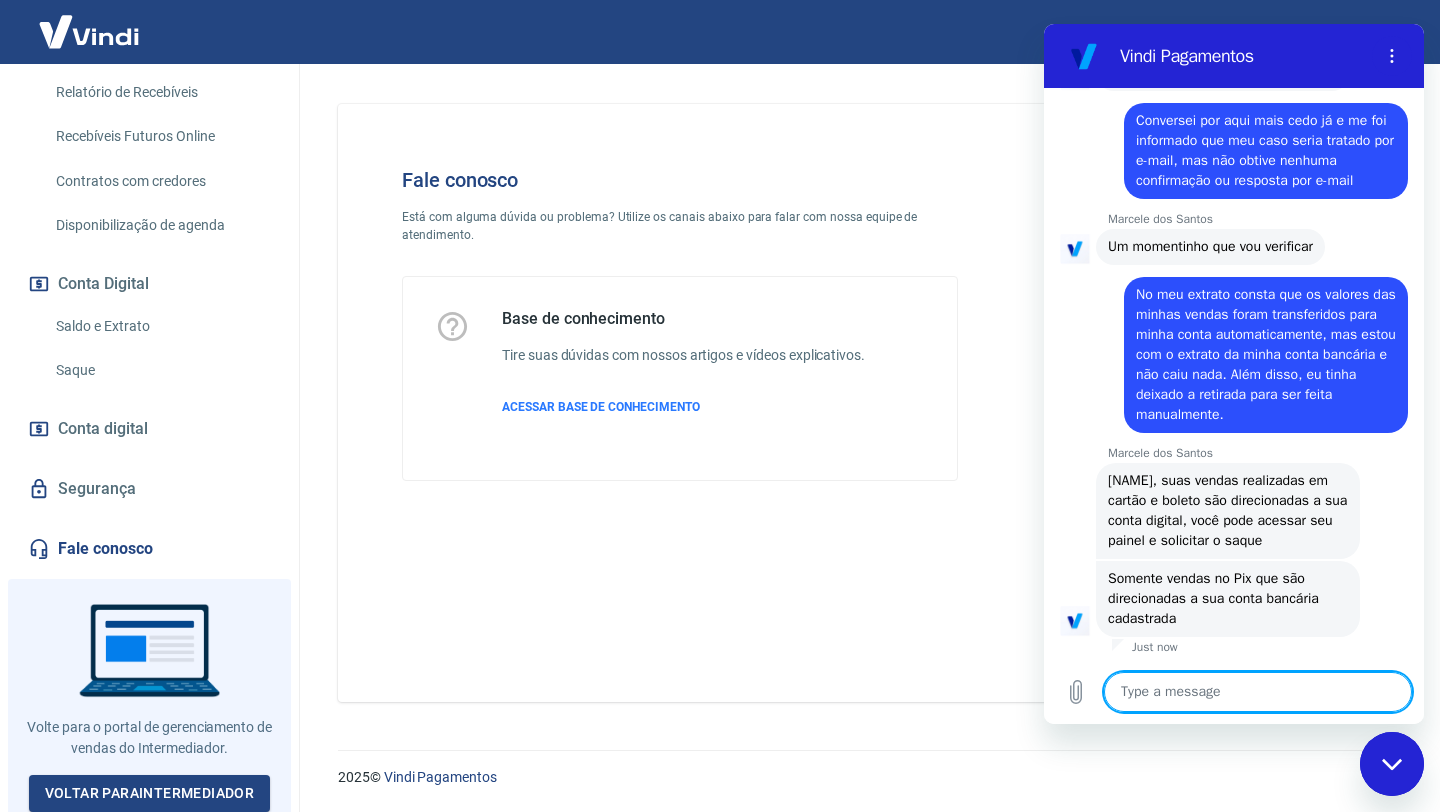 click at bounding box center (1258, 692) 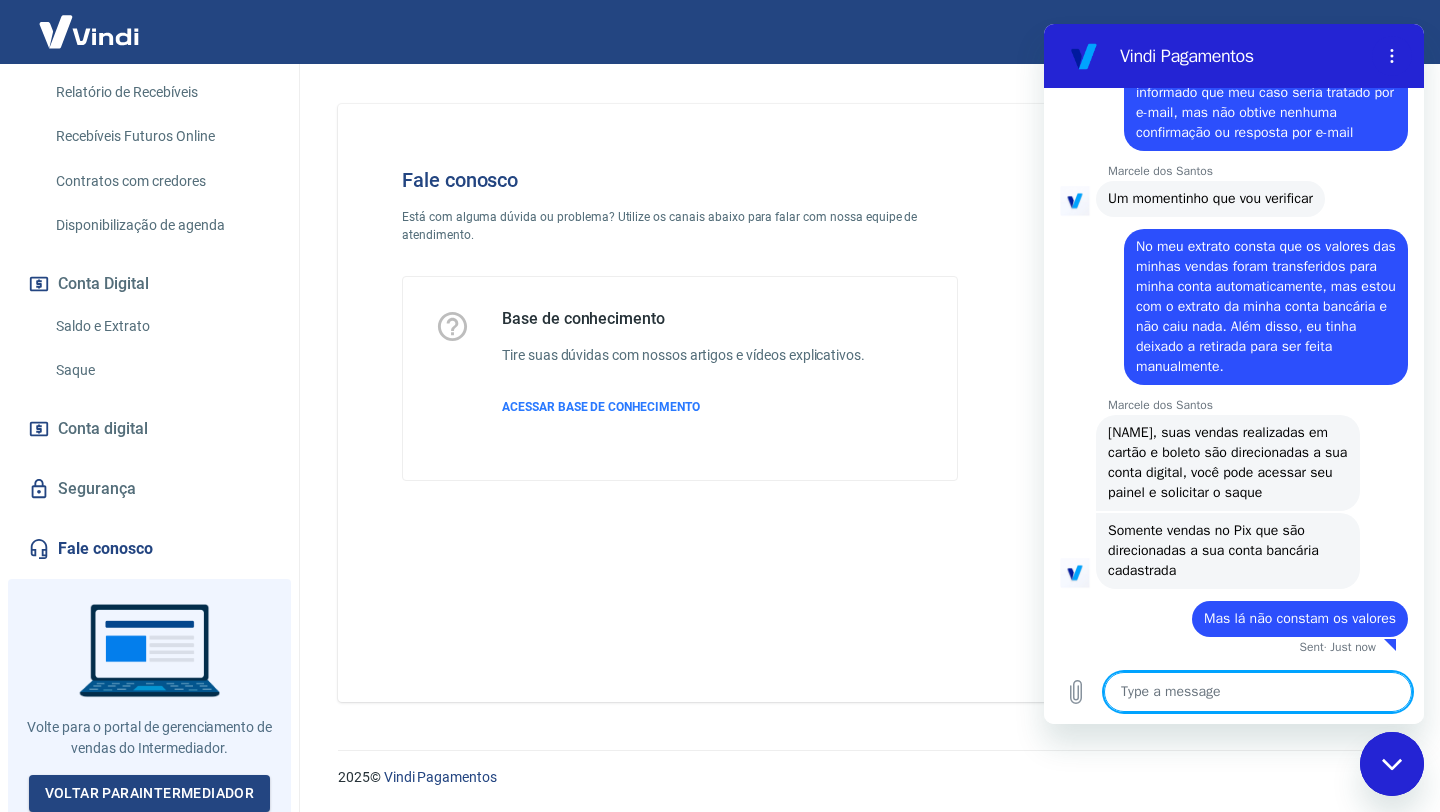 scroll, scrollTop: 2671, scrollLeft: 0, axis: vertical 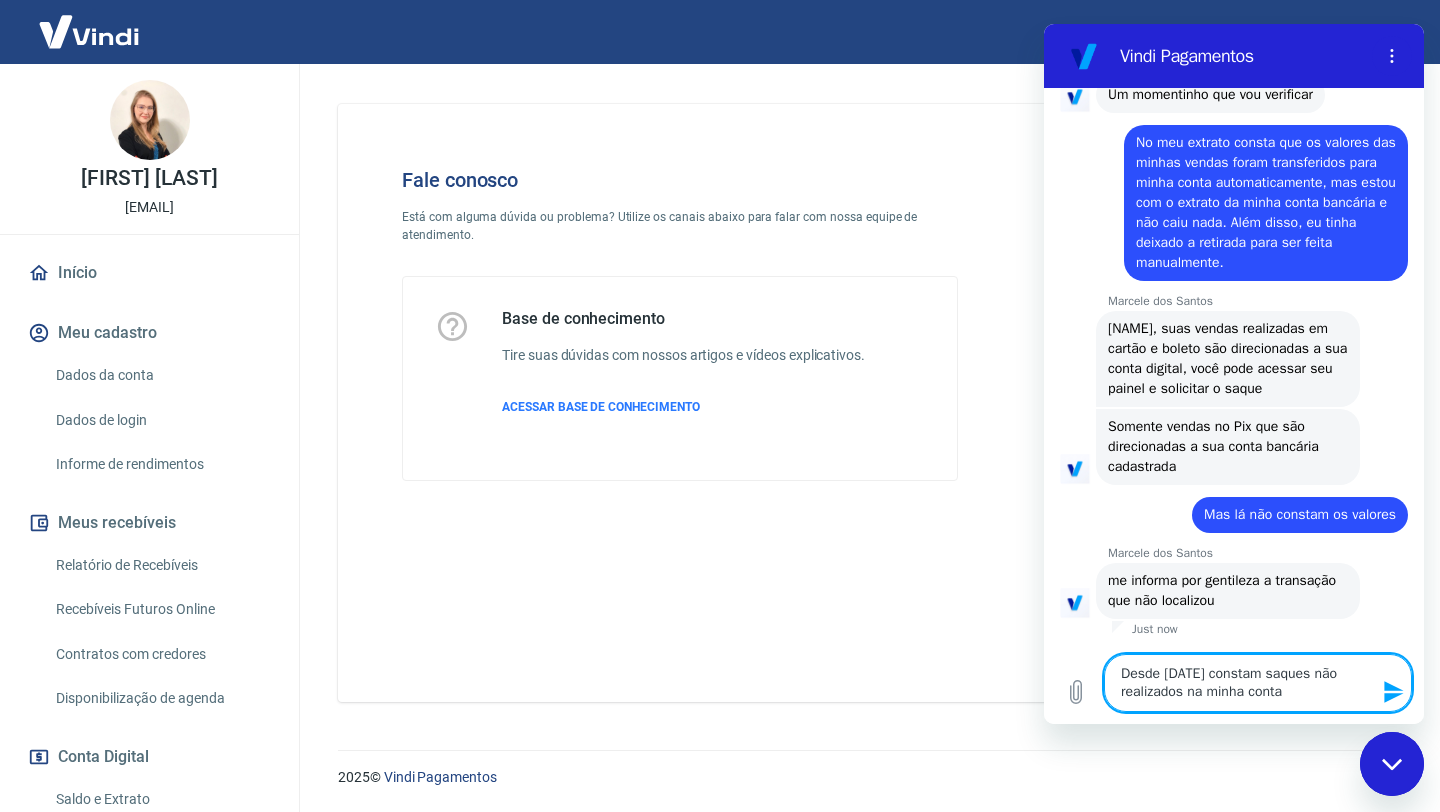 click on "Desde [DATE] constam saques não realizados na minha conta" at bounding box center (1258, 683) 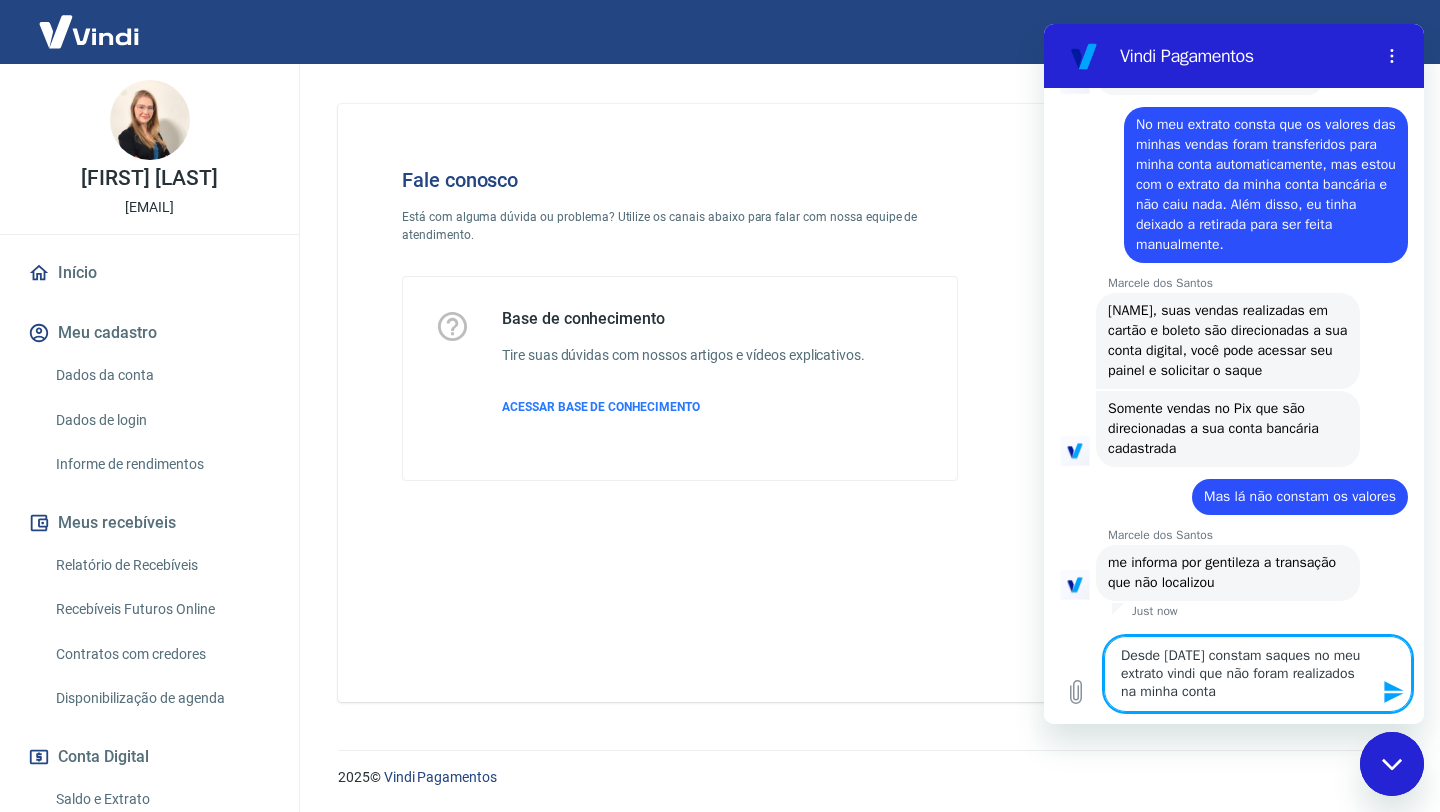 drag, startPoint x: 1234, startPoint y: 694, endPoint x: 1111, endPoint y: 691, distance: 123.03658 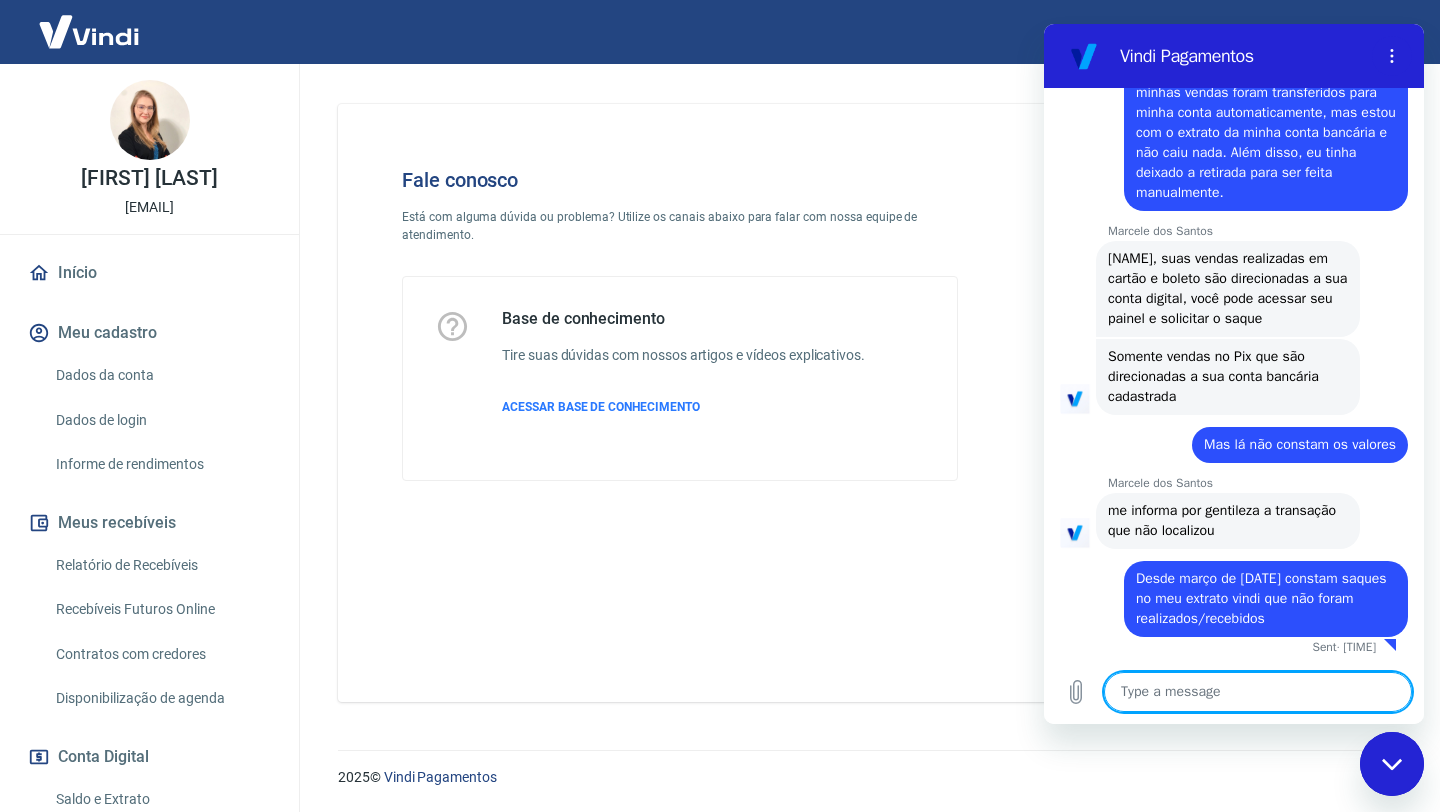scroll, scrollTop: 2845, scrollLeft: 0, axis: vertical 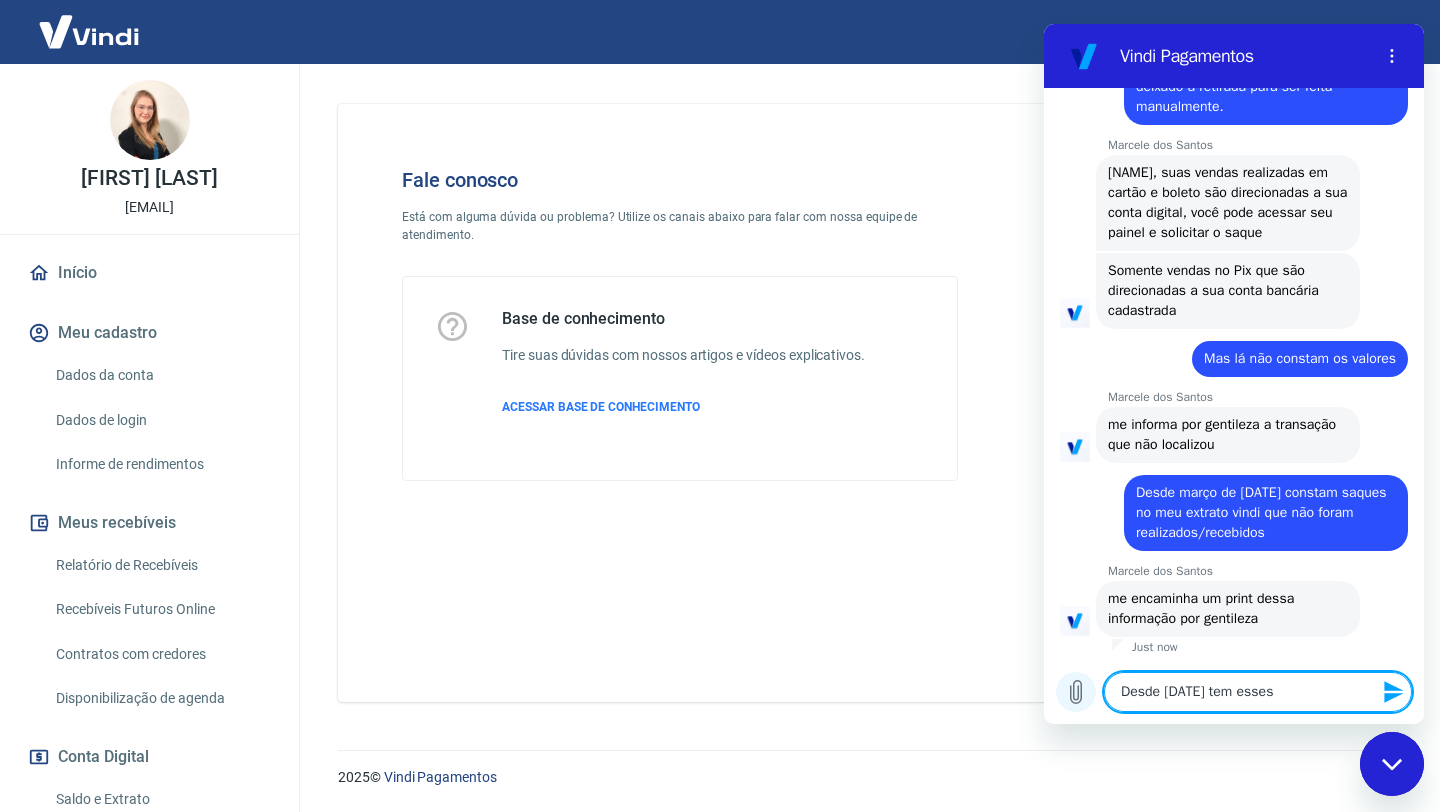 drag, startPoint x: 1277, startPoint y: 688, endPoint x: 1076, endPoint y: 678, distance: 201.2486 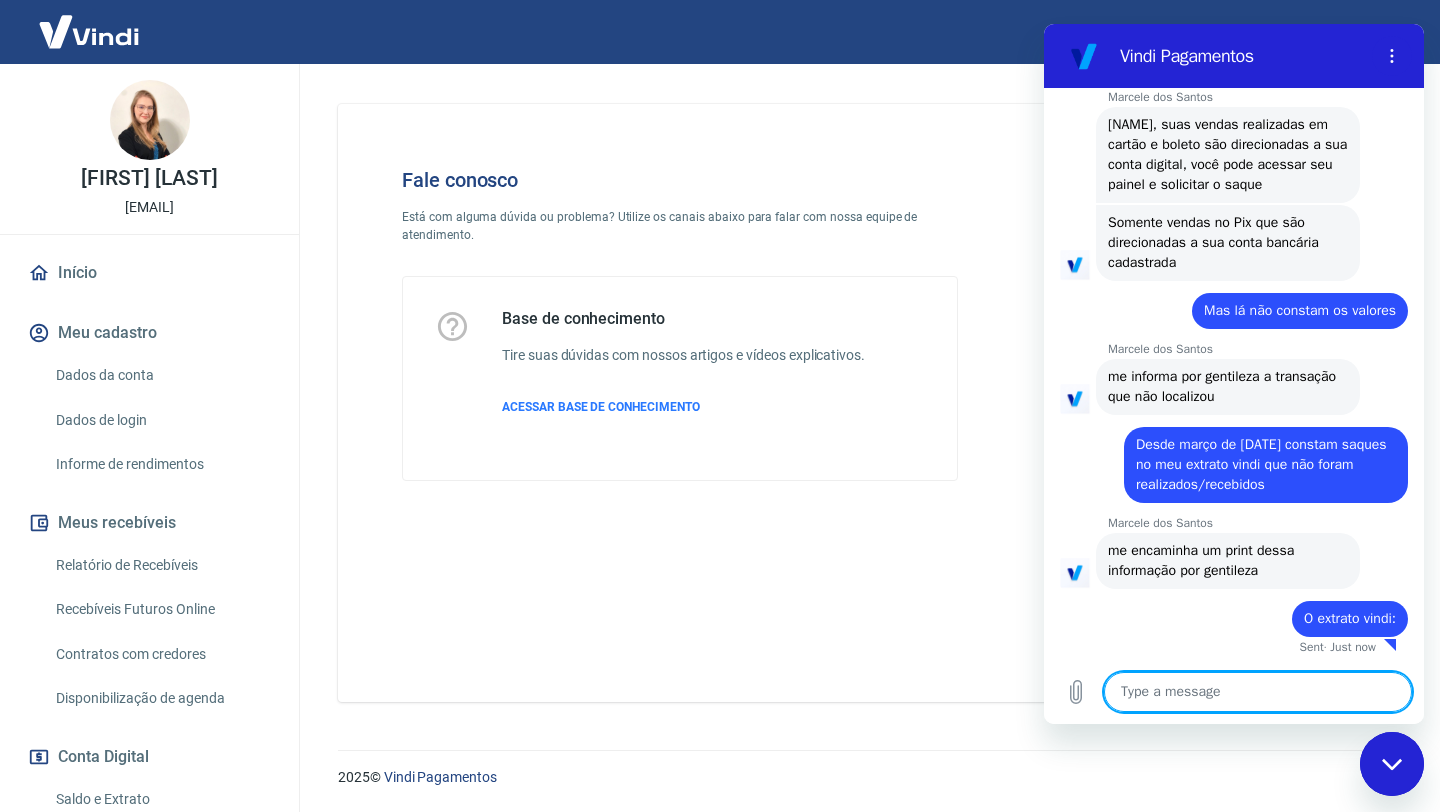 scroll, scrollTop: 2979, scrollLeft: 0, axis: vertical 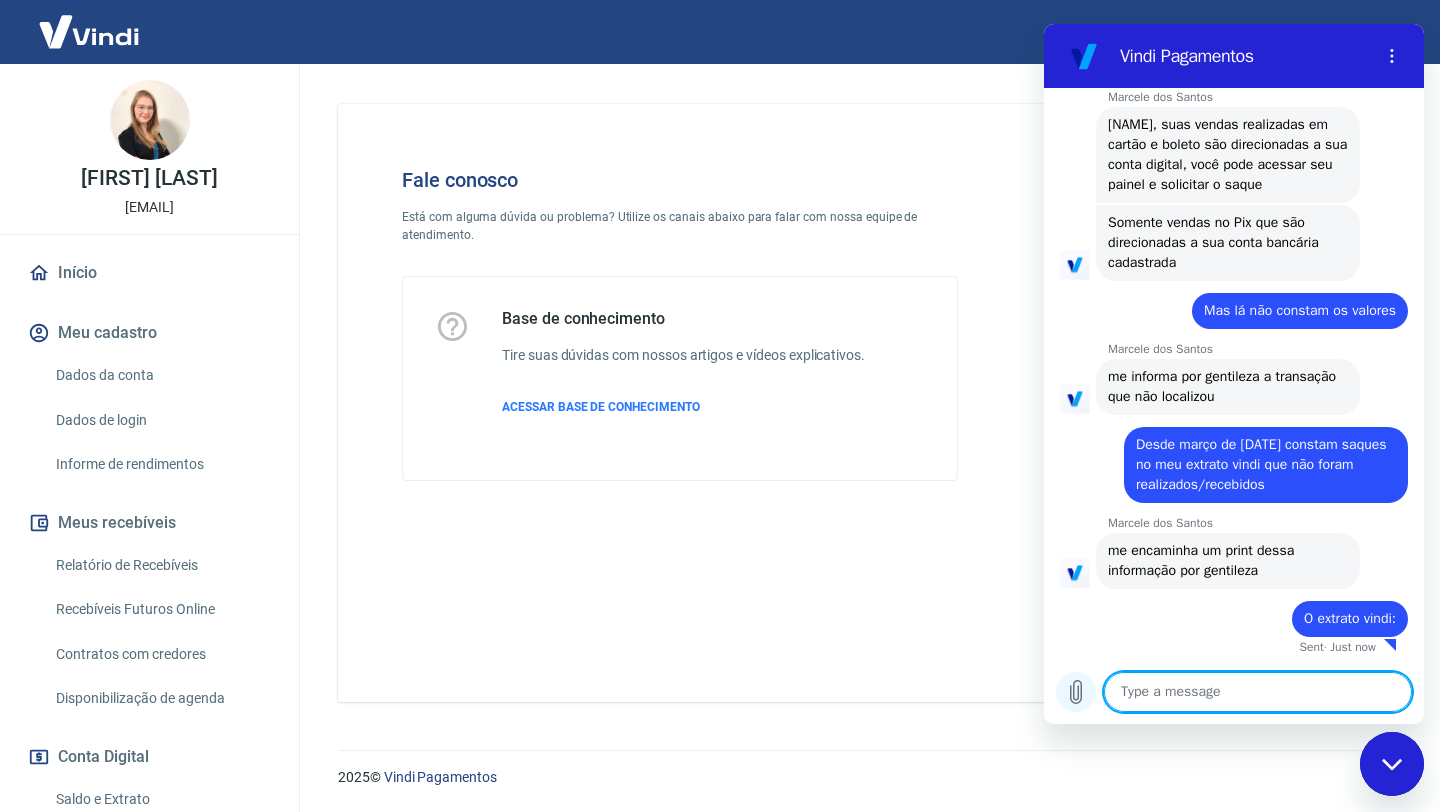click 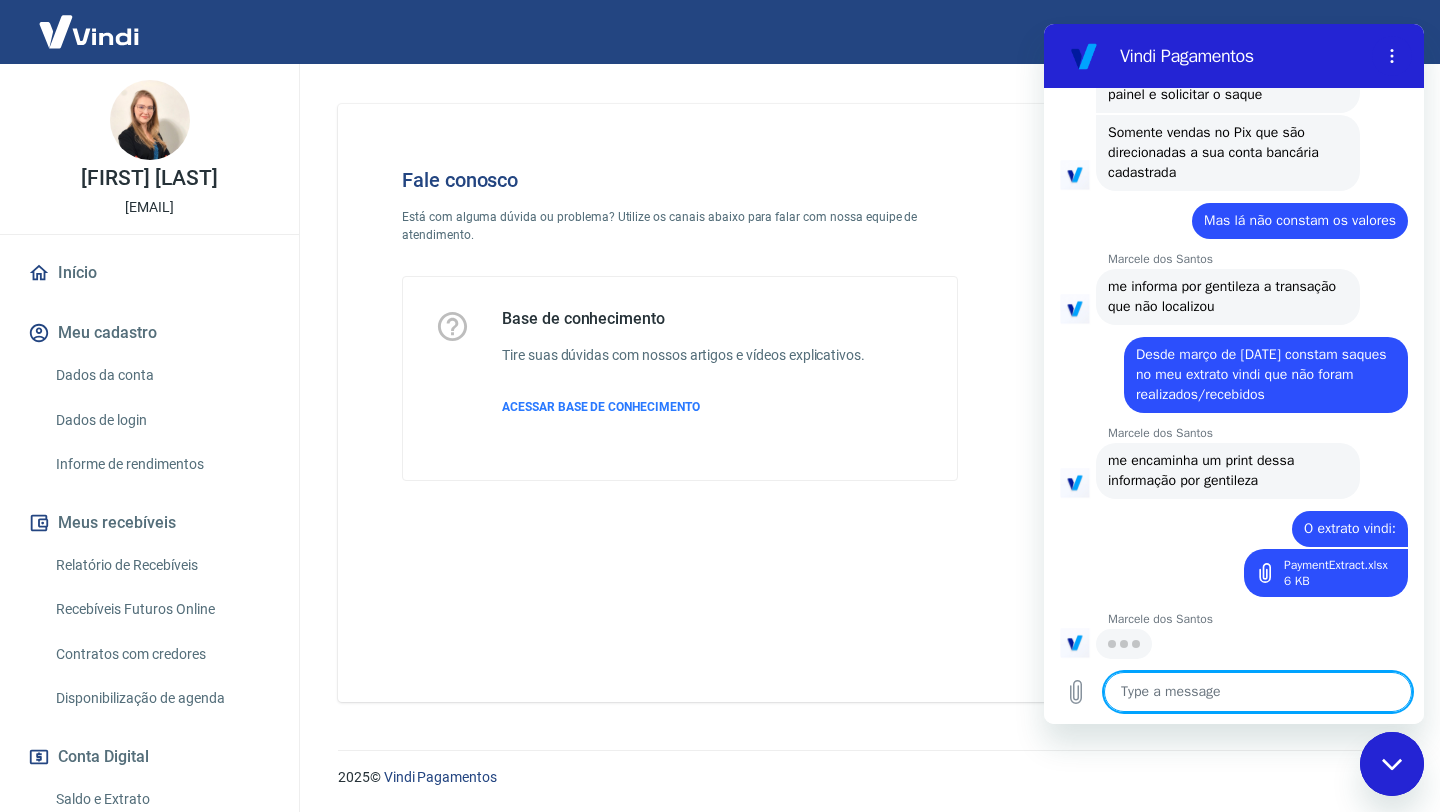 scroll, scrollTop: 3067, scrollLeft: 0, axis: vertical 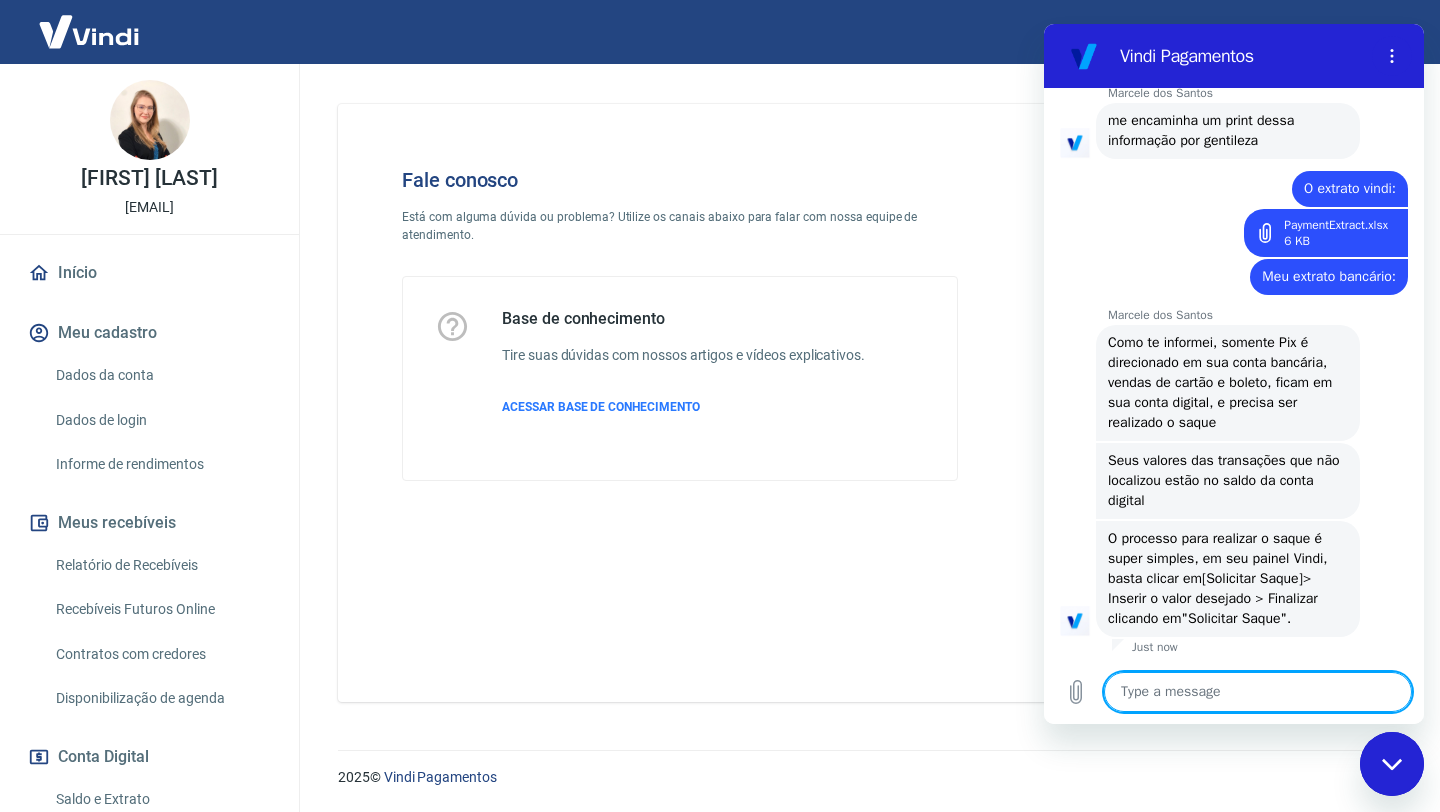 click at bounding box center (1258, 692) 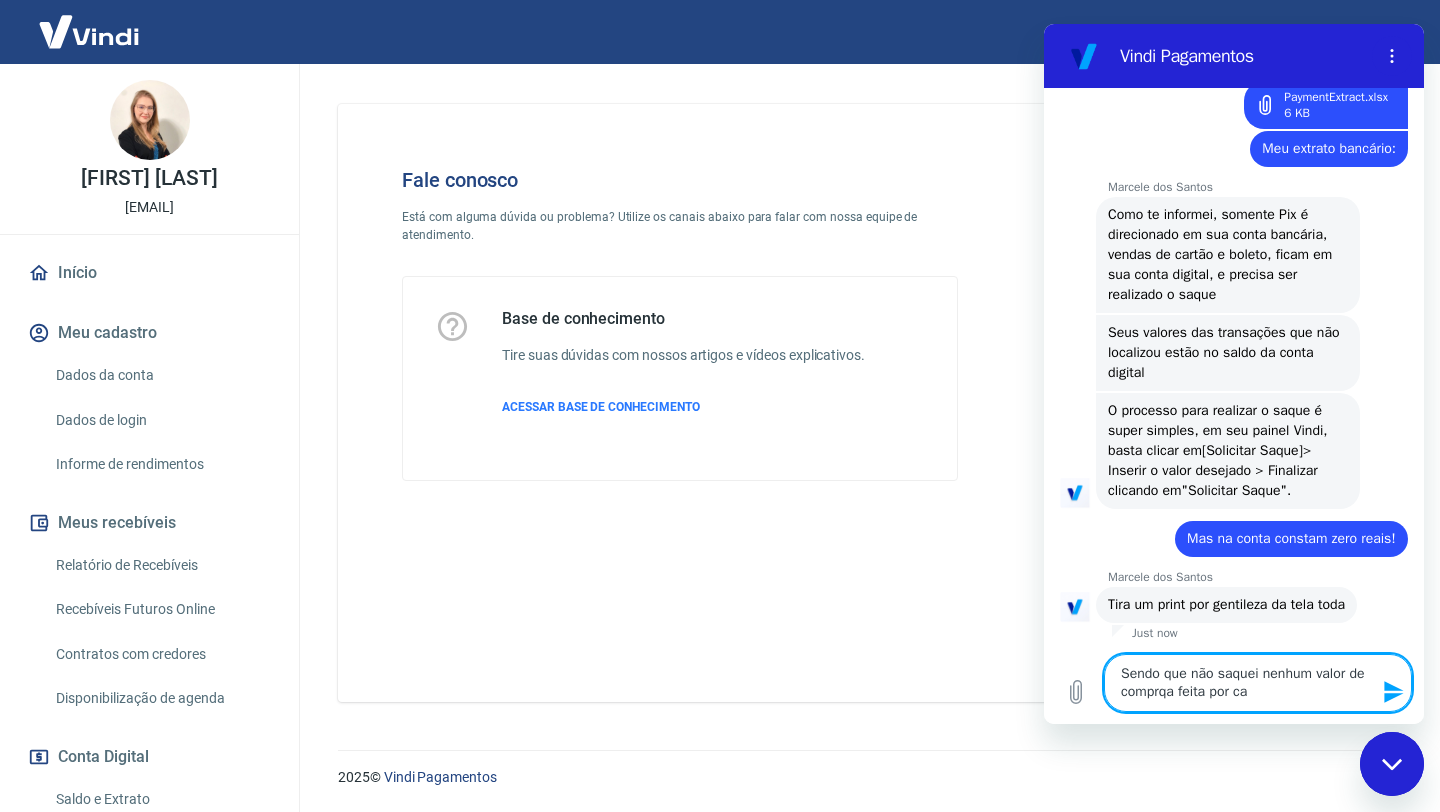 scroll, scrollTop: 3581, scrollLeft: 0, axis: vertical 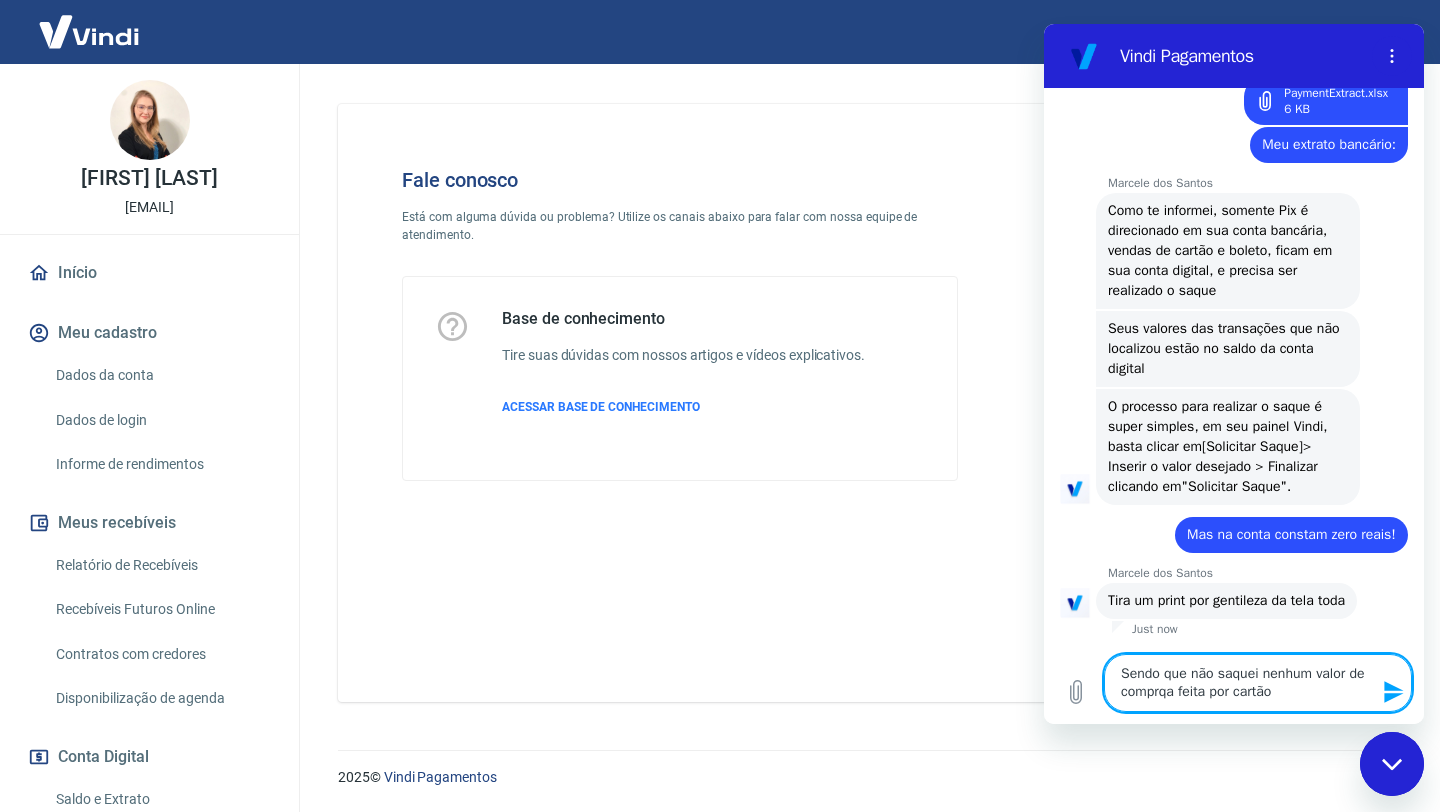 click on "Sendo que não saquei nenhum valor de comprqa feita por cartão" at bounding box center (1258, 683) 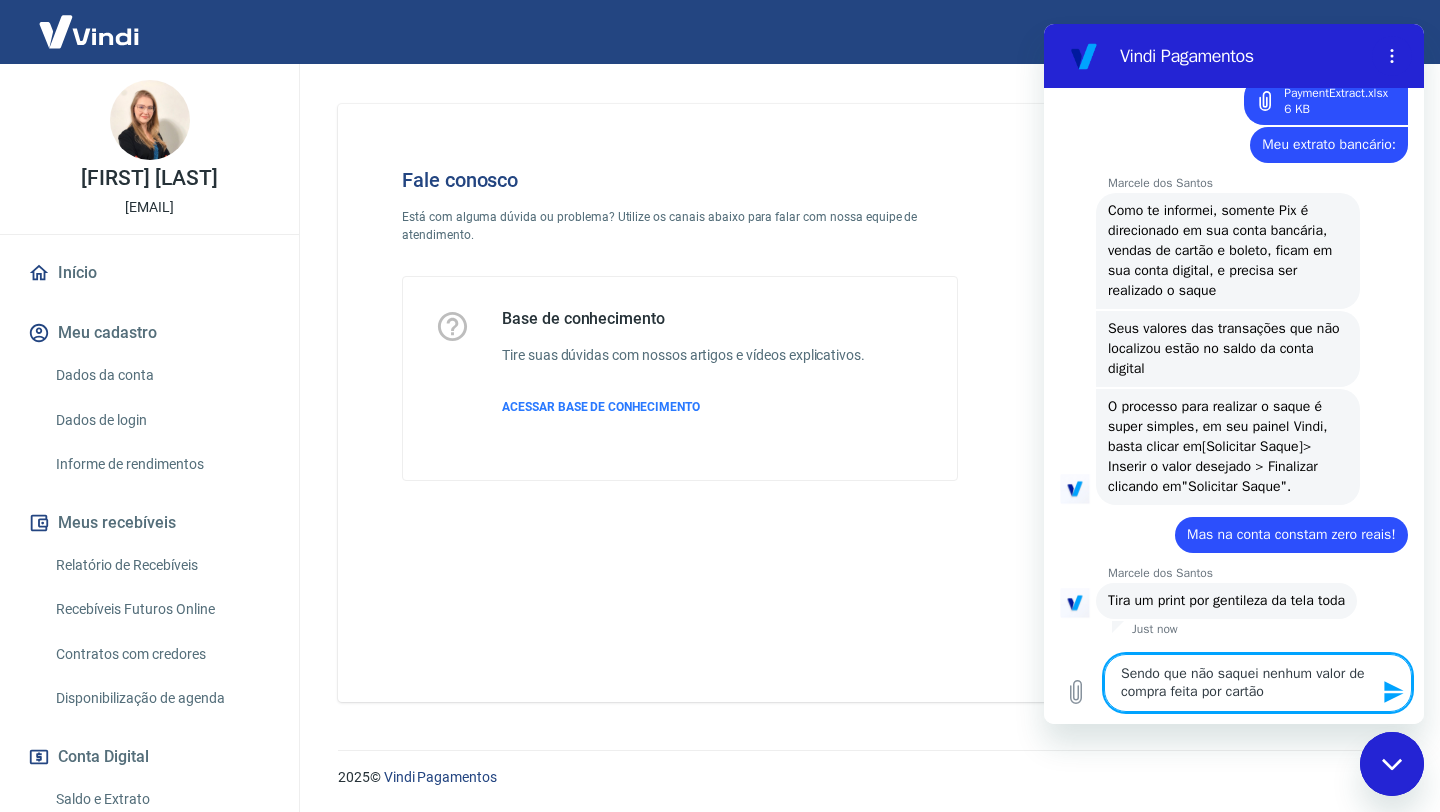 click on "Sendo que não saquei nenhum valor de compra feita por cartão" at bounding box center (1258, 683) 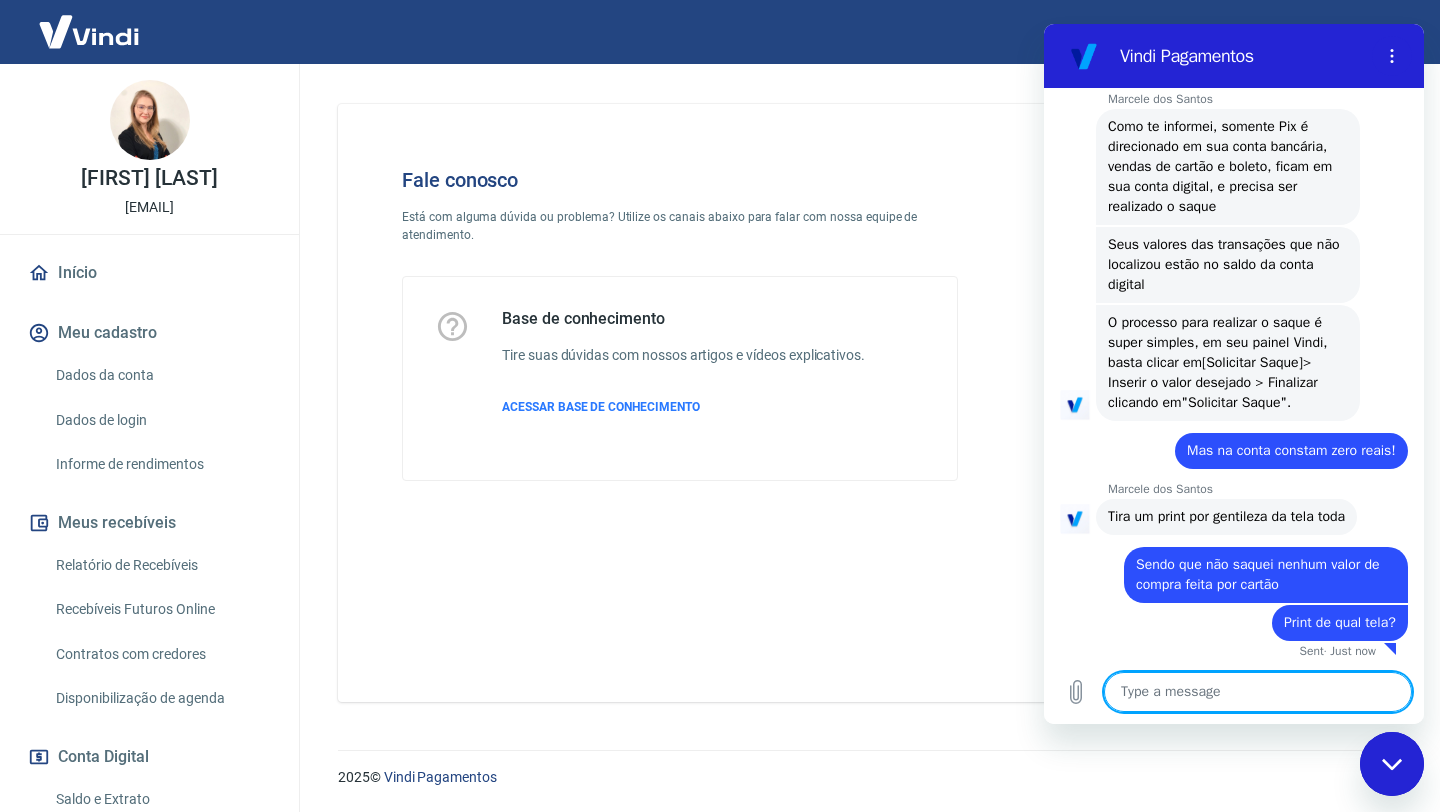 scroll, scrollTop: 3669, scrollLeft: 0, axis: vertical 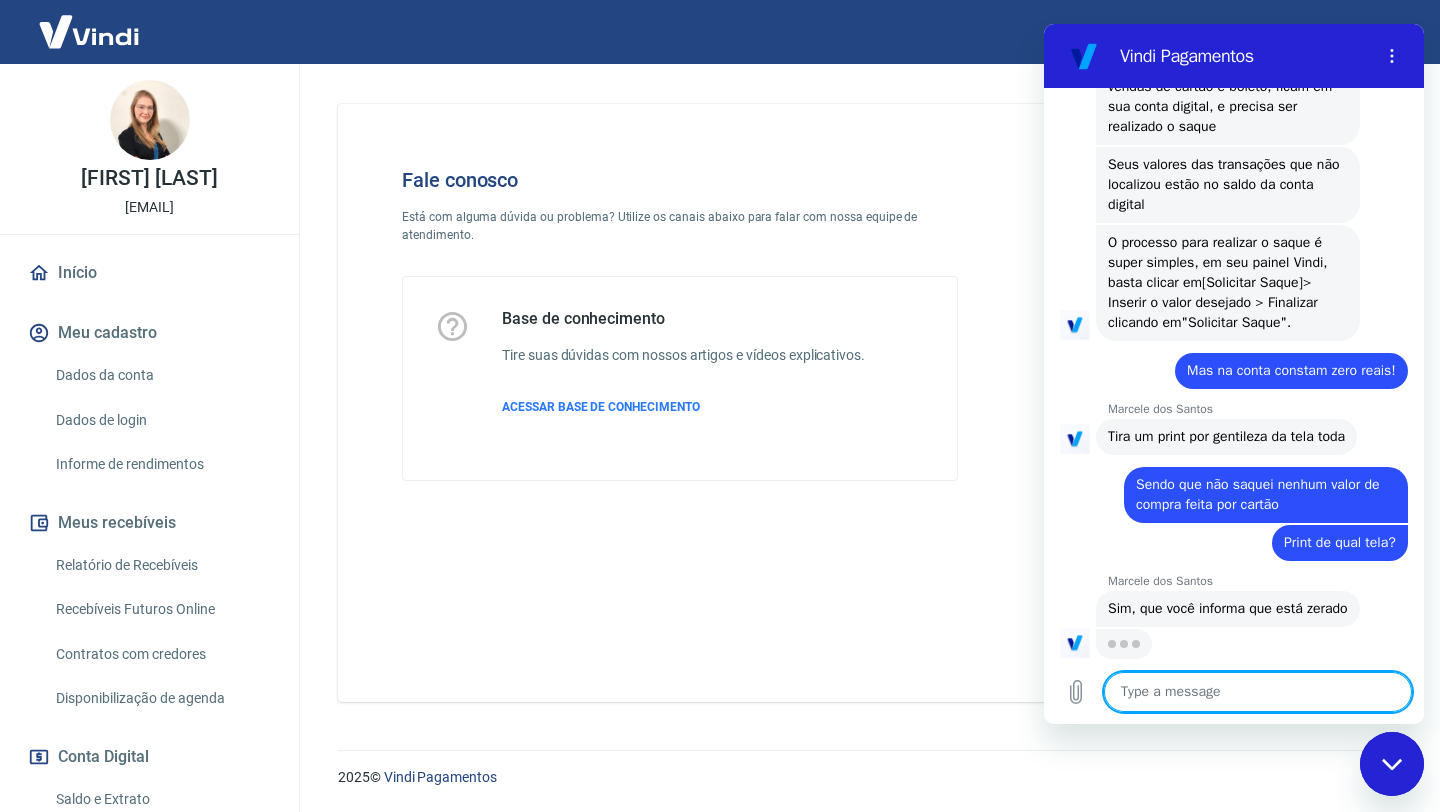 click at bounding box center (1258, 692) 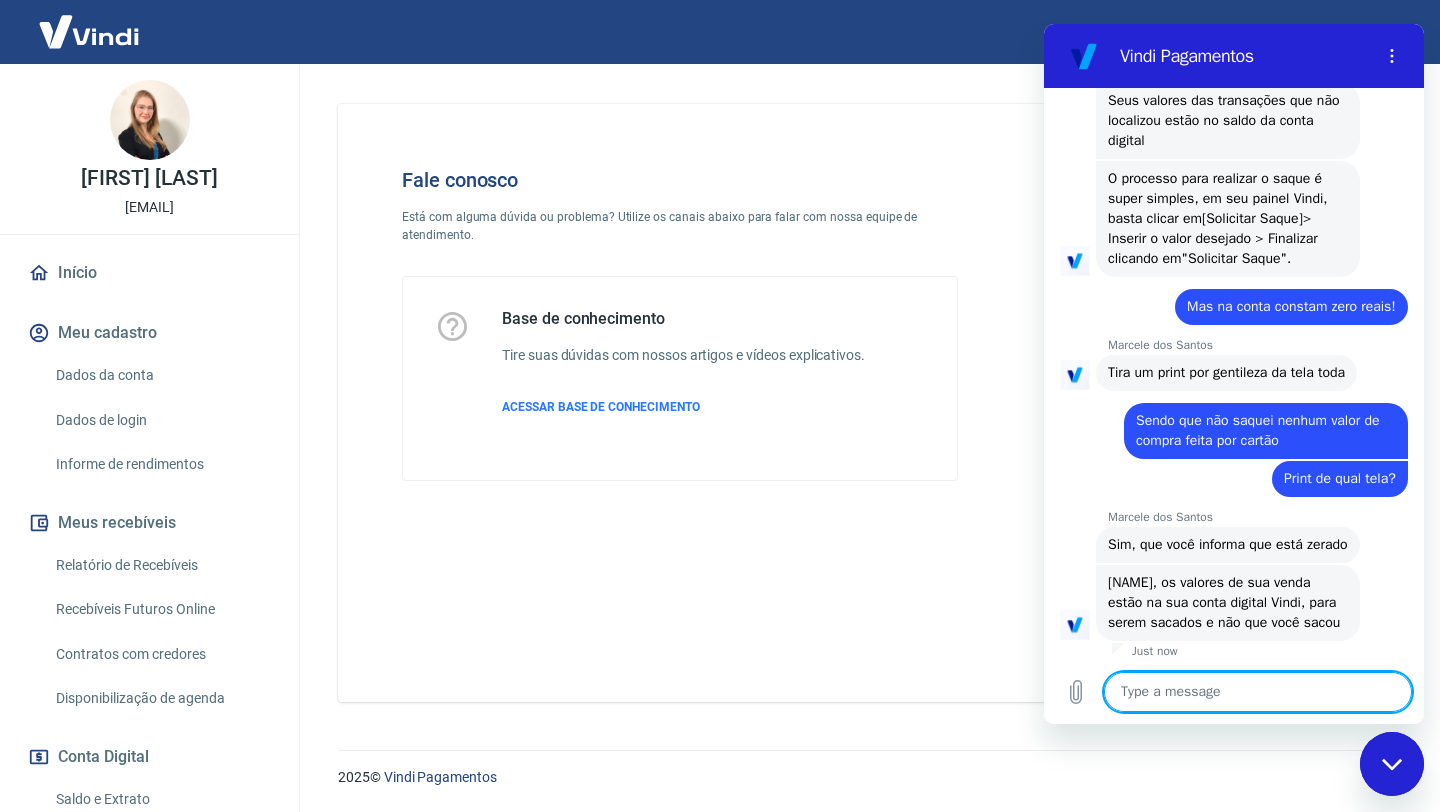 scroll, scrollTop: 3853, scrollLeft: 0, axis: vertical 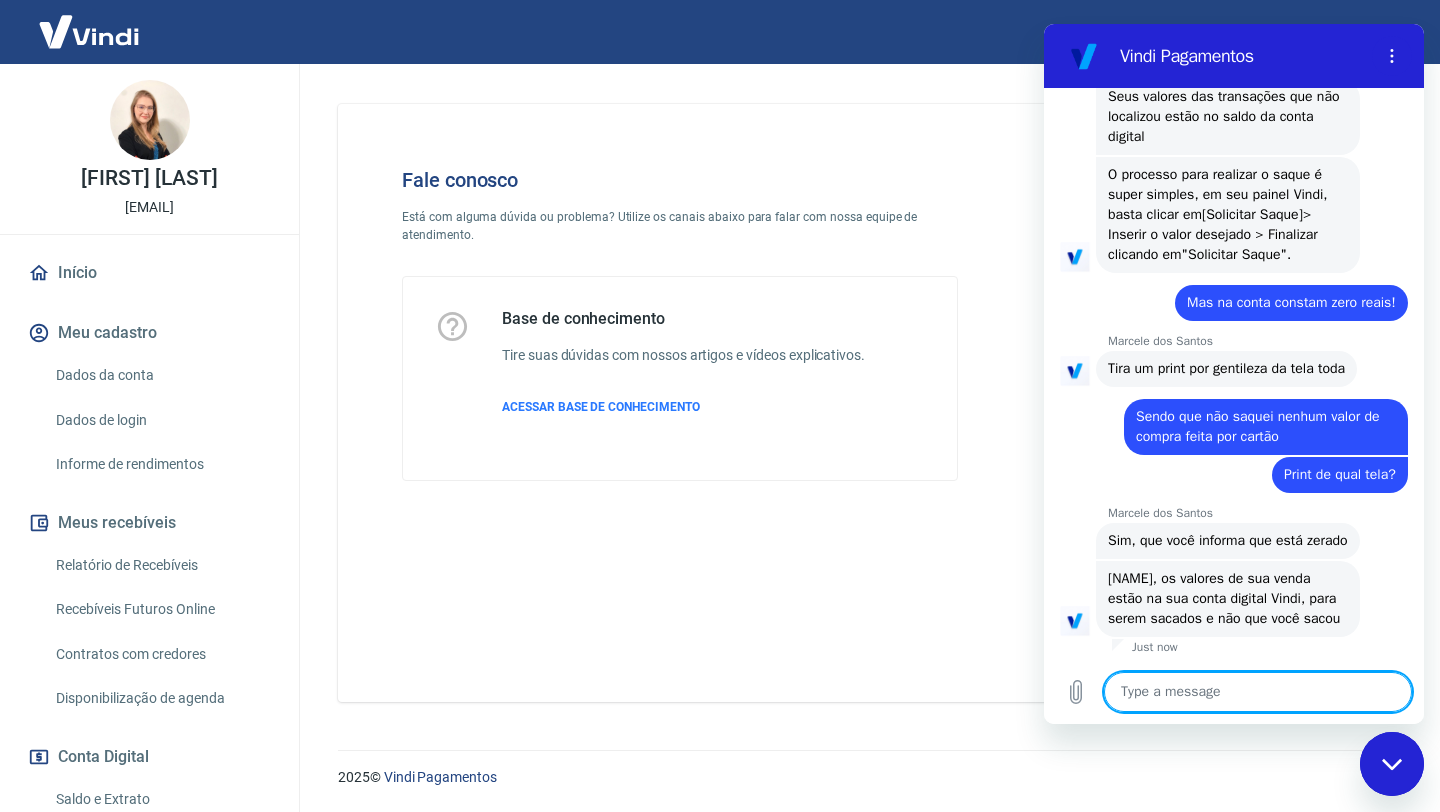 click at bounding box center (1258, 692) 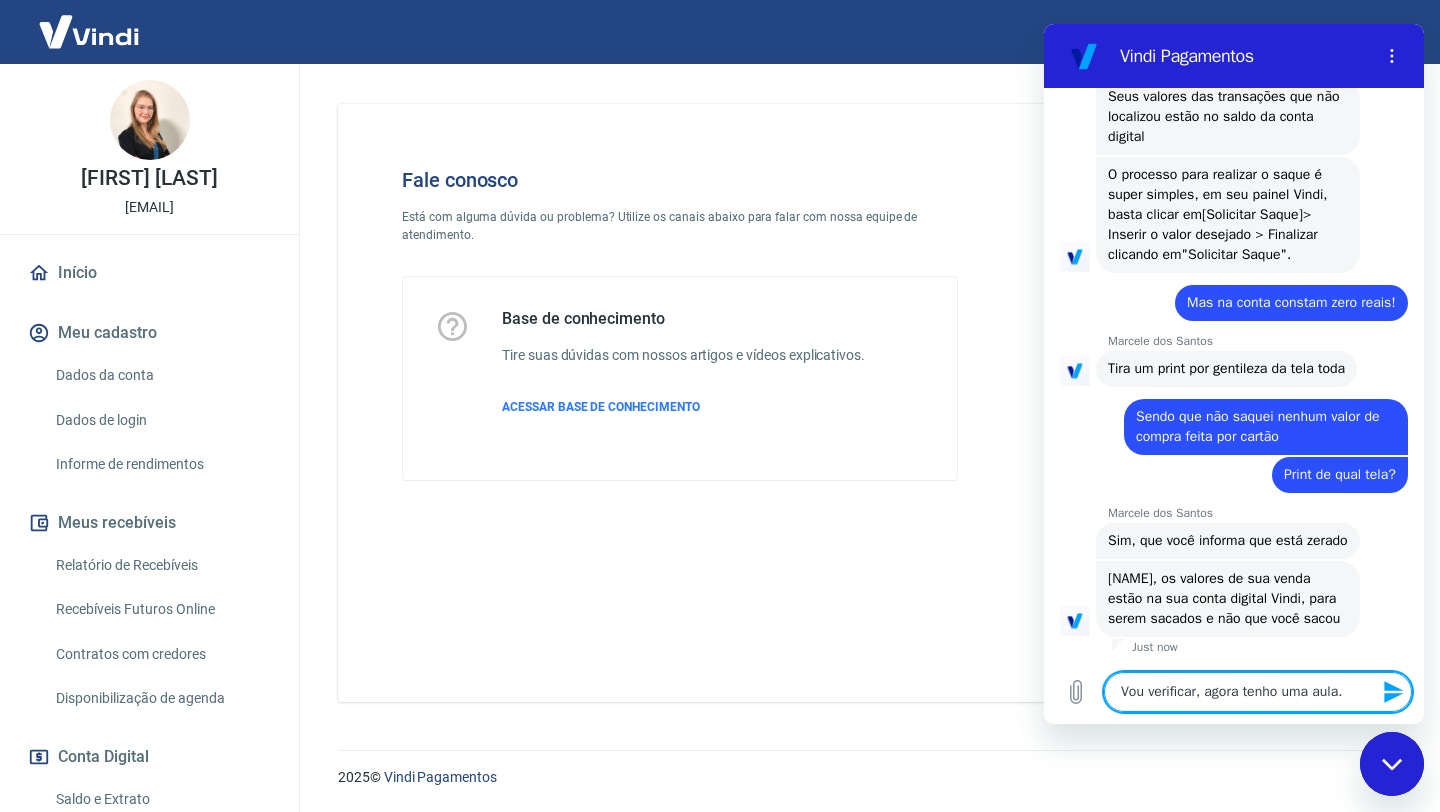 click on "Vou verificar, agora tenho uma aula." at bounding box center (1258, 692) 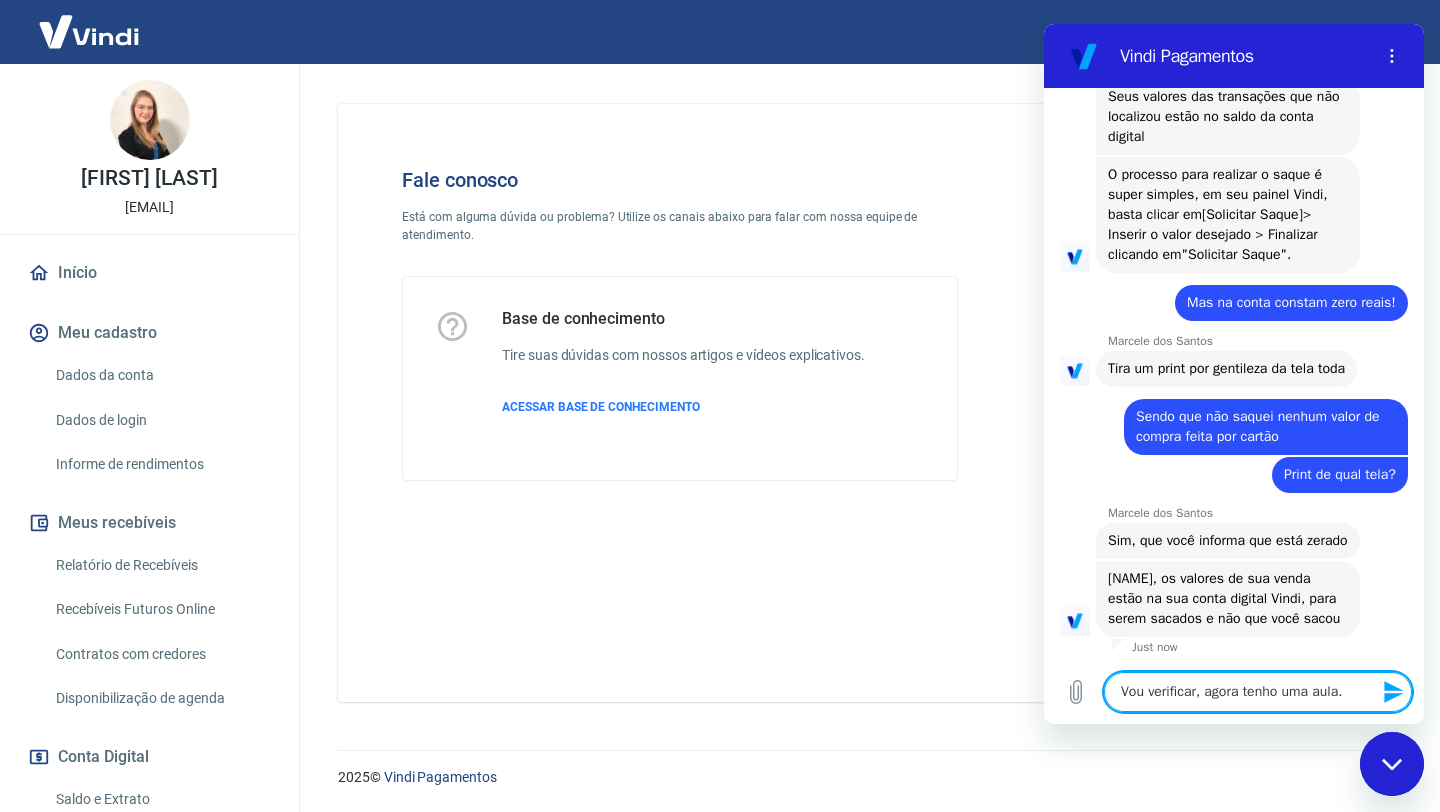 drag, startPoint x: 1351, startPoint y: 686, endPoint x: 1197, endPoint y: 691, distance: 154.08115 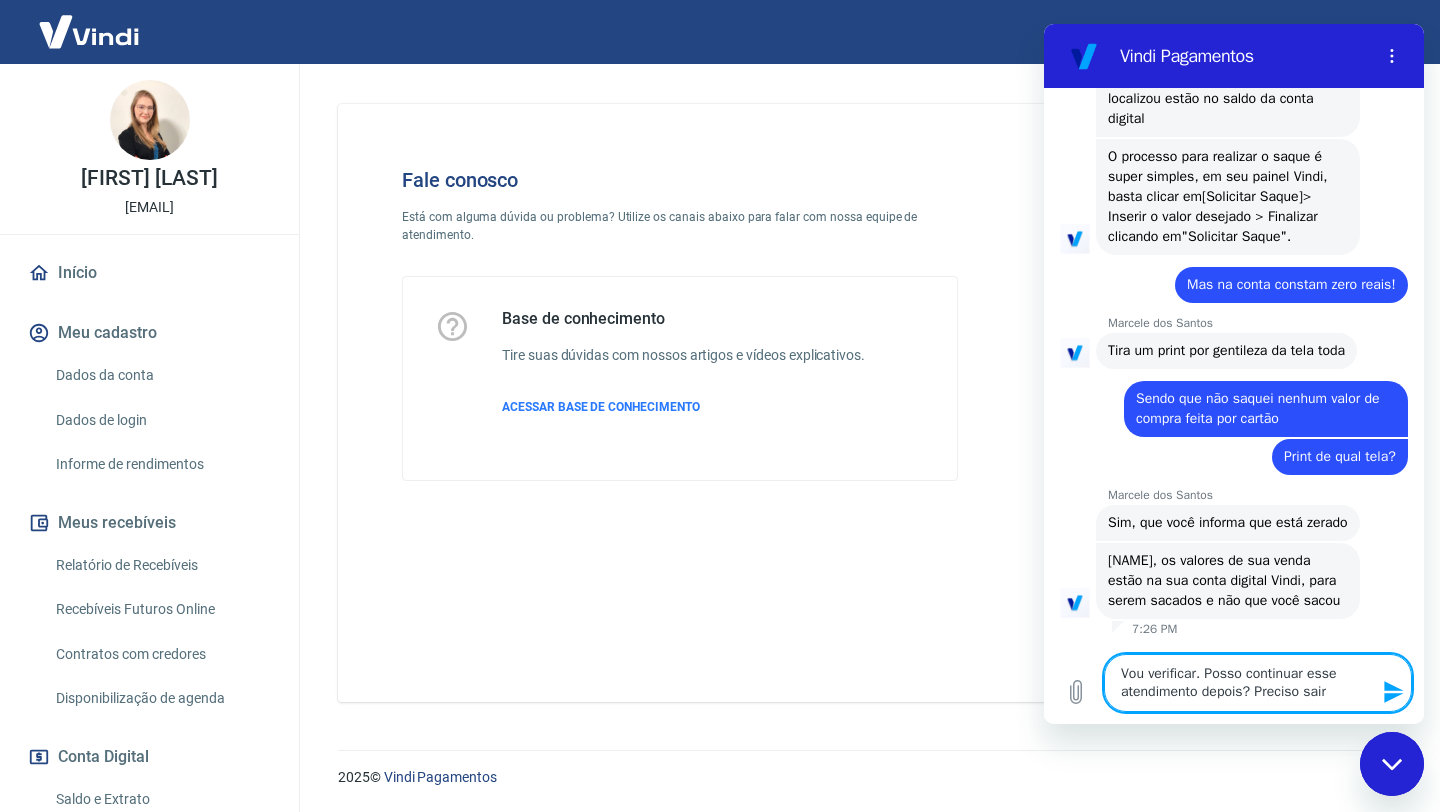 scroll, scrollTop: 3871, scrollLeft: 0, axis: vertical 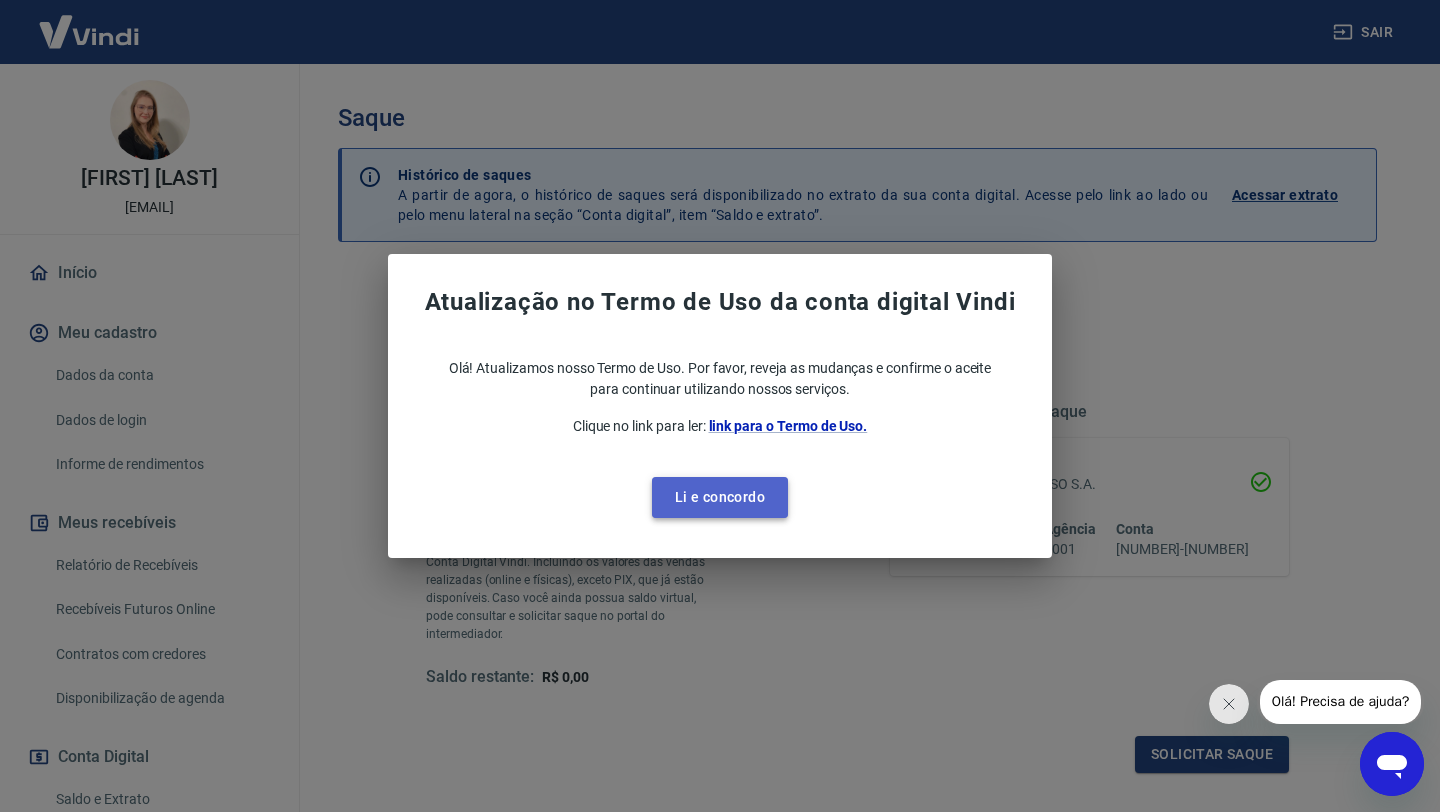 click on "Li e concordo" at bounding box center [720, 497] 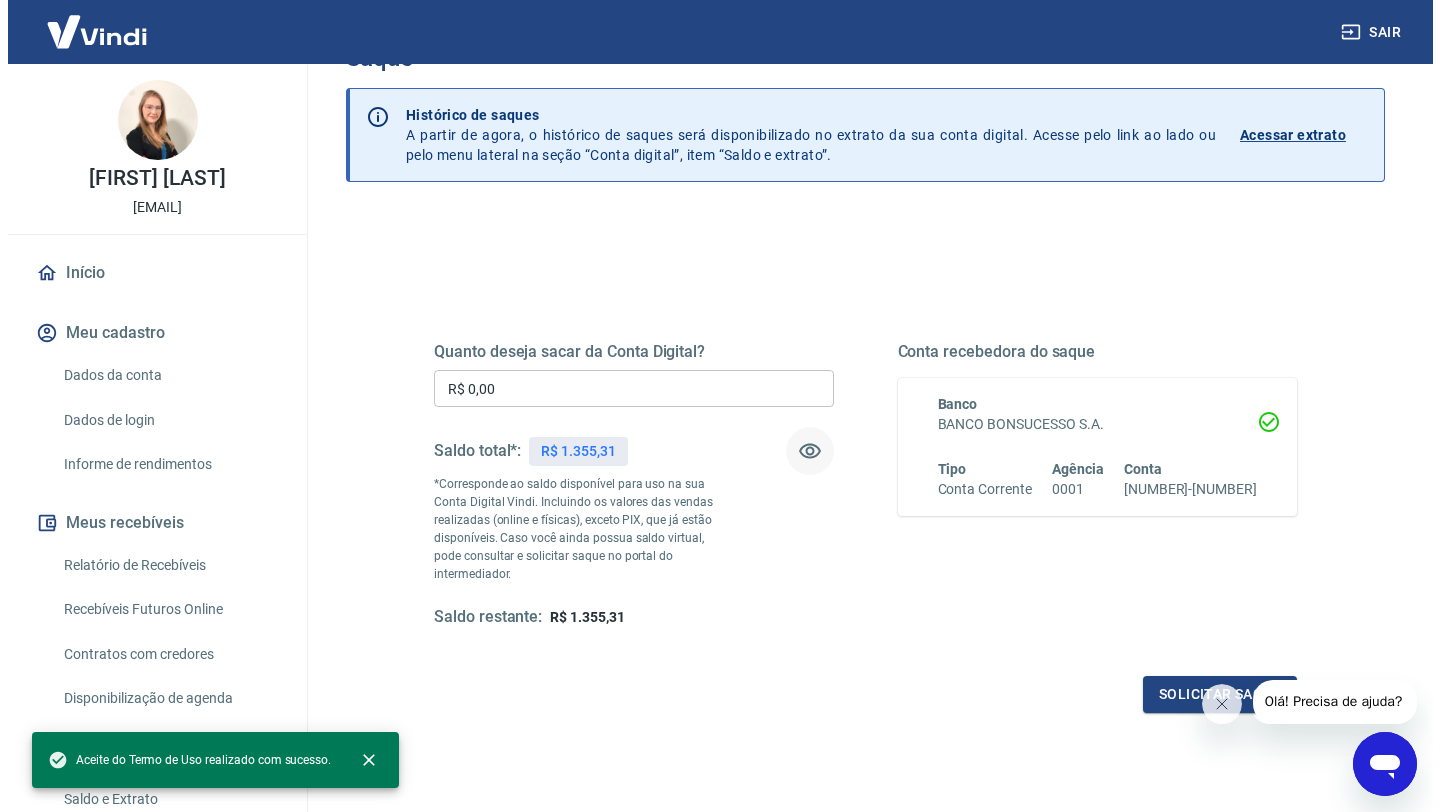 scroll, scrollTop: 155, scrollLeft: 0, axis: vertical 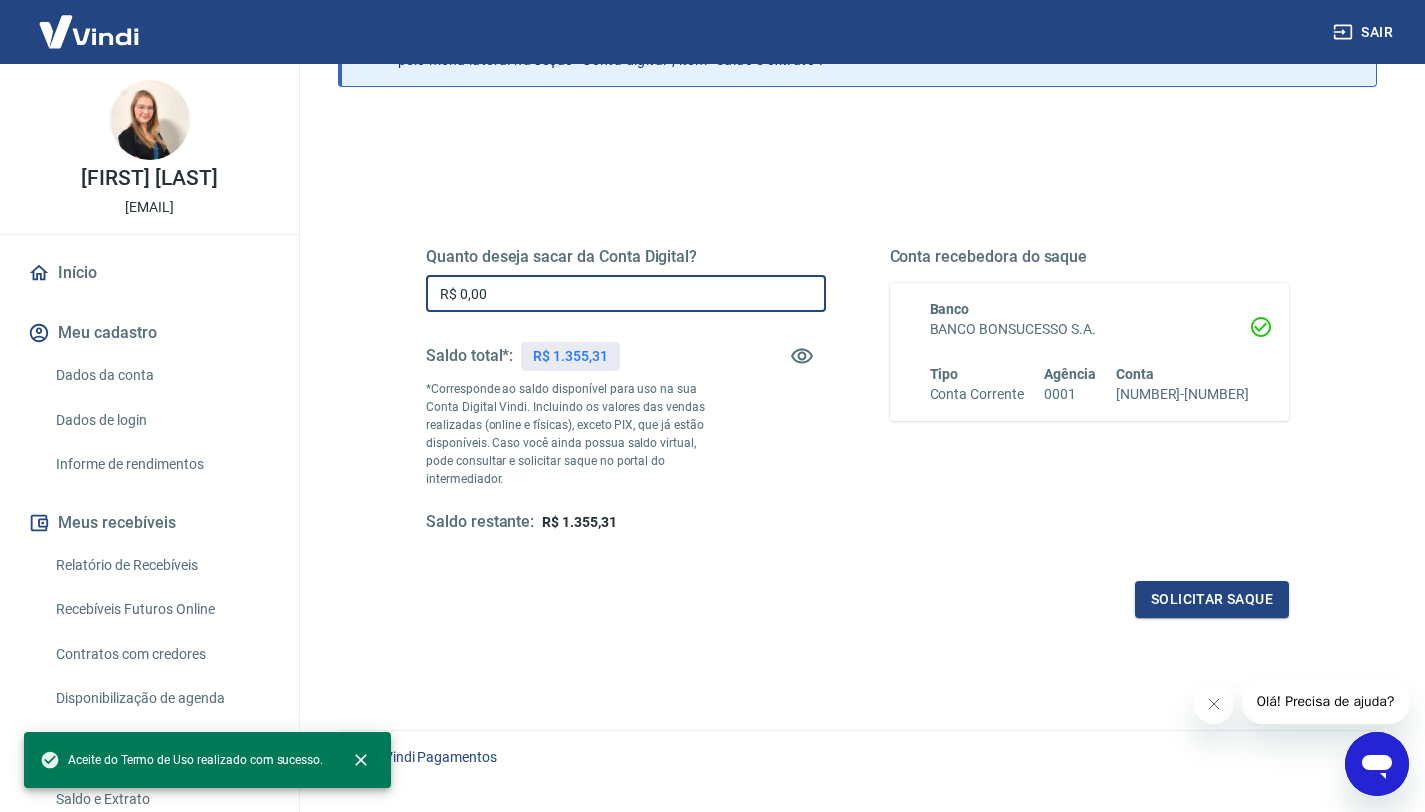click on "R$ 0,00" at bounding box center (626, 293) 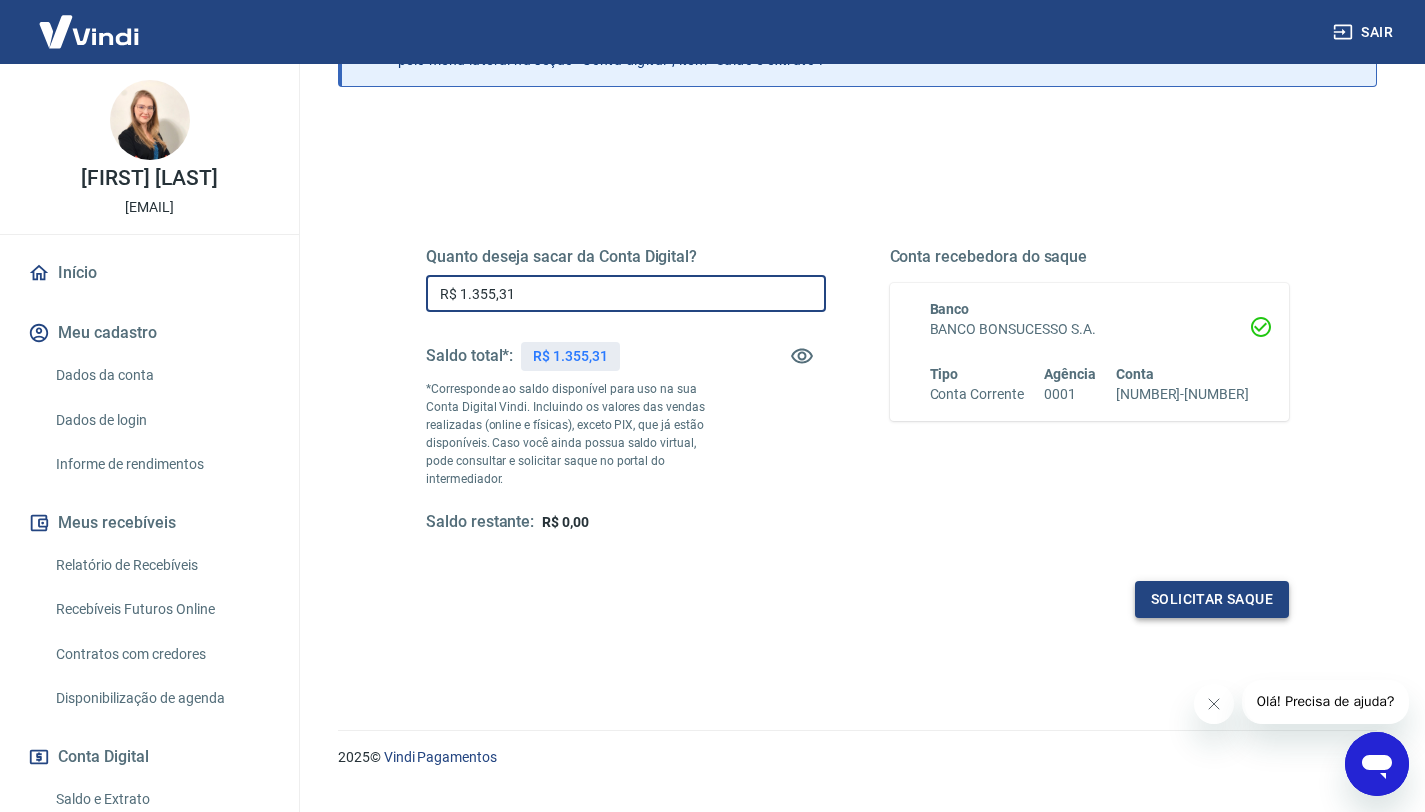 type on "R$ 1.355,31" 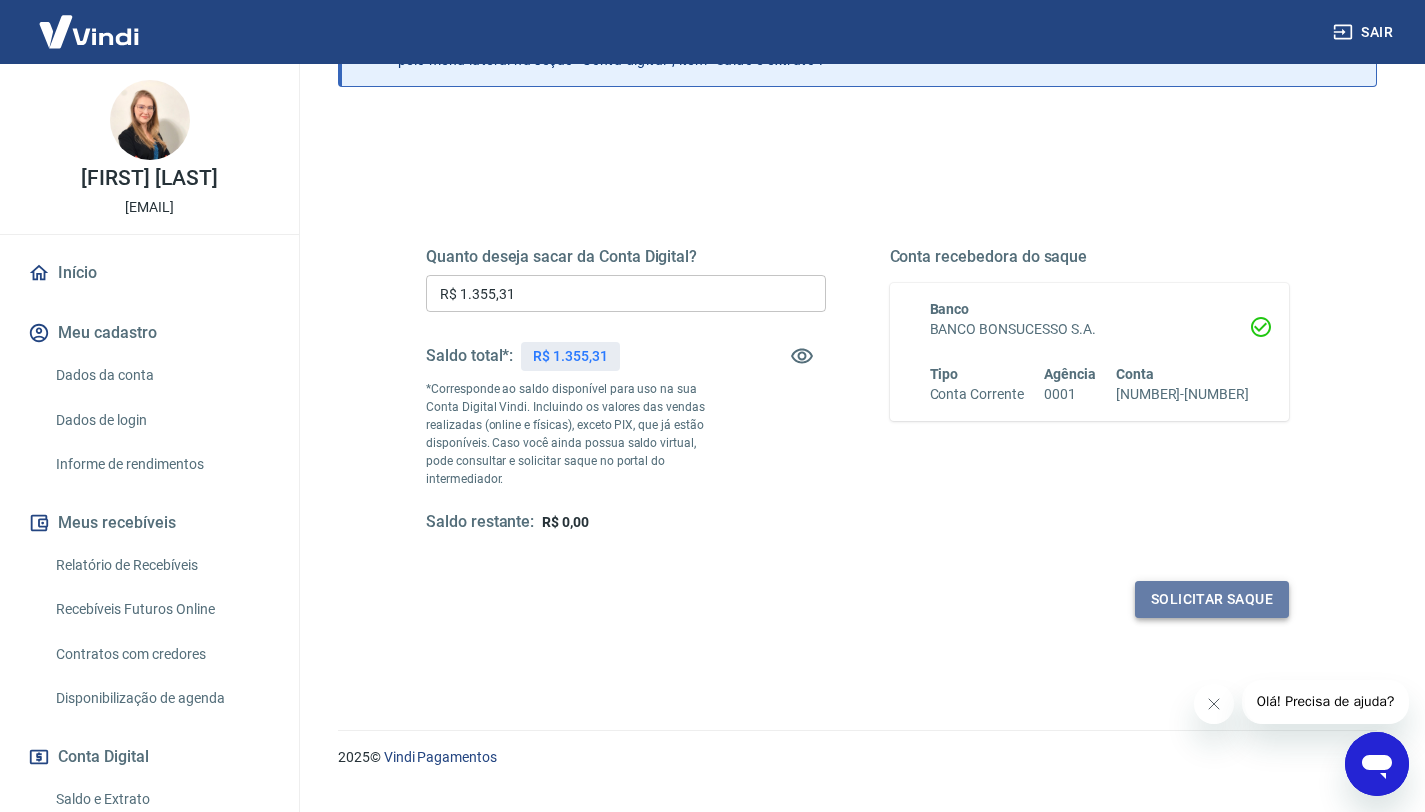 click on "Solicitar saque" at bounding box center (1212, 599) 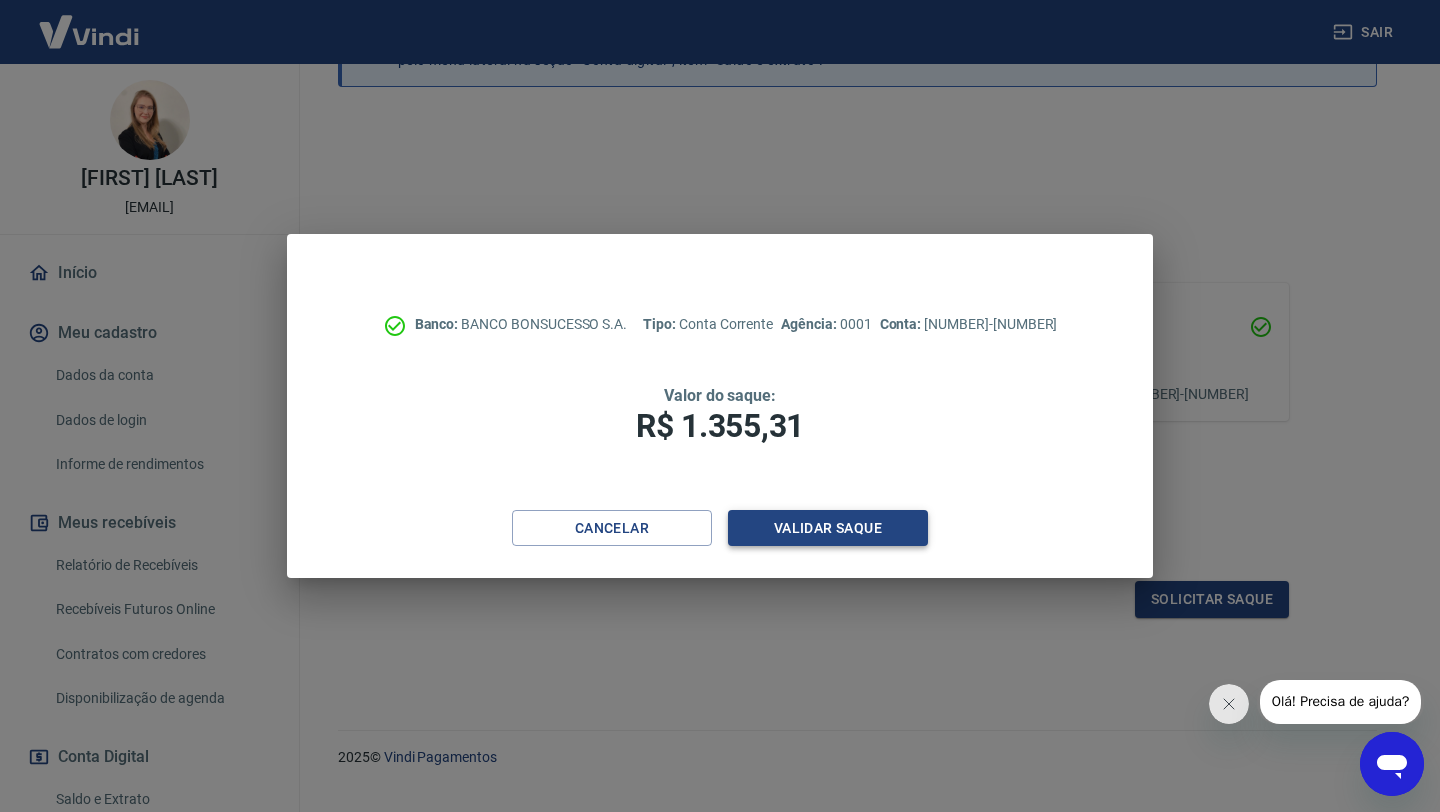 click on "Validar saque" at bounding box center [828, 528] 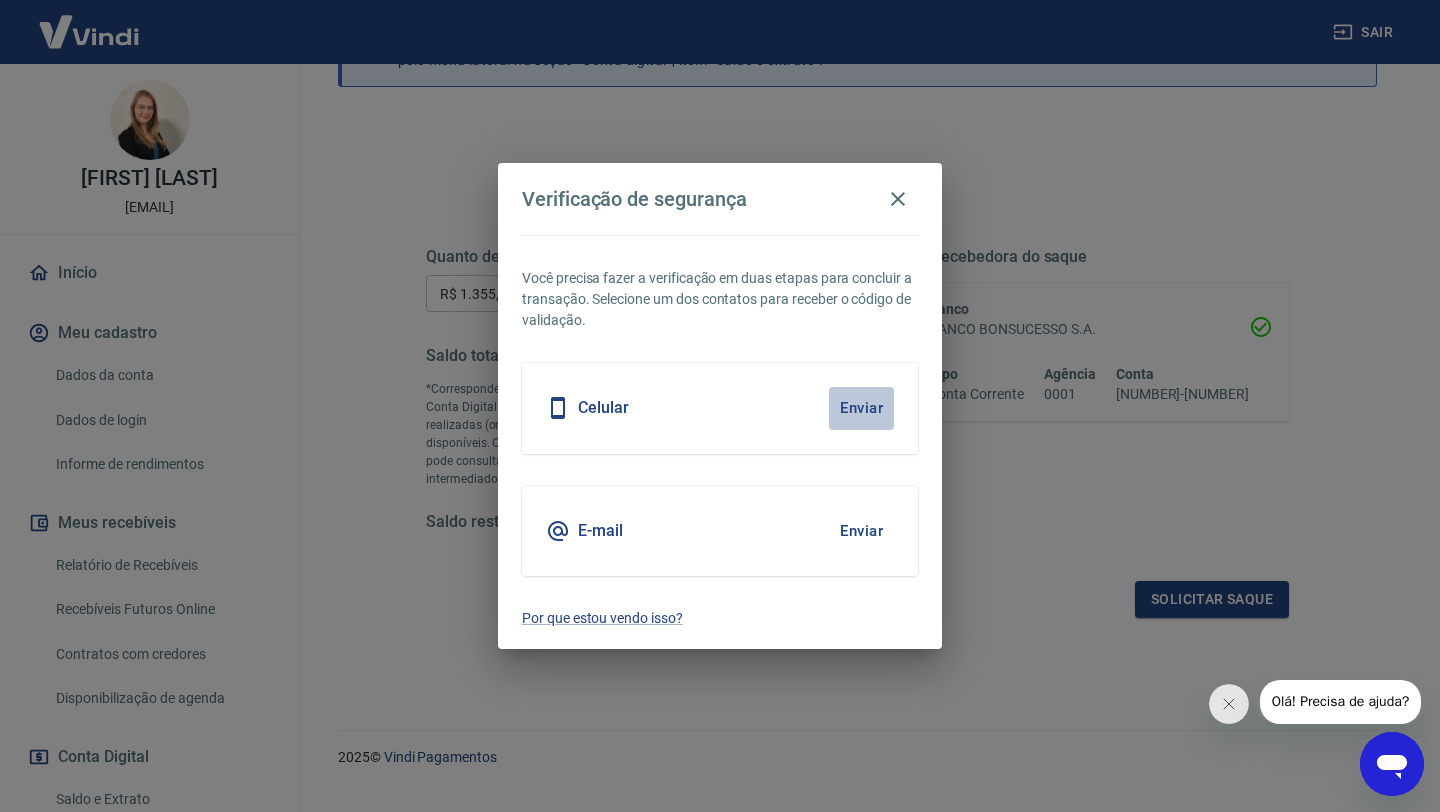 click on "Enviar" at bounding box center [861, 408] 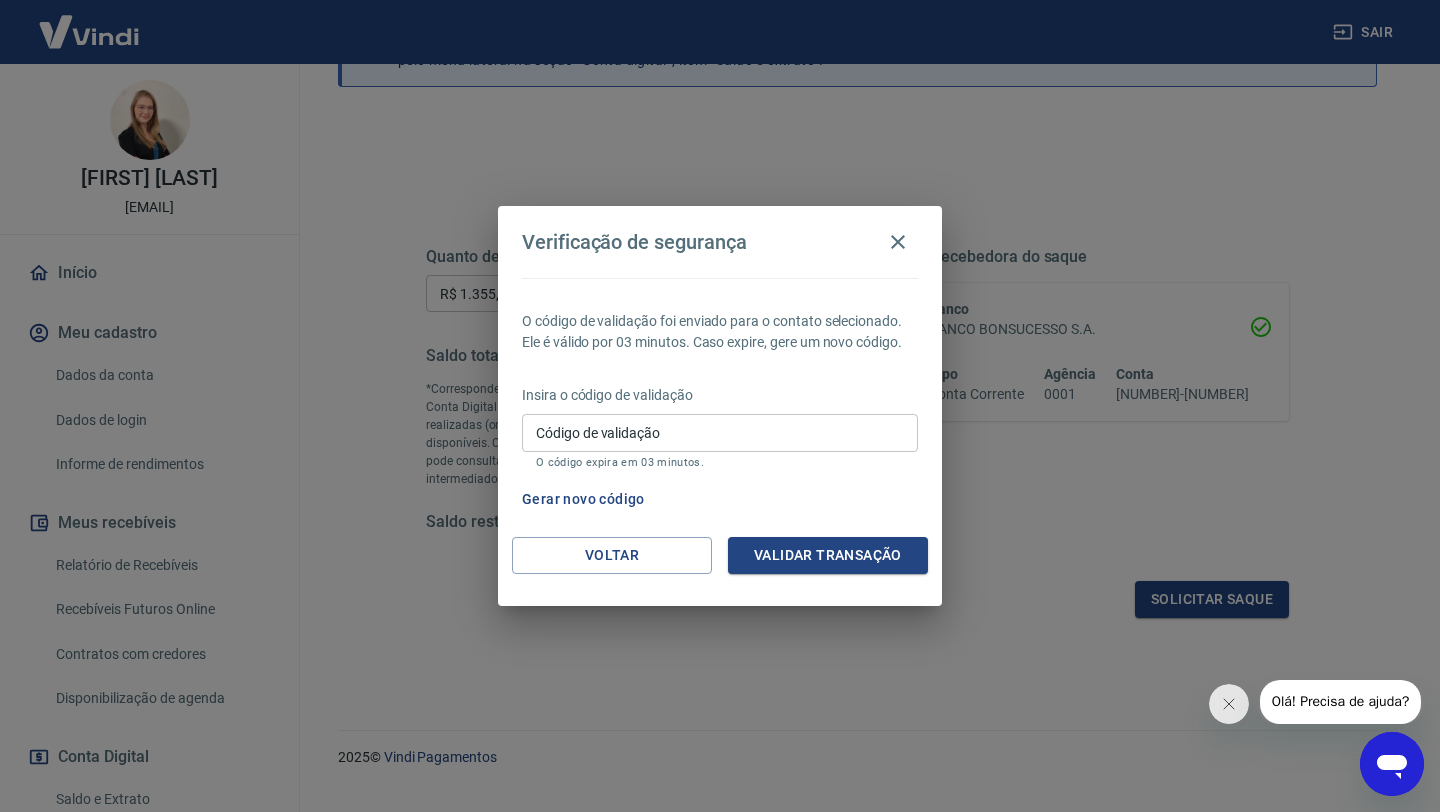 click on "Código de validação" at bounding box center [720, 432] 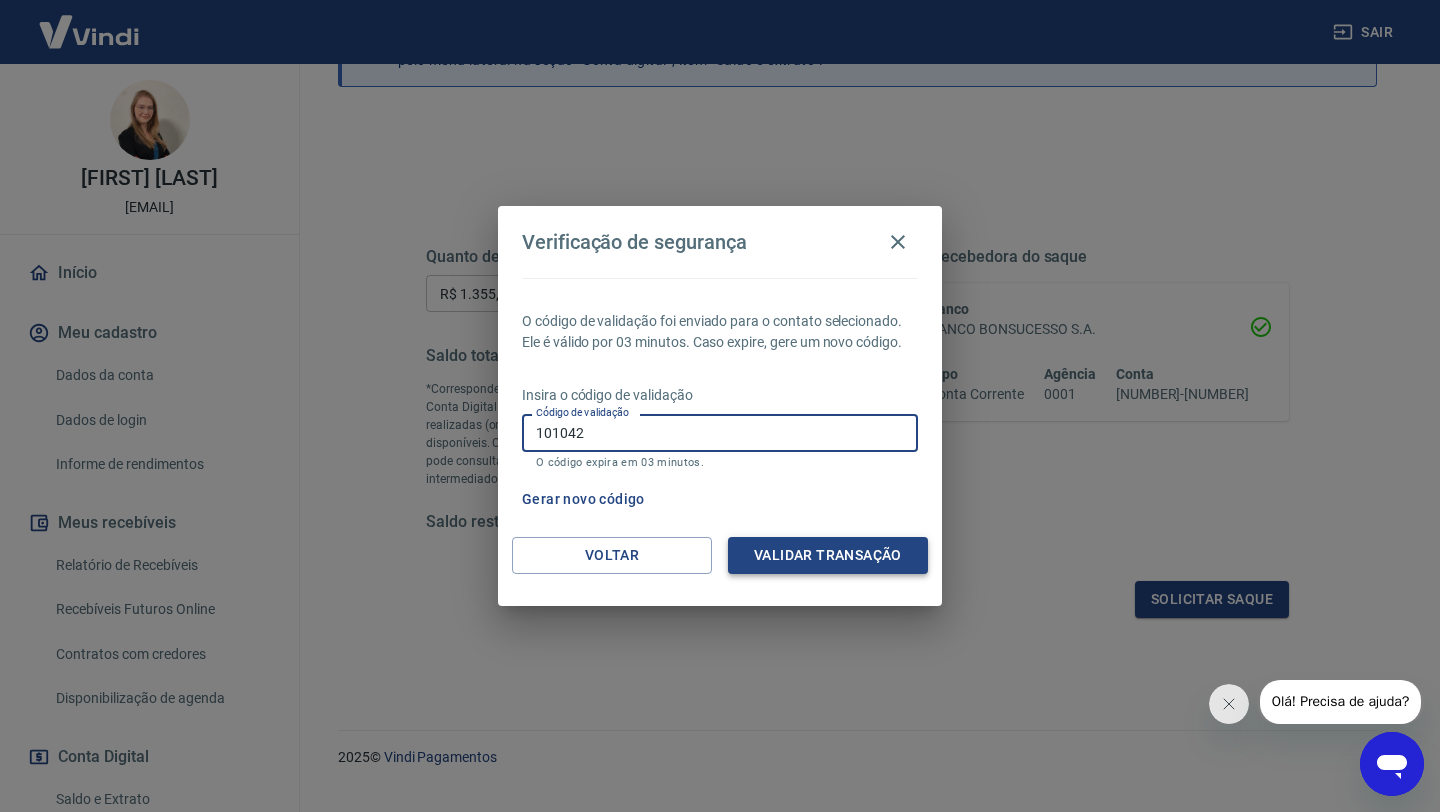 type on "101042" 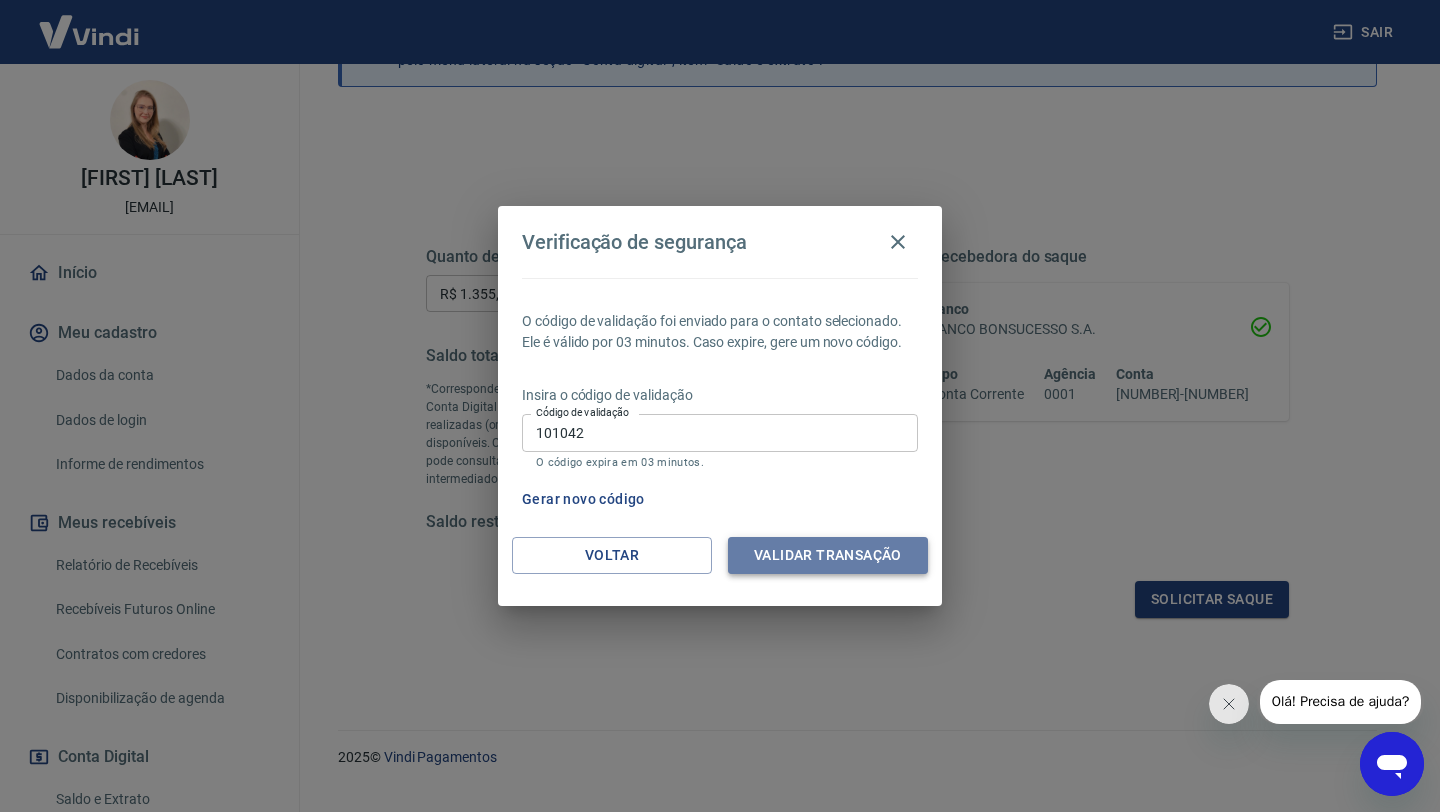 click on "Validar transação" at bounding box center [828, 555] 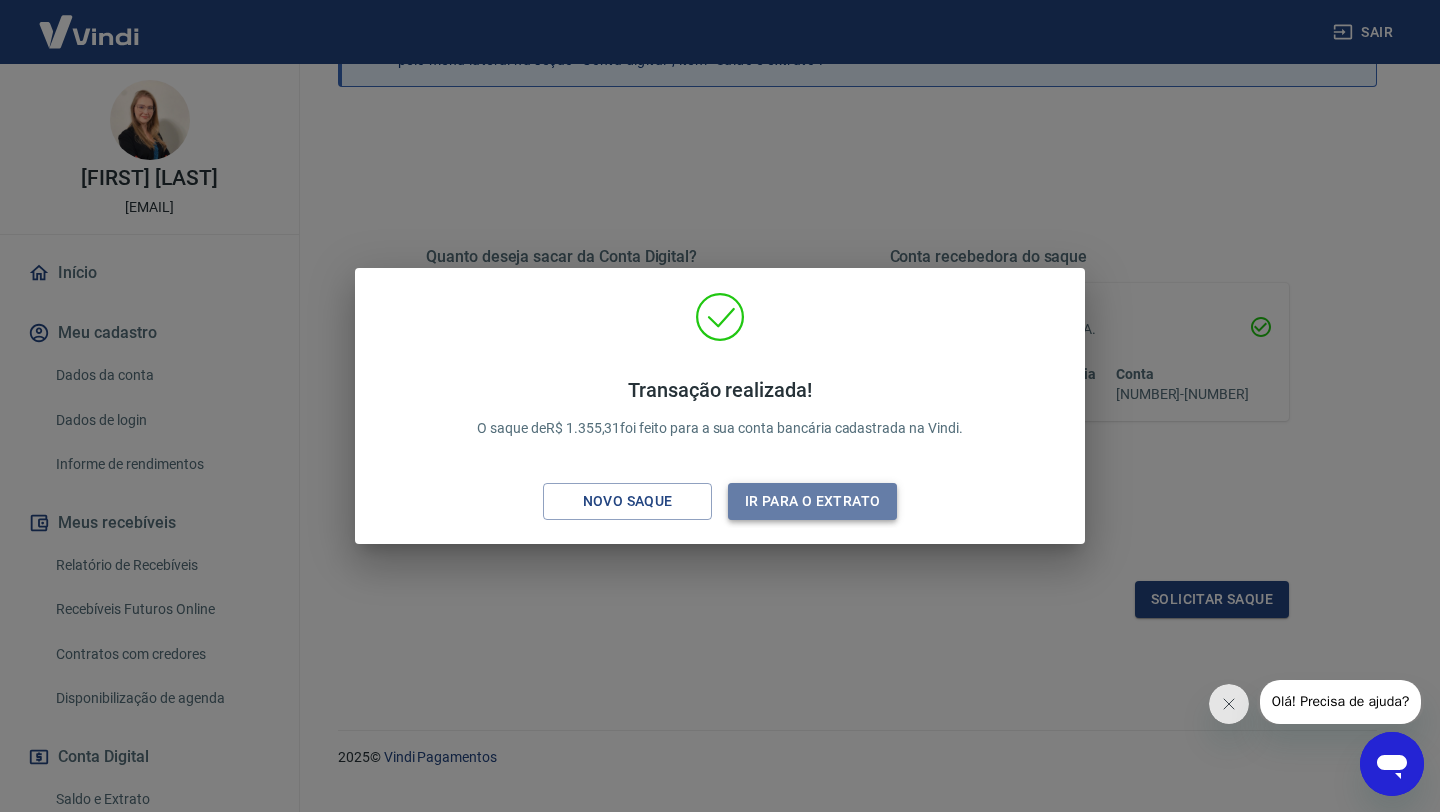 click on "Ir para o extrato" at bounding box center [812, 501] 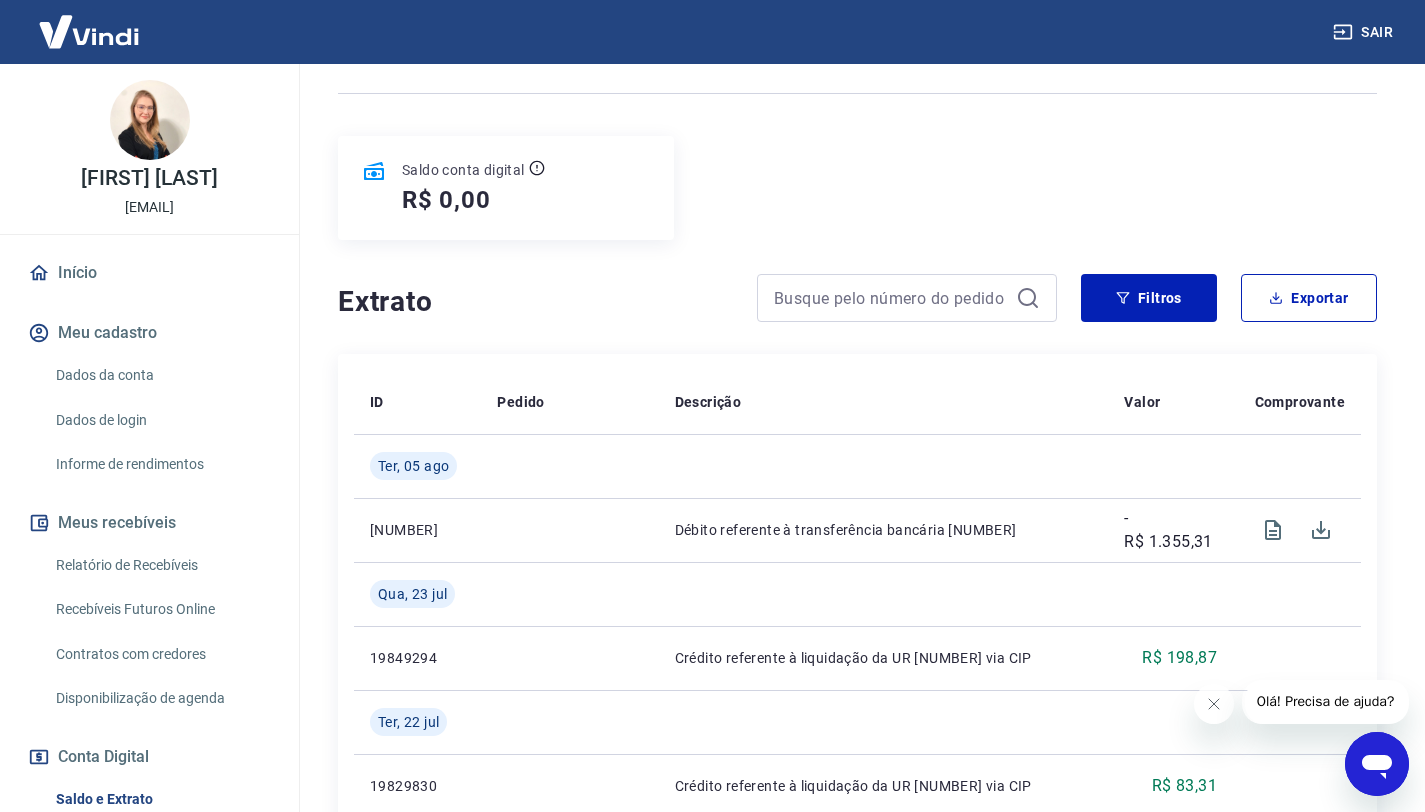 scroll, scrollTop: 0, scrollLeft: 0, axis: both 